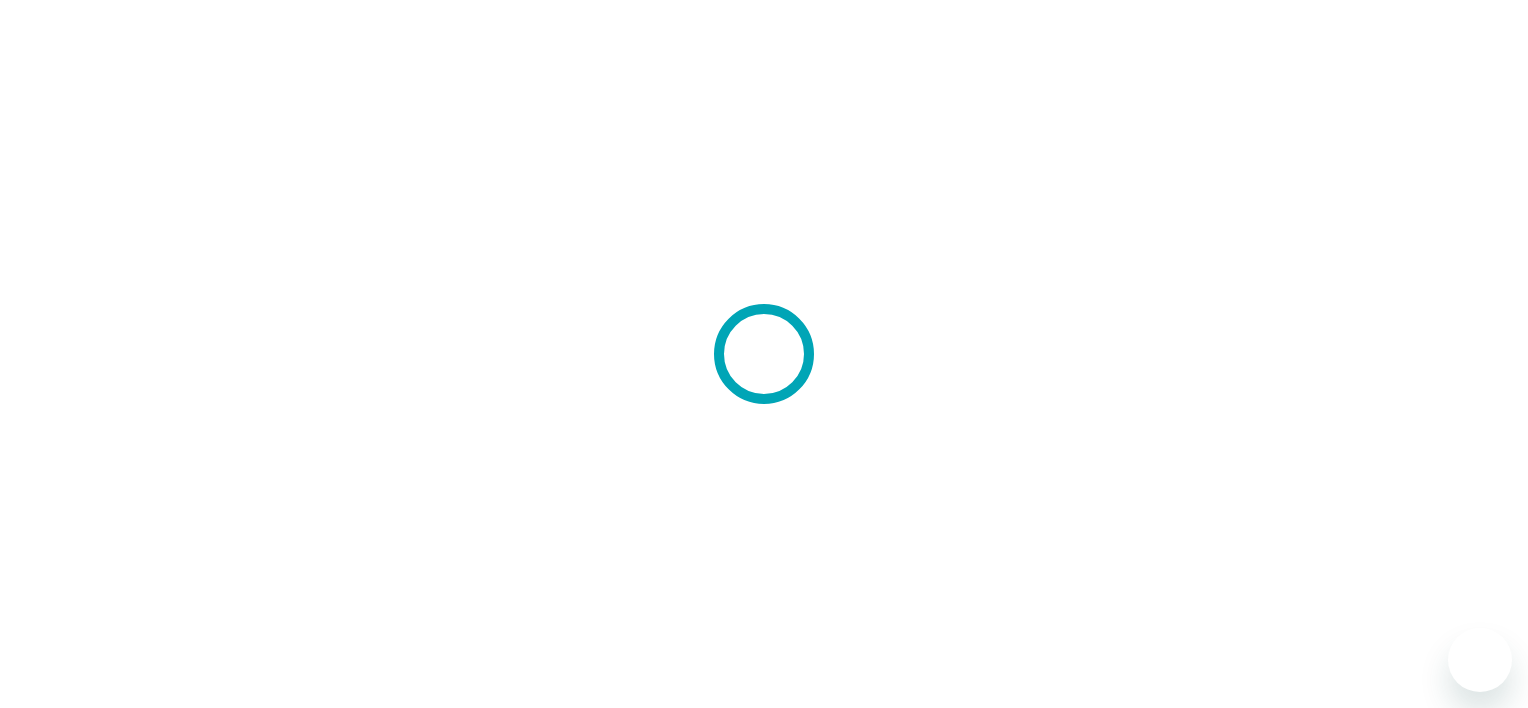 scroll, scrollTop: 0, scrollLeft: 0, axis: both 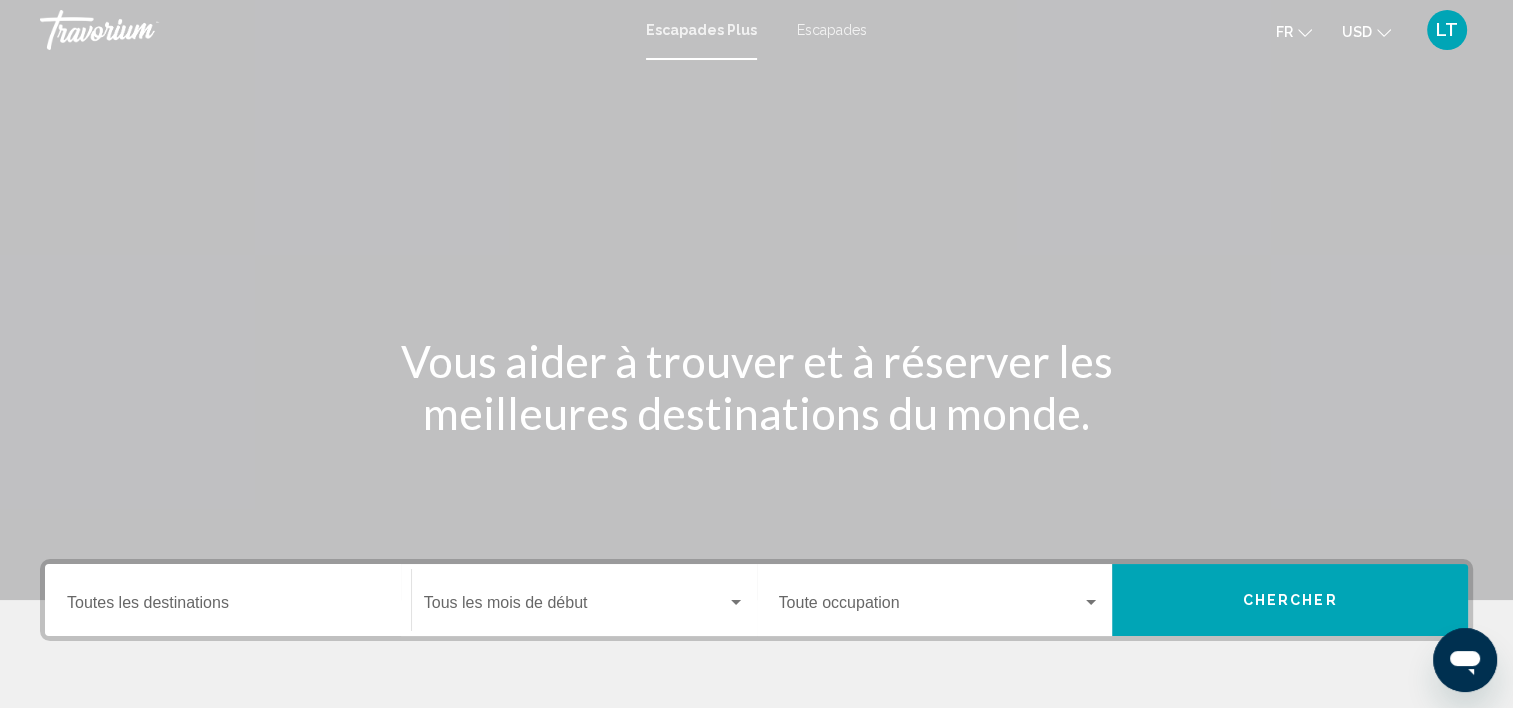 click on "Escapades Plus" at bounding box center [701, 30] 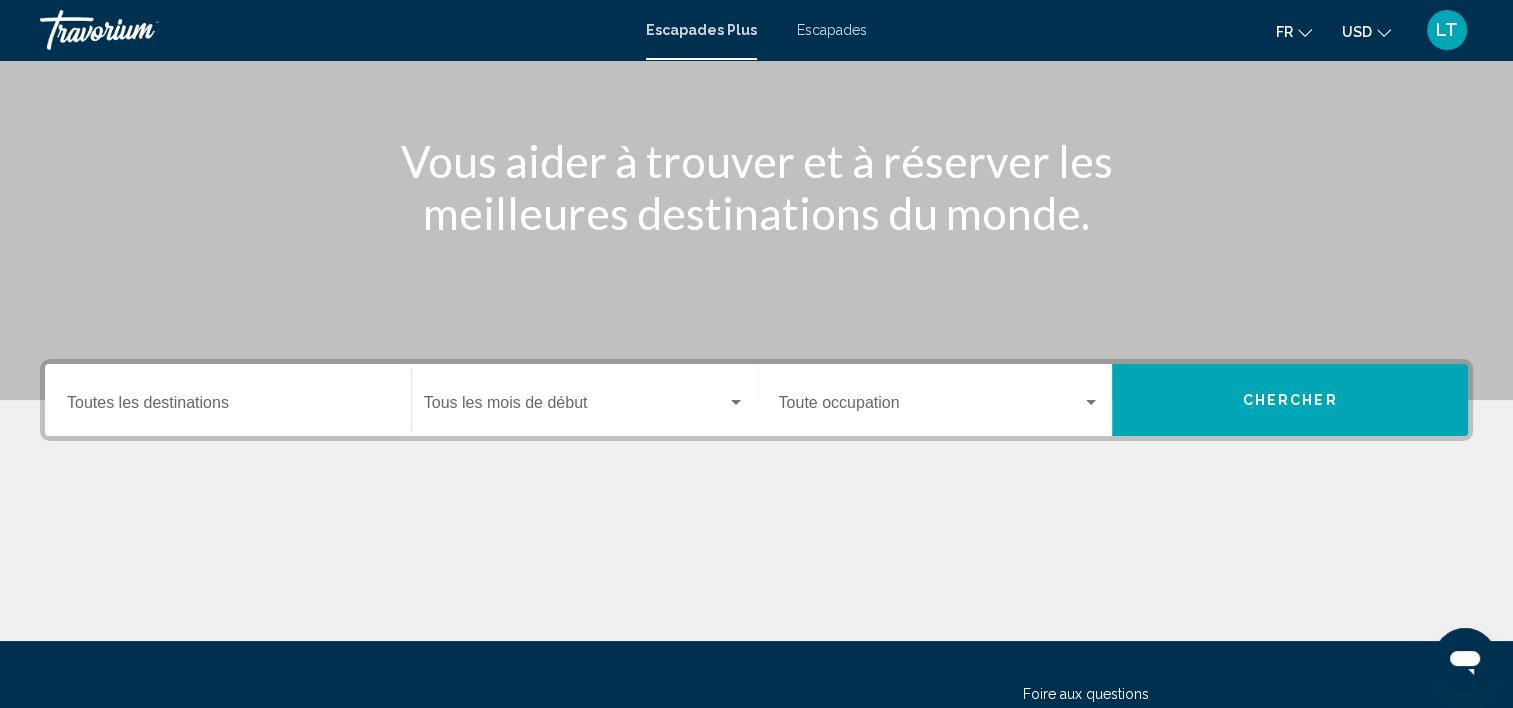click on "Destination Toutes les destinations" at bounding box center [228, 407] 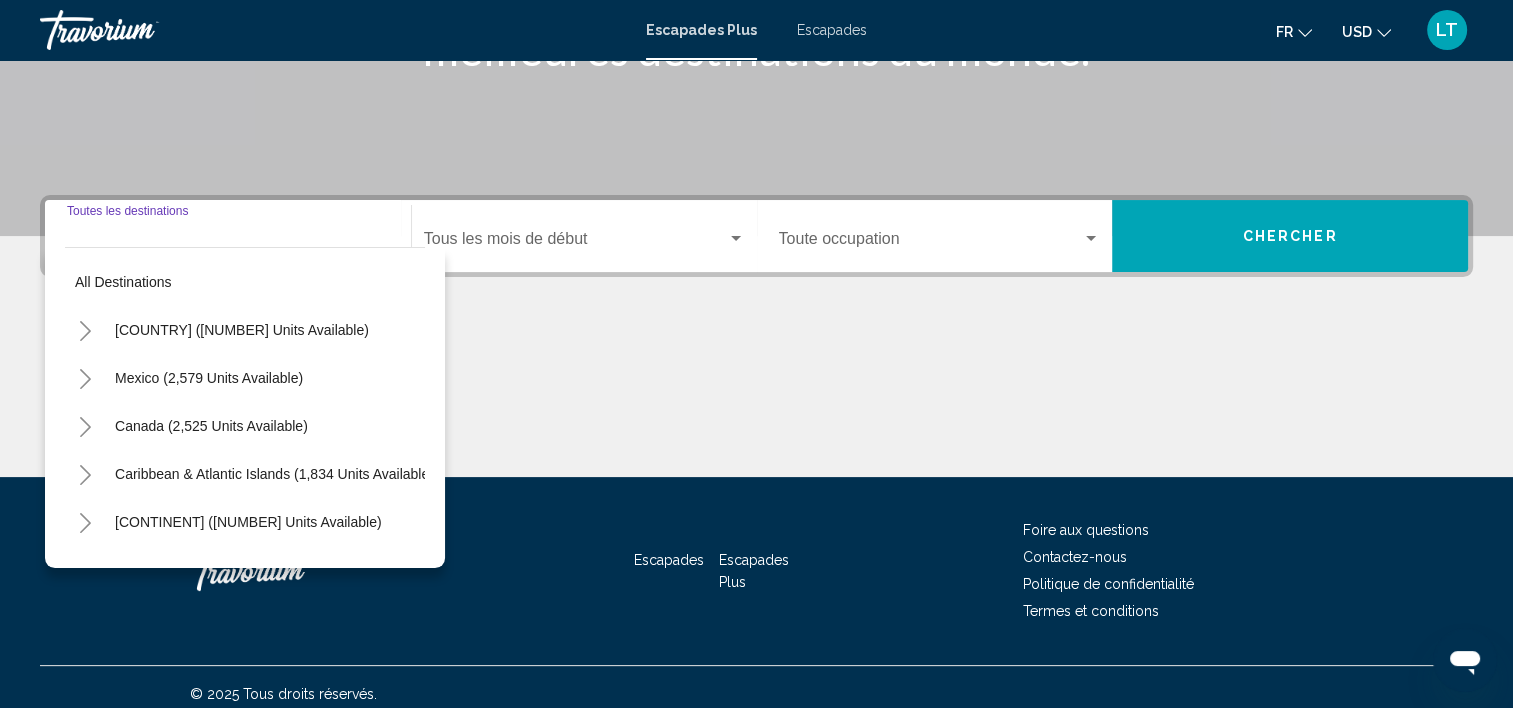 scroll, scrollTop: 377, scrollLeft: 0, axis: vertical 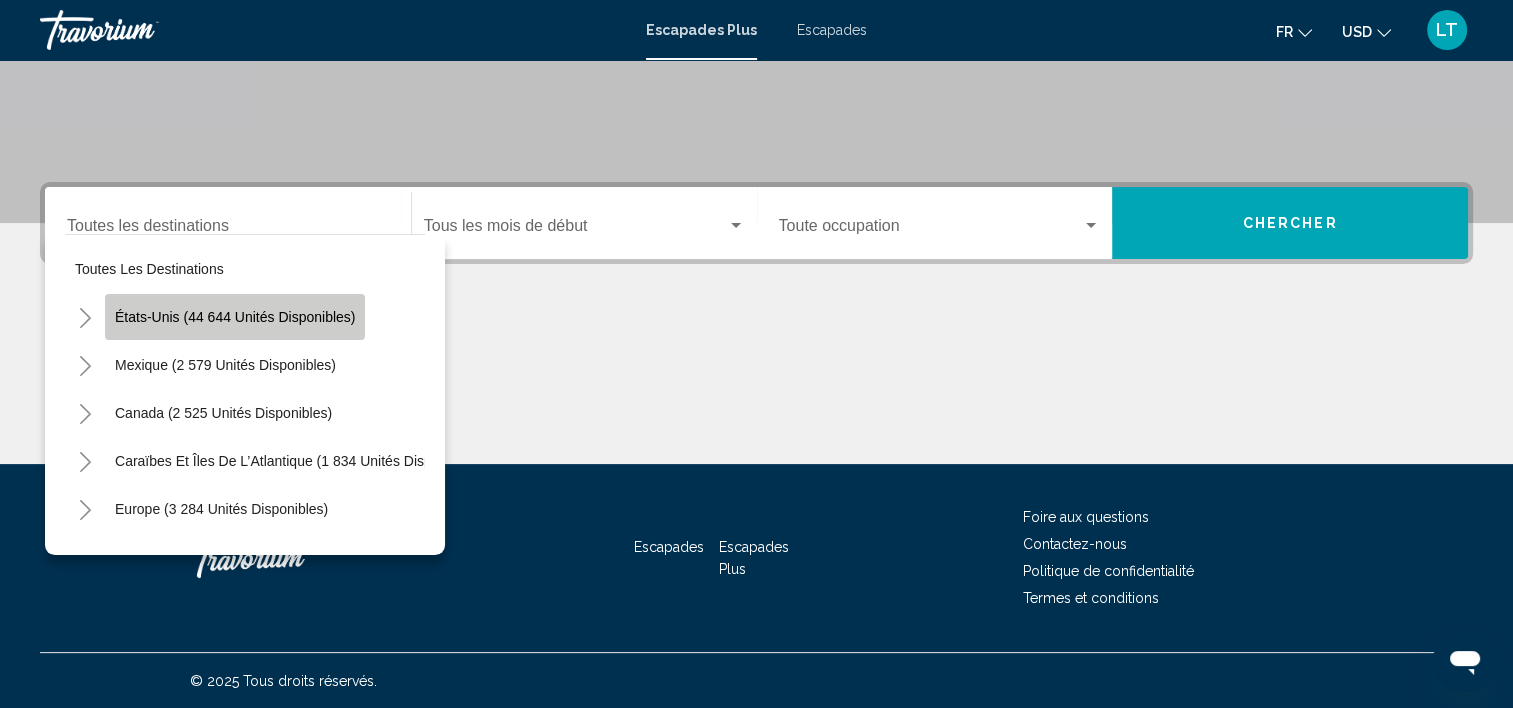 click on "États-Unis (44 644 unités disponibles)" 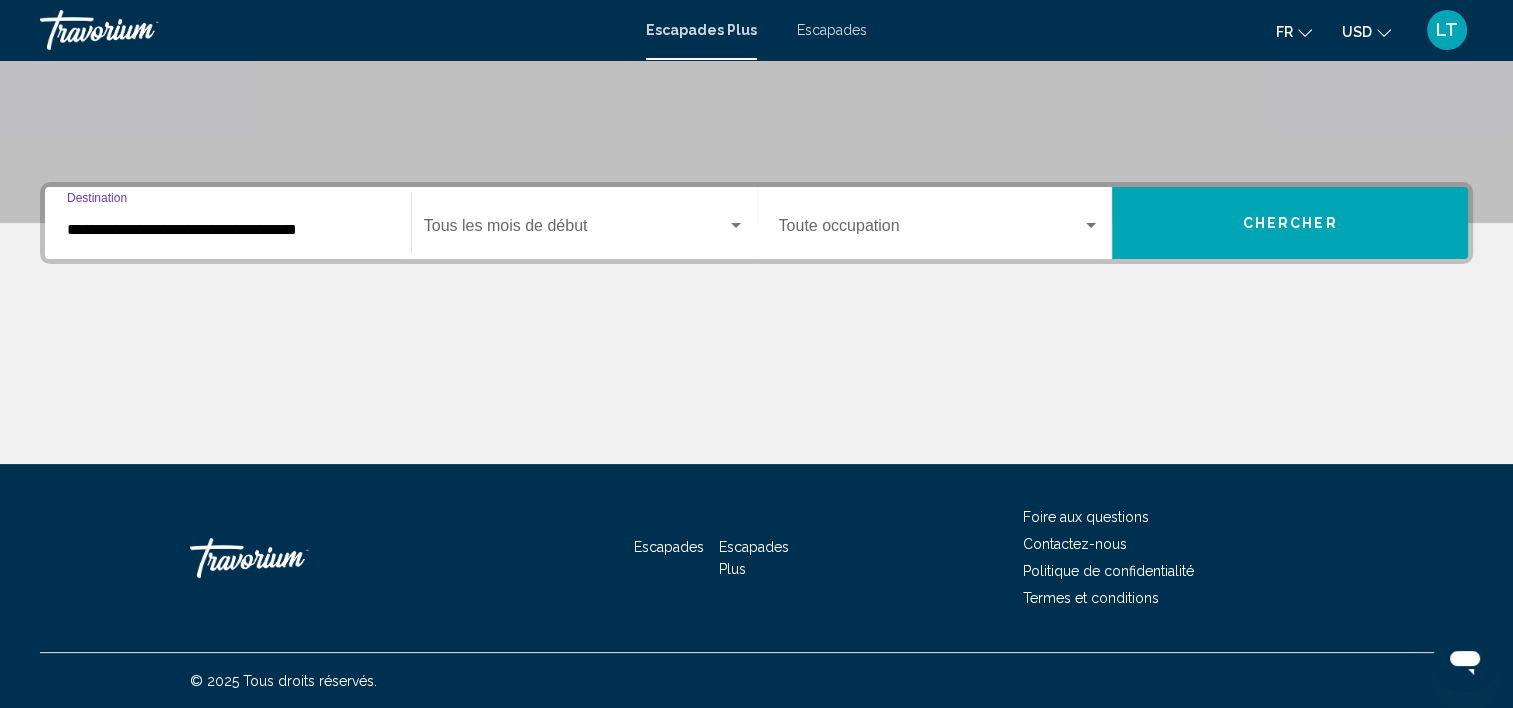 click at bounding box center (736, 225) 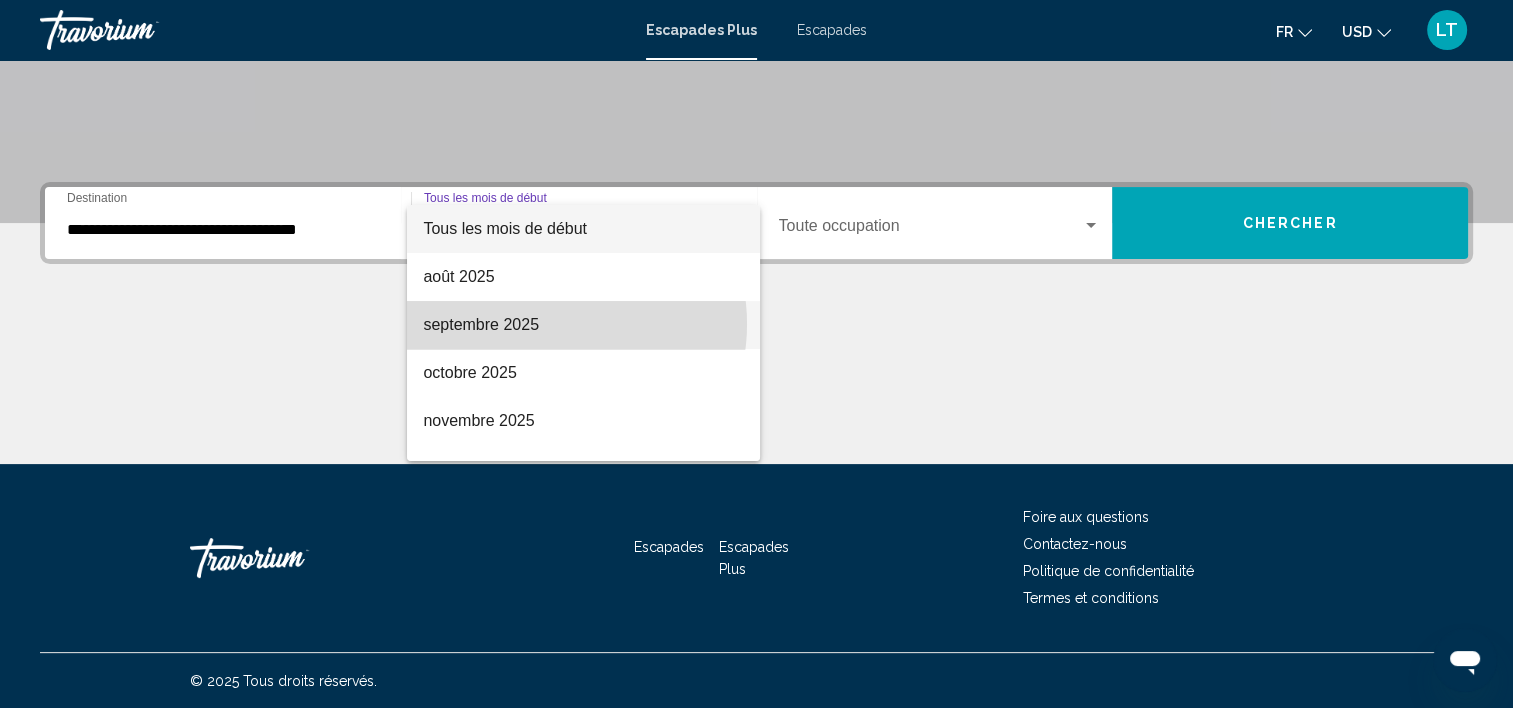 click on "septembre 2025" at bounding box center (583, 325) 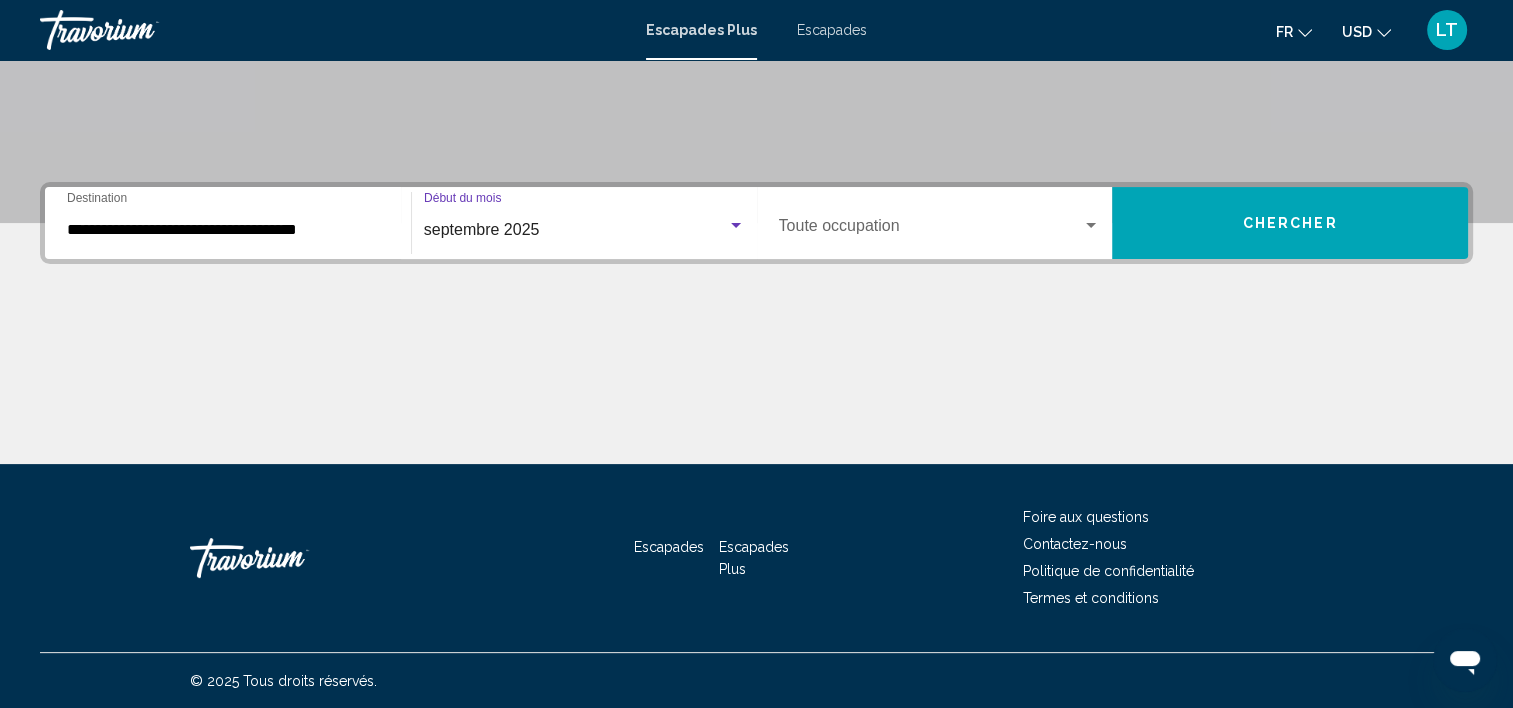 click at bounding box center [1091, 225] 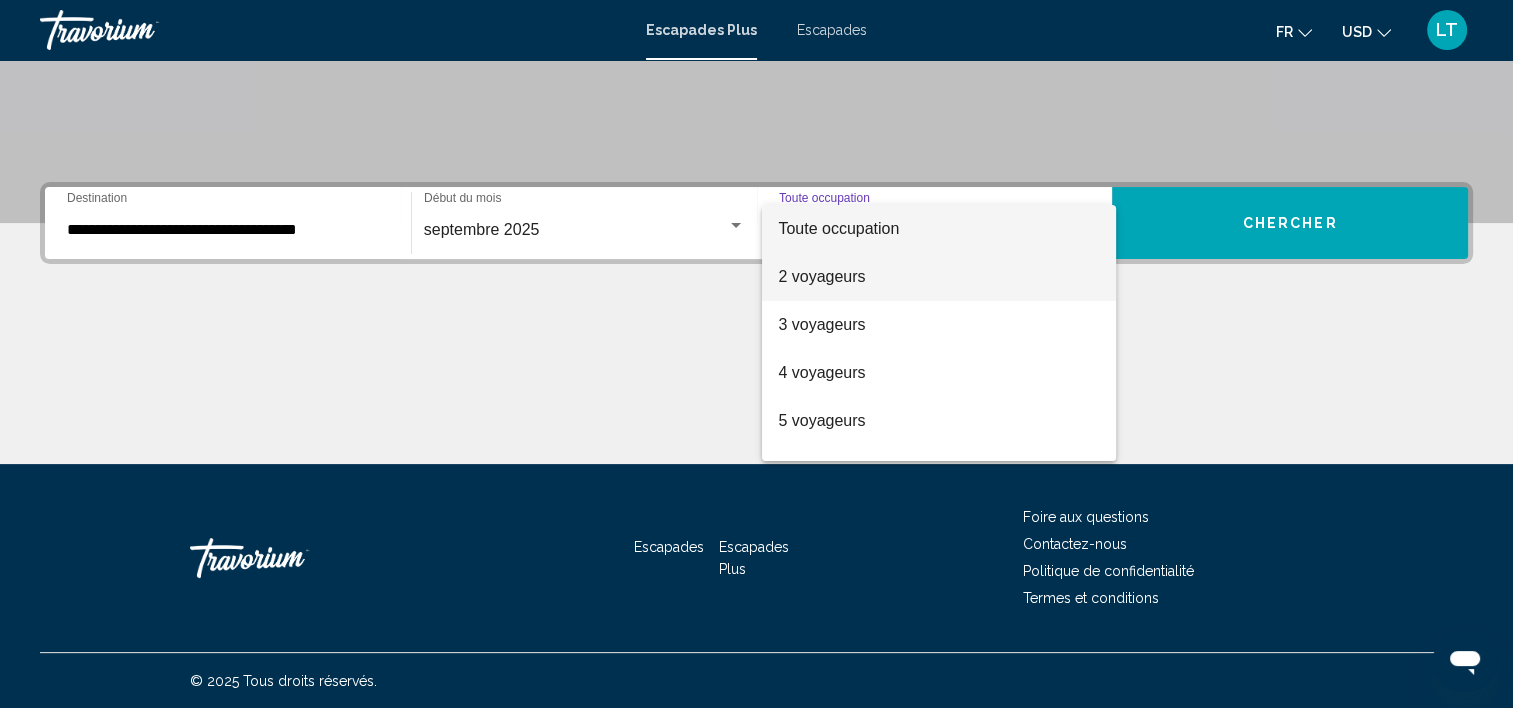 click on "2 voyageurs" at bounding box center (939, 277) 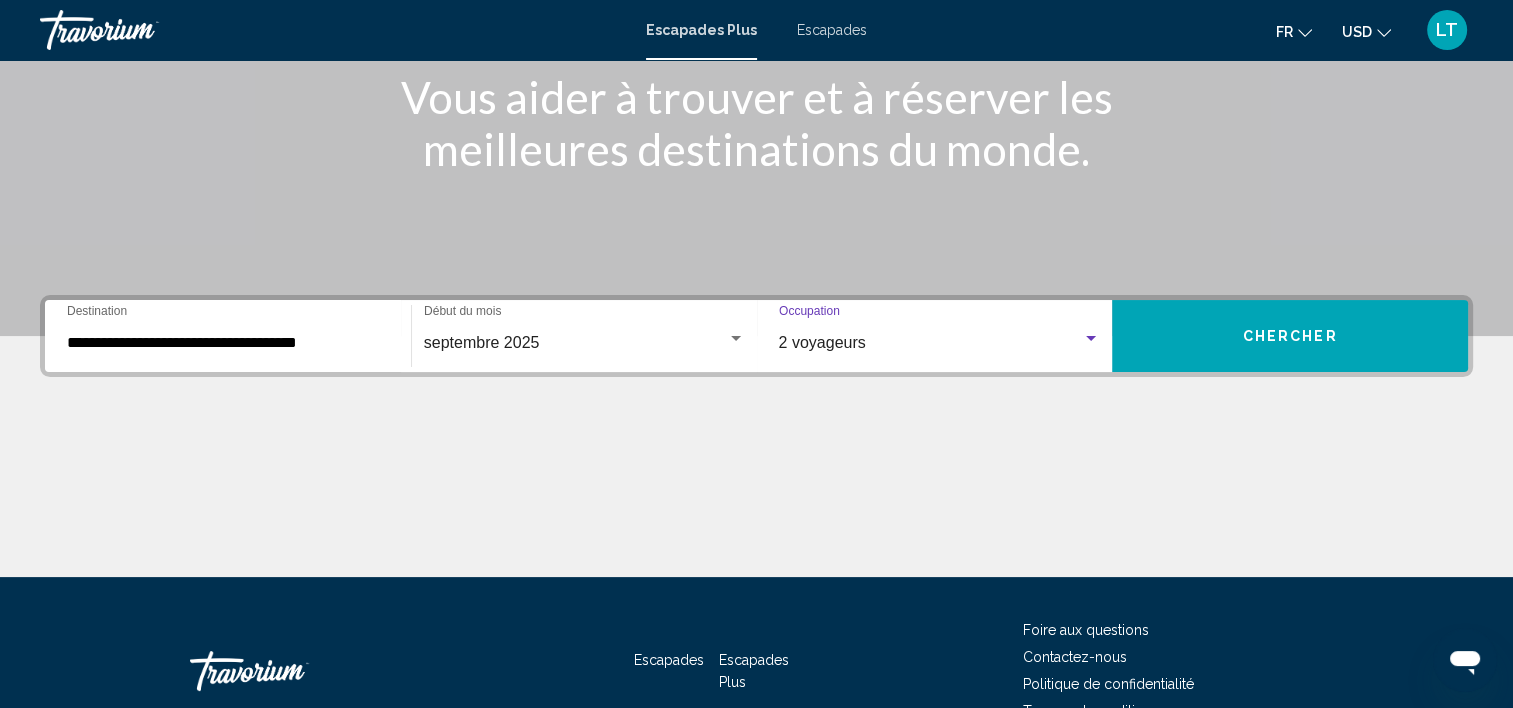 scroll, scrollTop: 177, scrollLeft: 0, axis: vertical 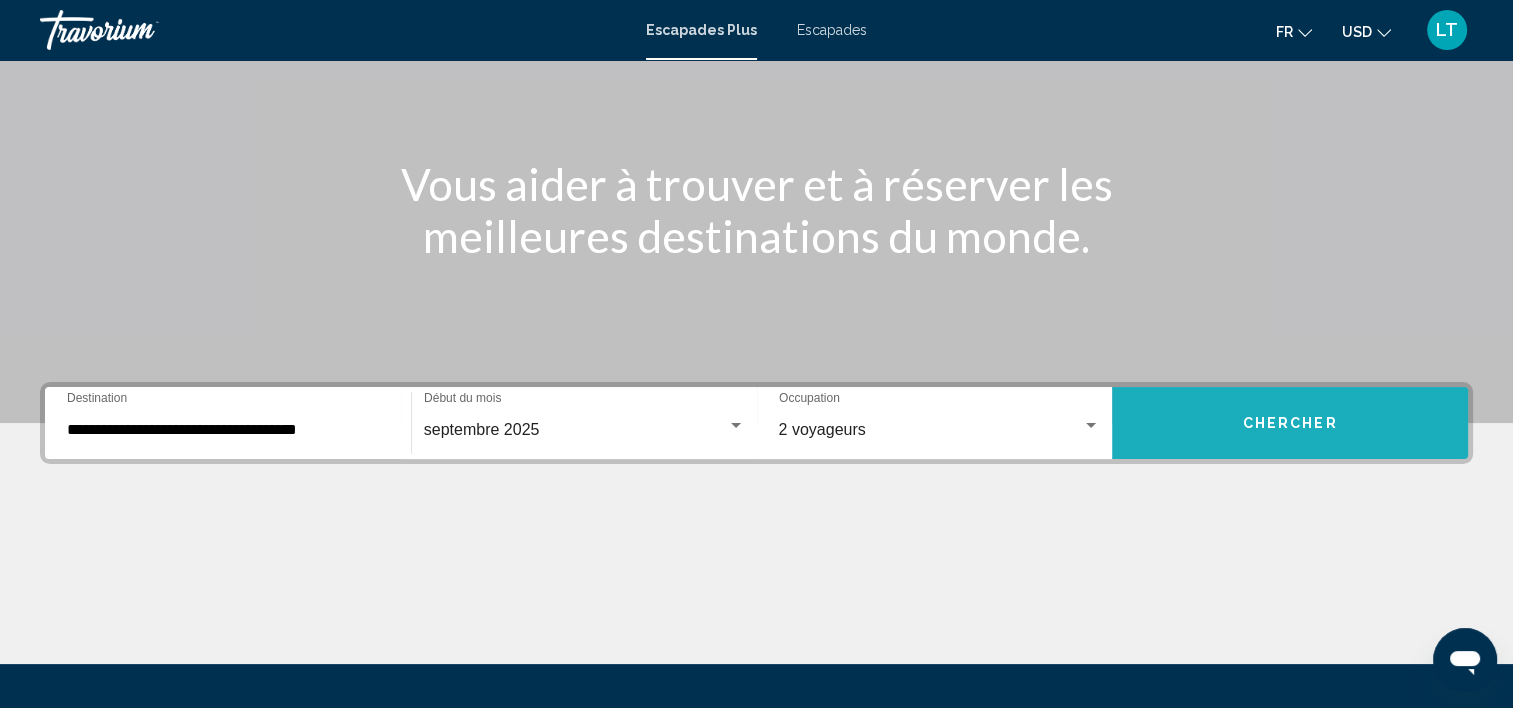 click on "Chercher" at bounding box center [1290, 423] 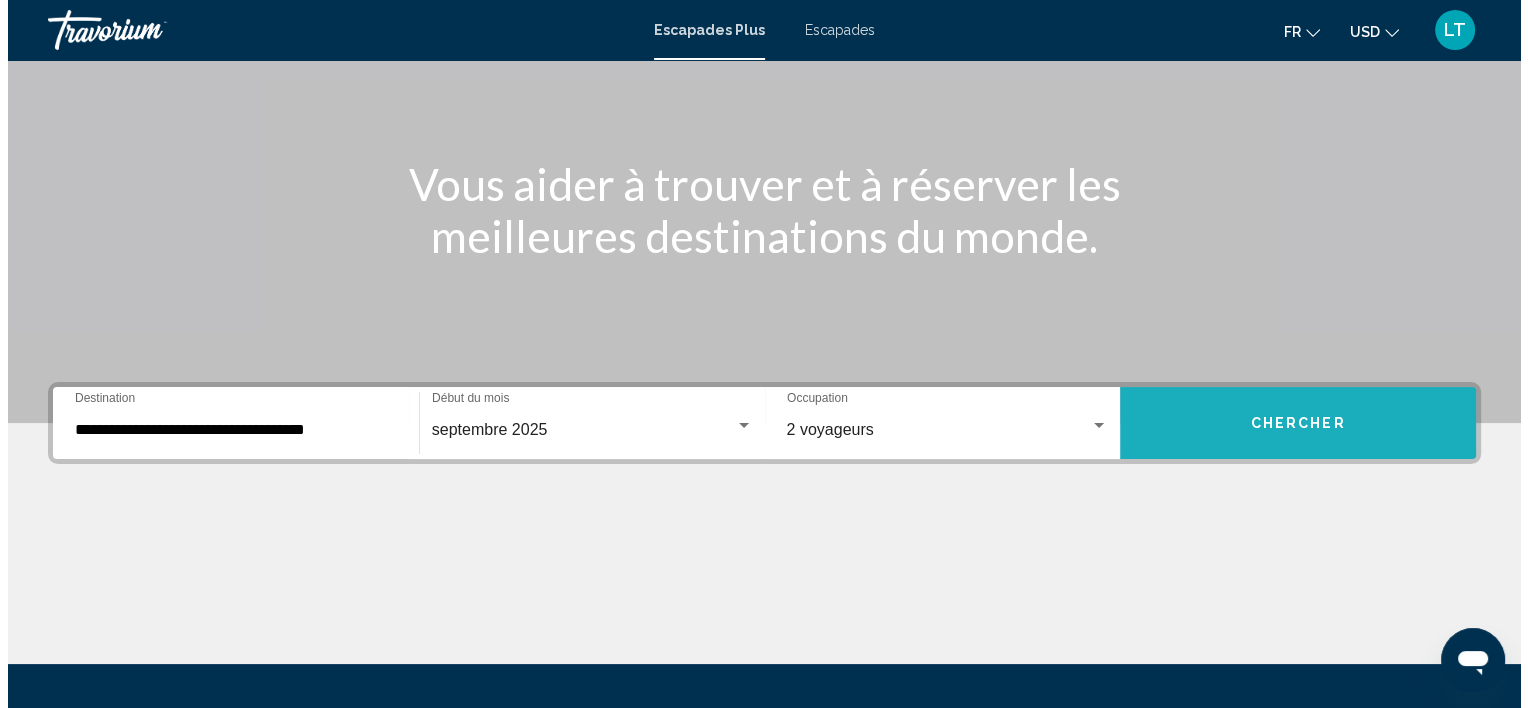 scroll, scrollTop: 0, scrollLeft: 0, axis: both 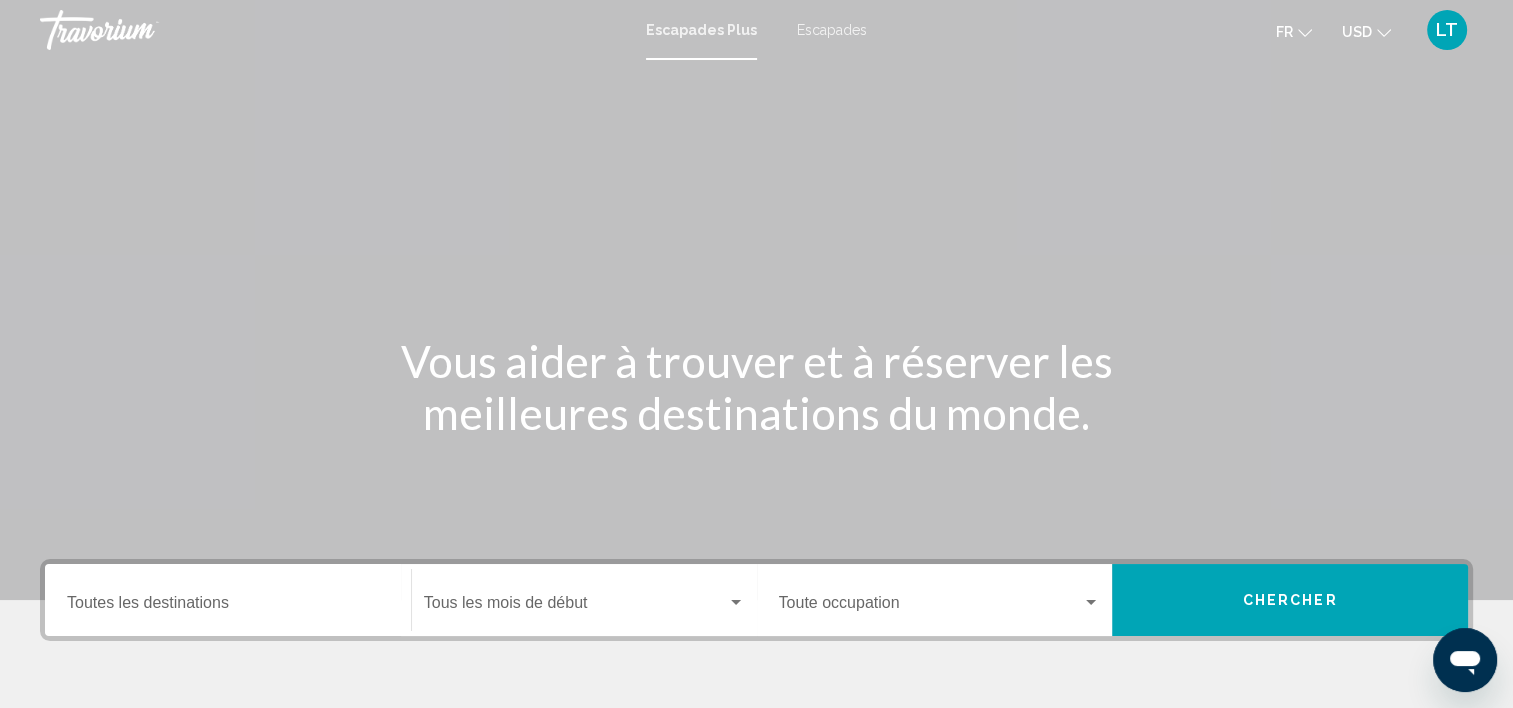 click on "Destination Toutes les destinations" at bounding box center [228, 600] 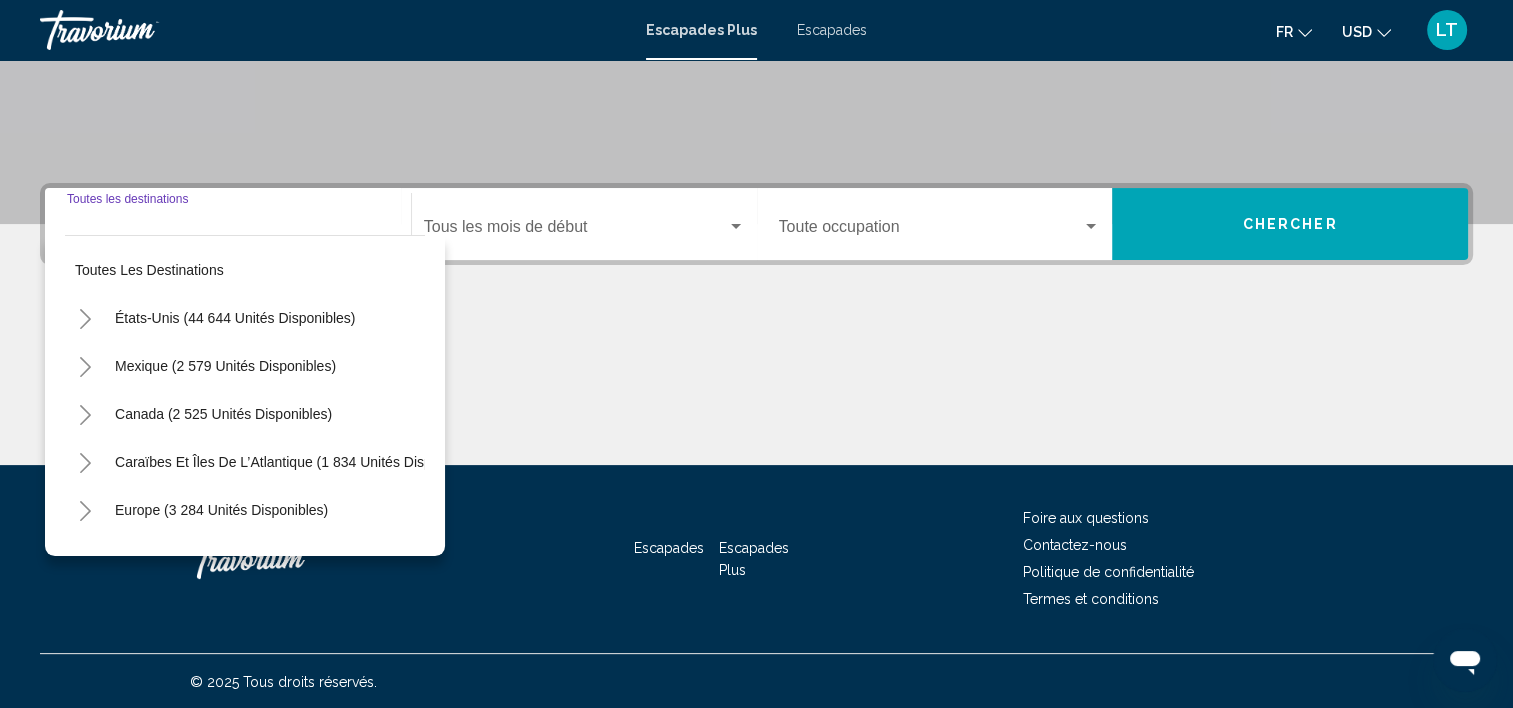 scroll, scrollTop: 377, scrollLeft: 0, axis: vertical 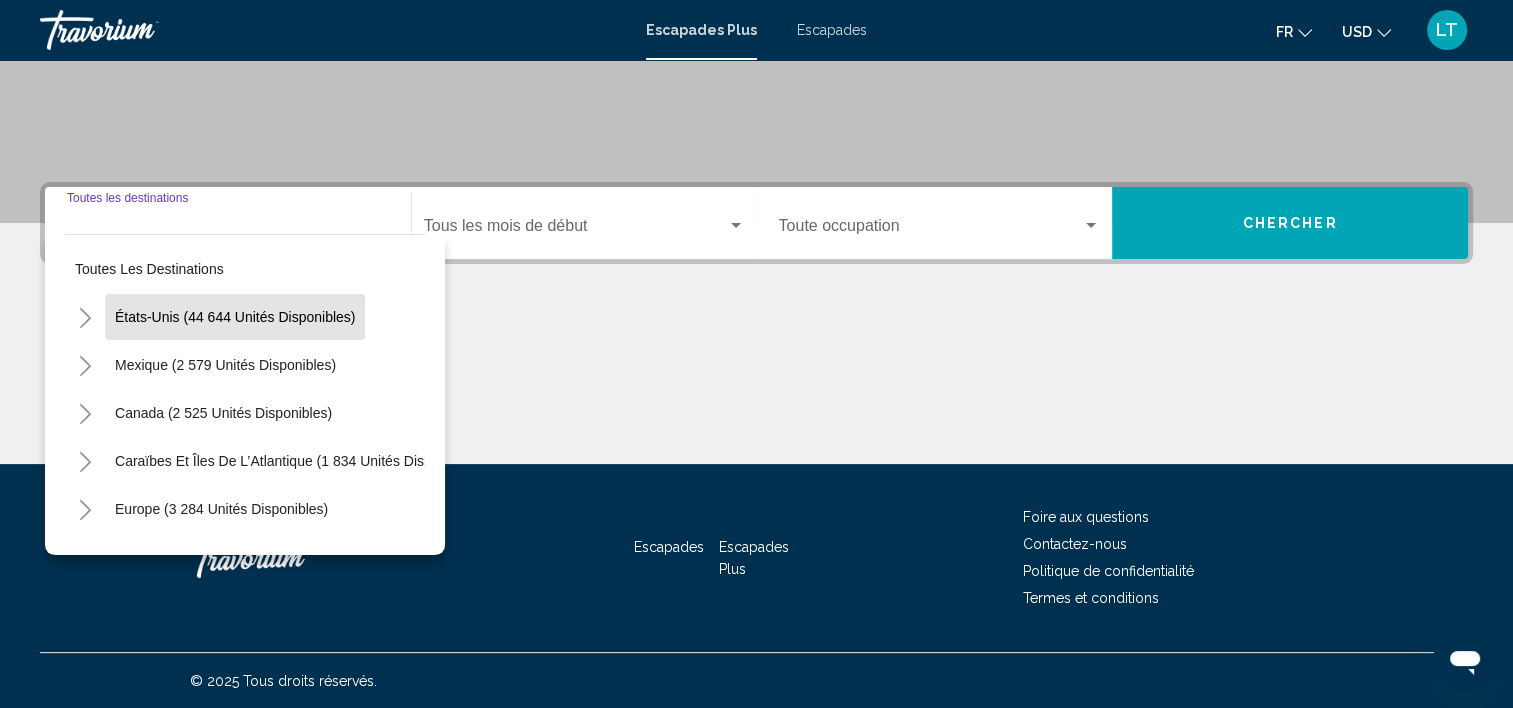 click on "États-Unis (44 644 unités disponibles)" at bounding box center [225, 365] 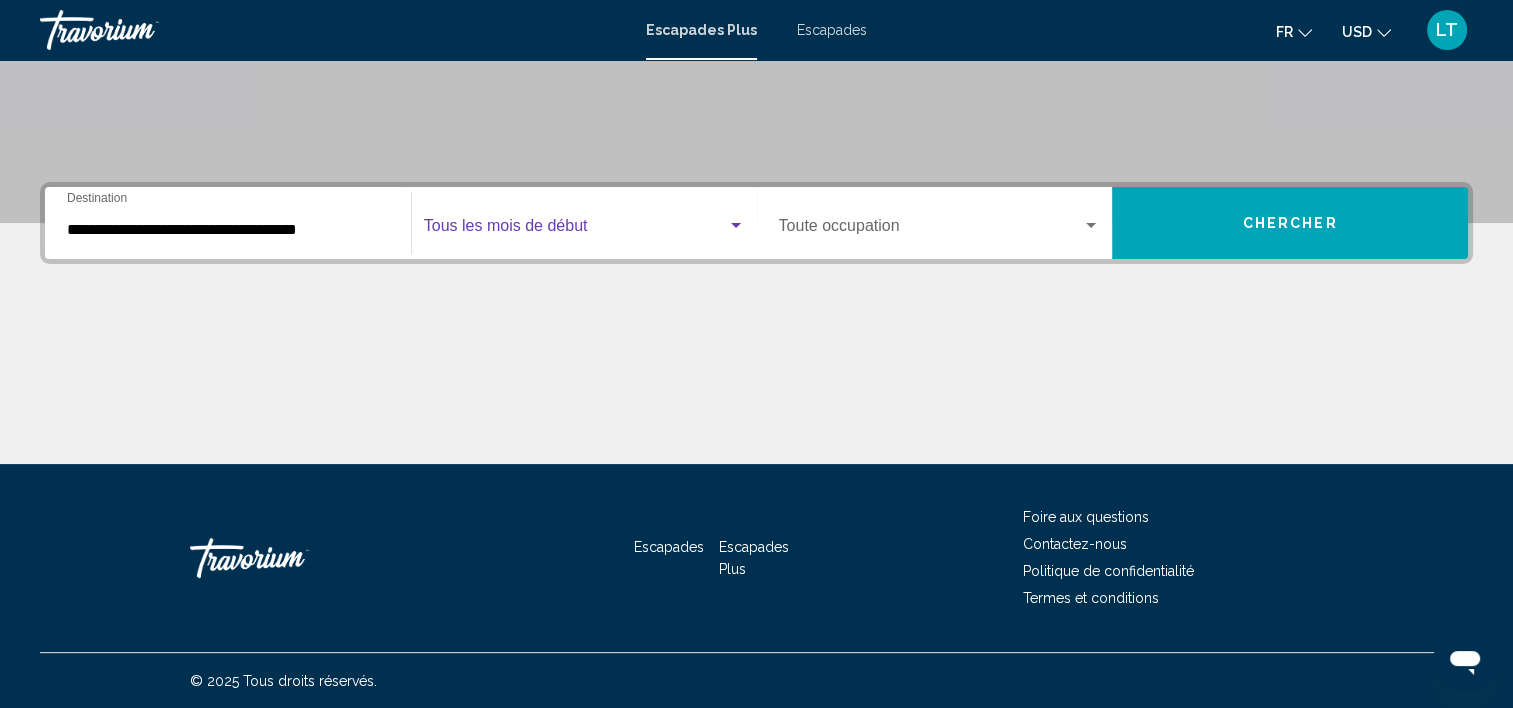 click at bounding box center (736, 226) 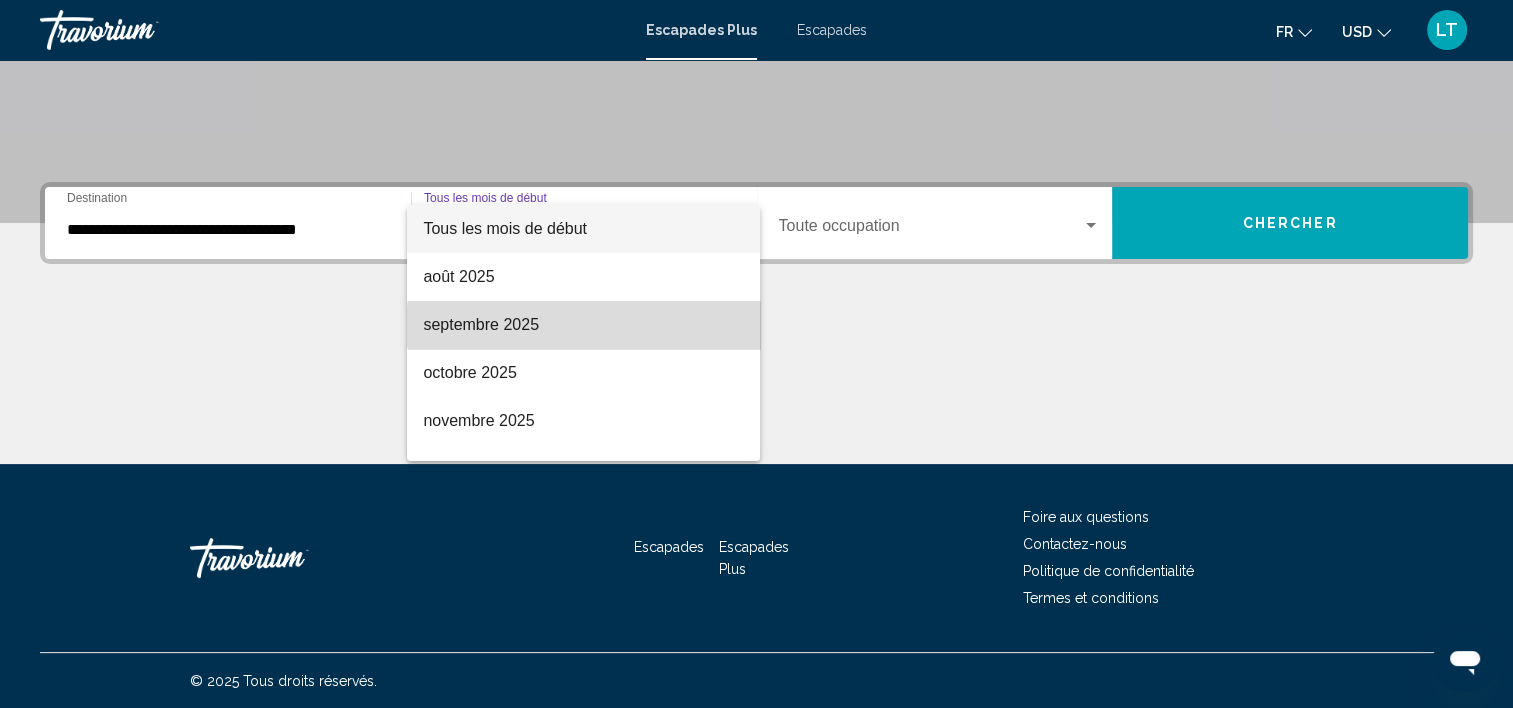 click on "septembre 2025" at bounding box center (583, 325) 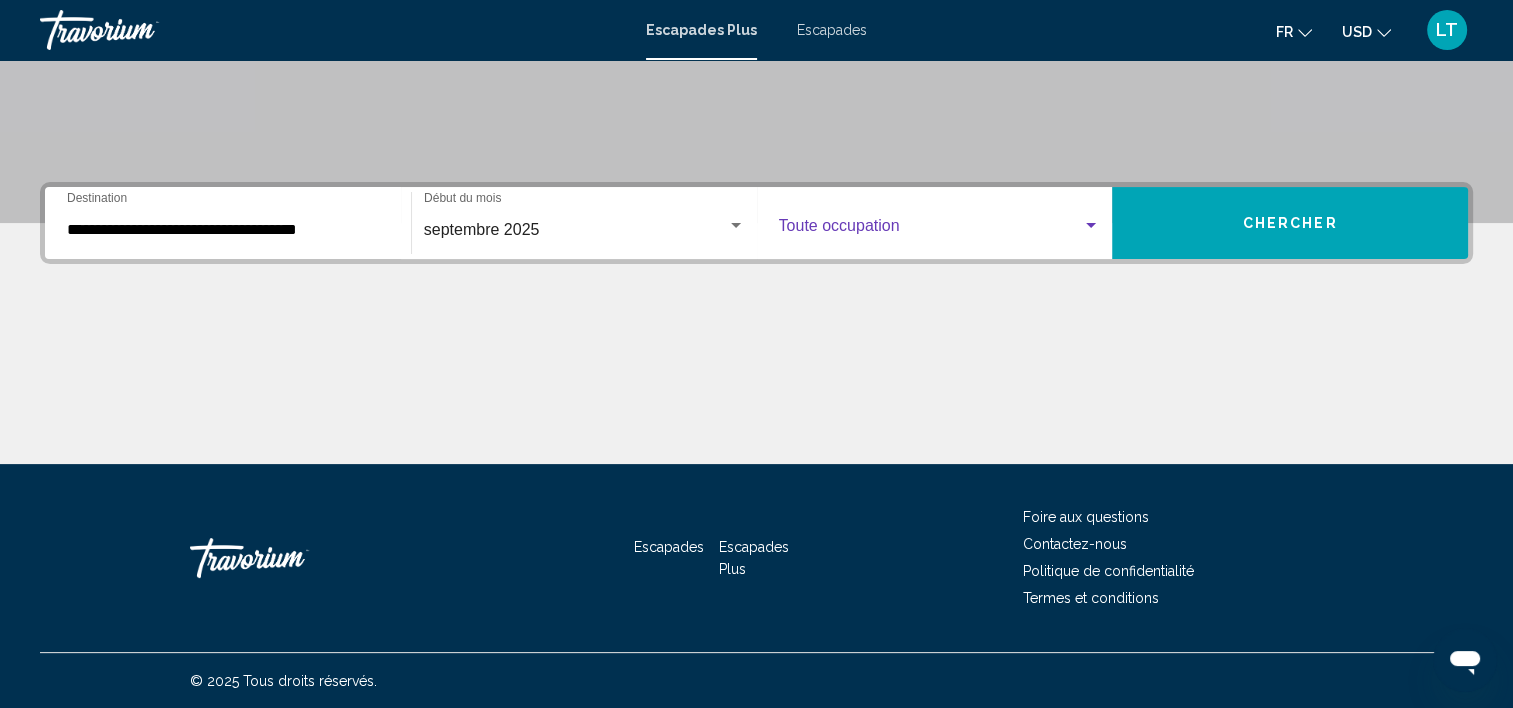 click at bounding box center [1091, 225] 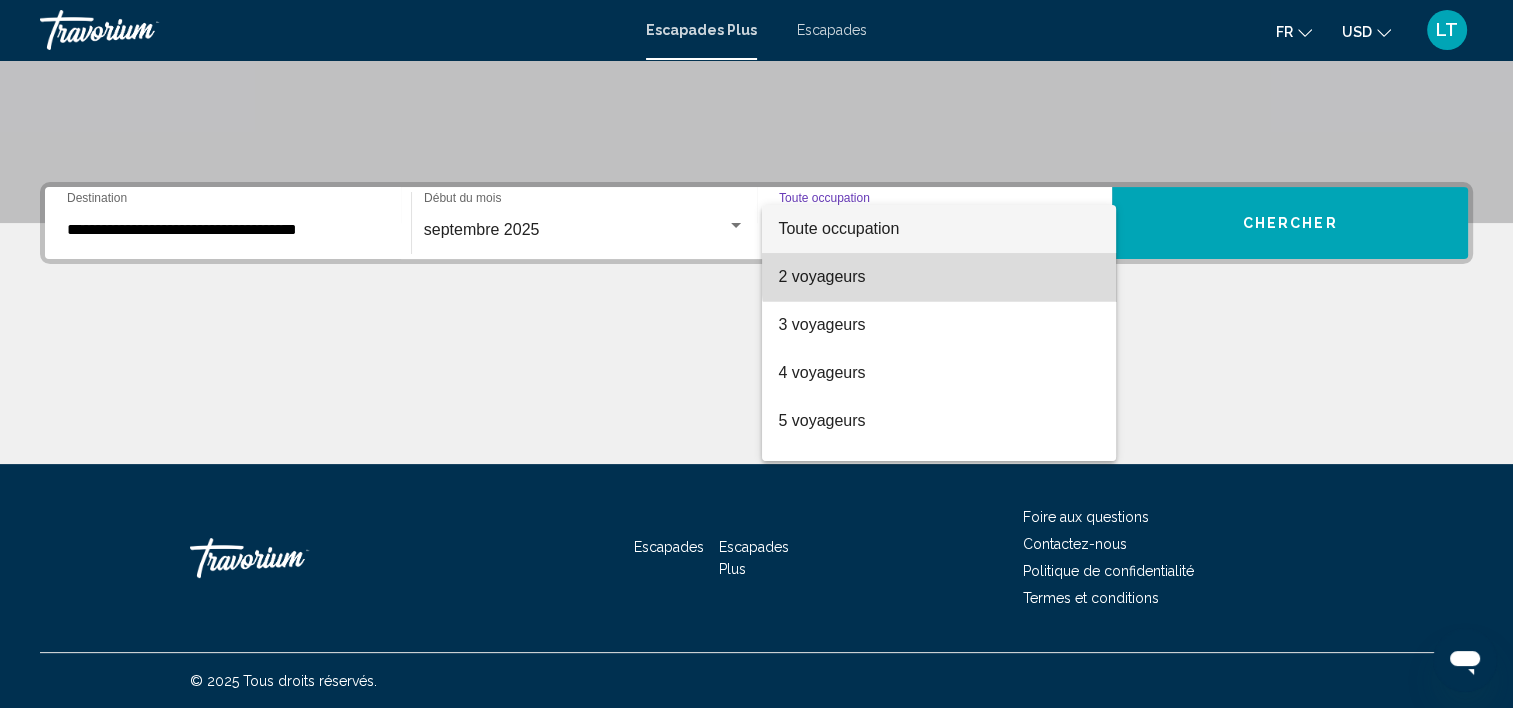 click on "2 voyageurs" at bounding box center [939, 277] 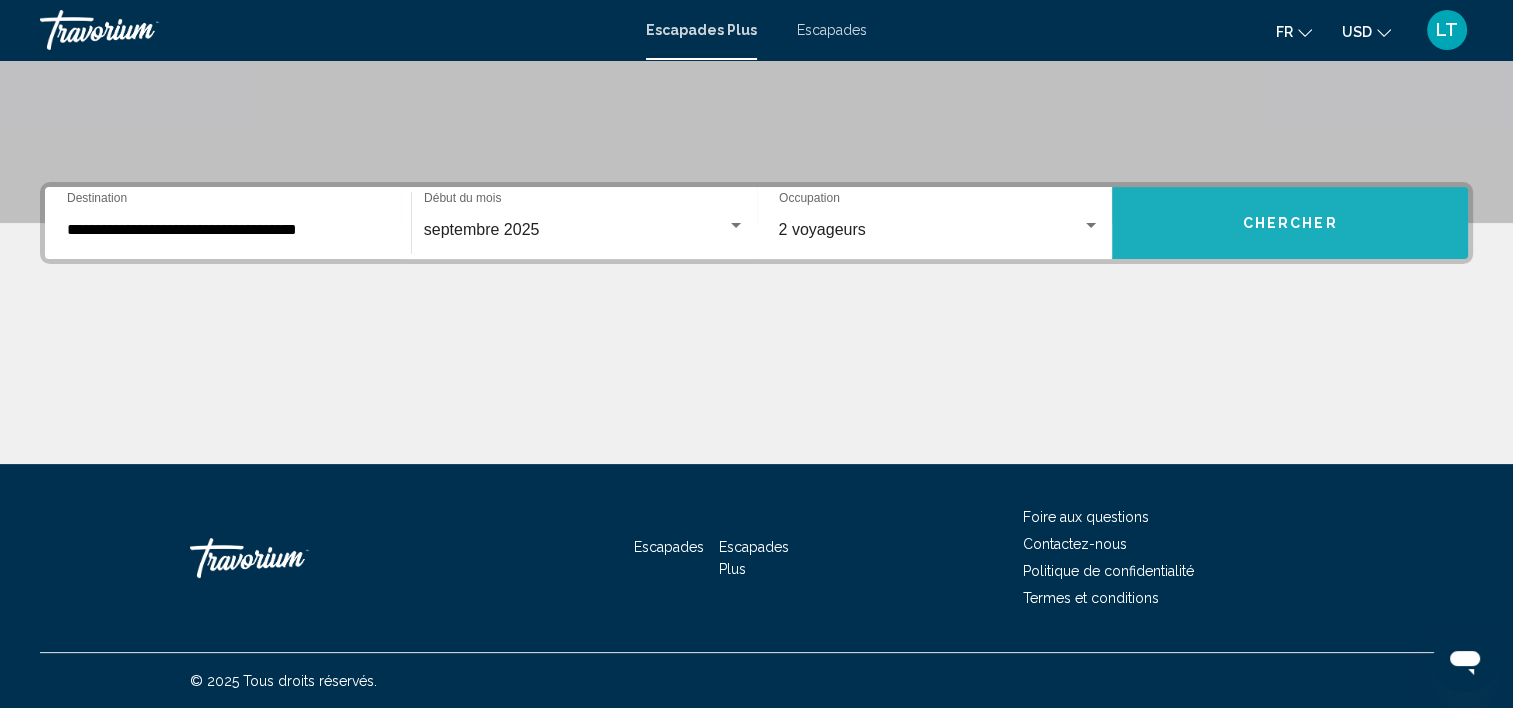 click on "Chercher" at bounding box center [1290, 224] 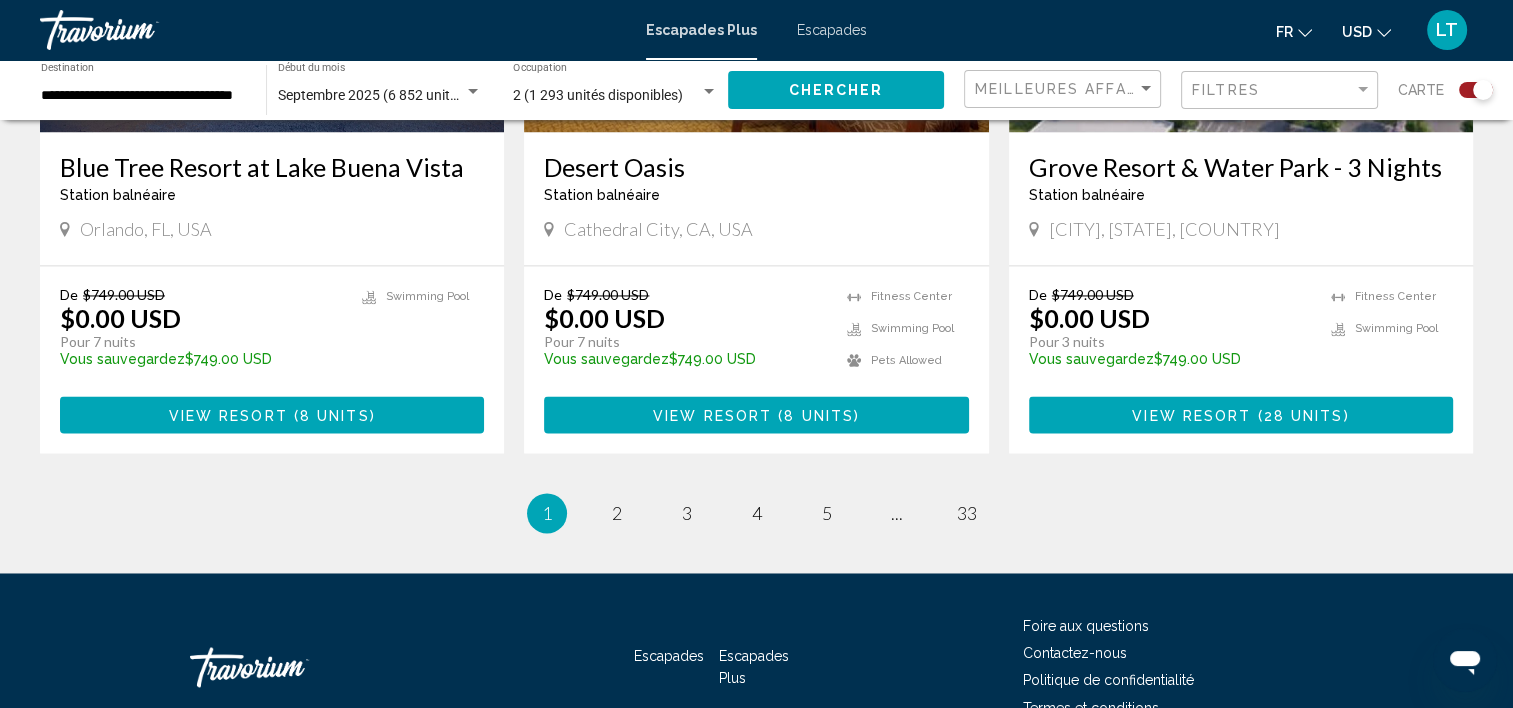 scroll, scrollTop: 3100, scrollLeft: 0, axis: vertical 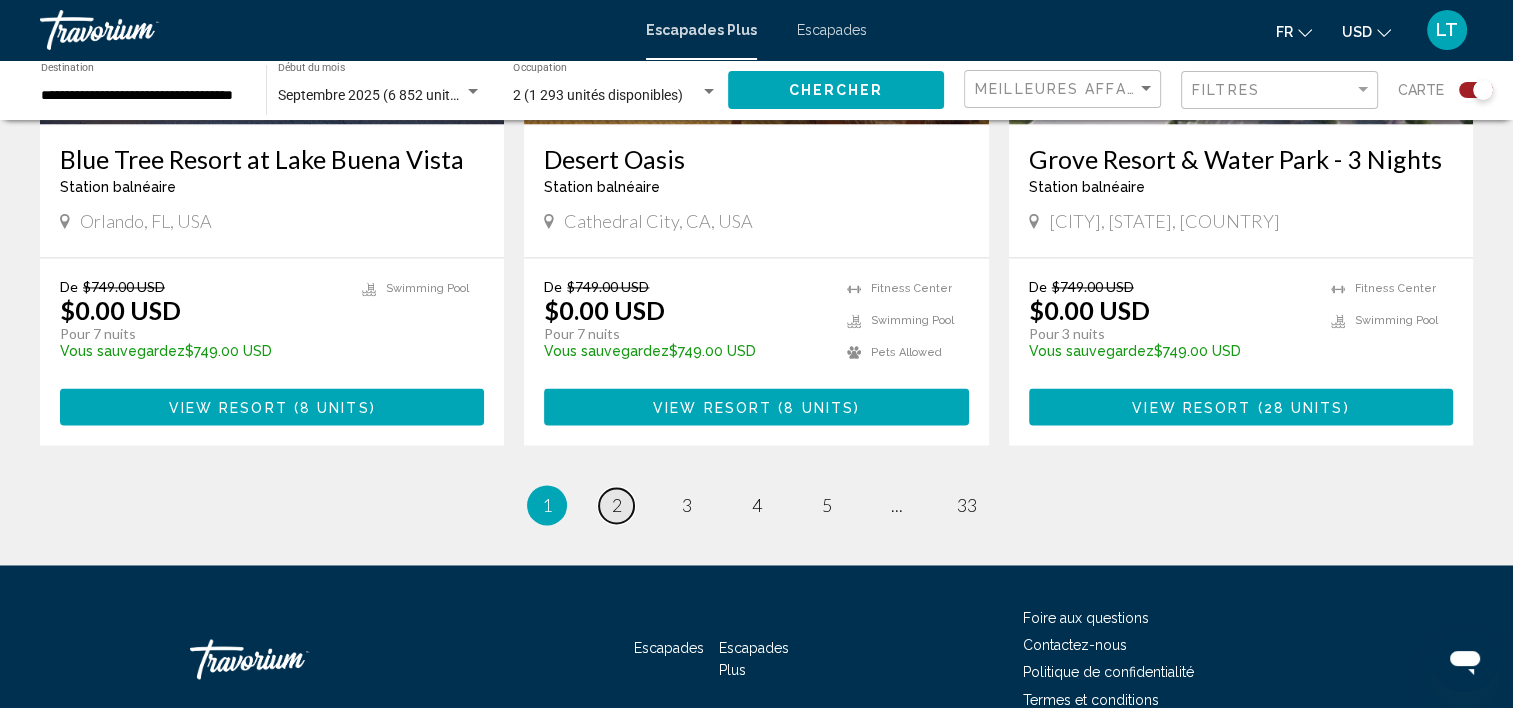 click on "2" at bounding box center [617, 505] 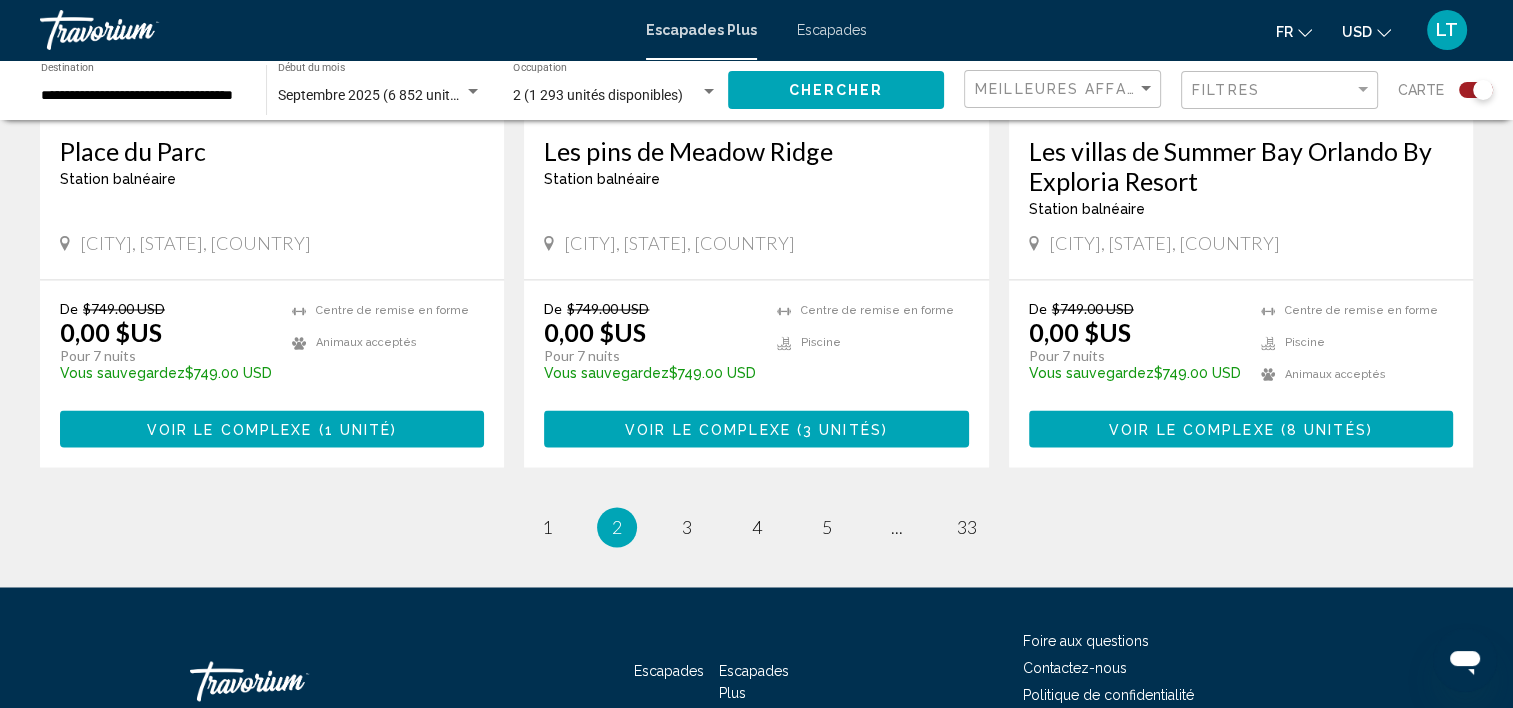 scroll, scrollTop: 3288, scrollLeft: 0, axis: vertical 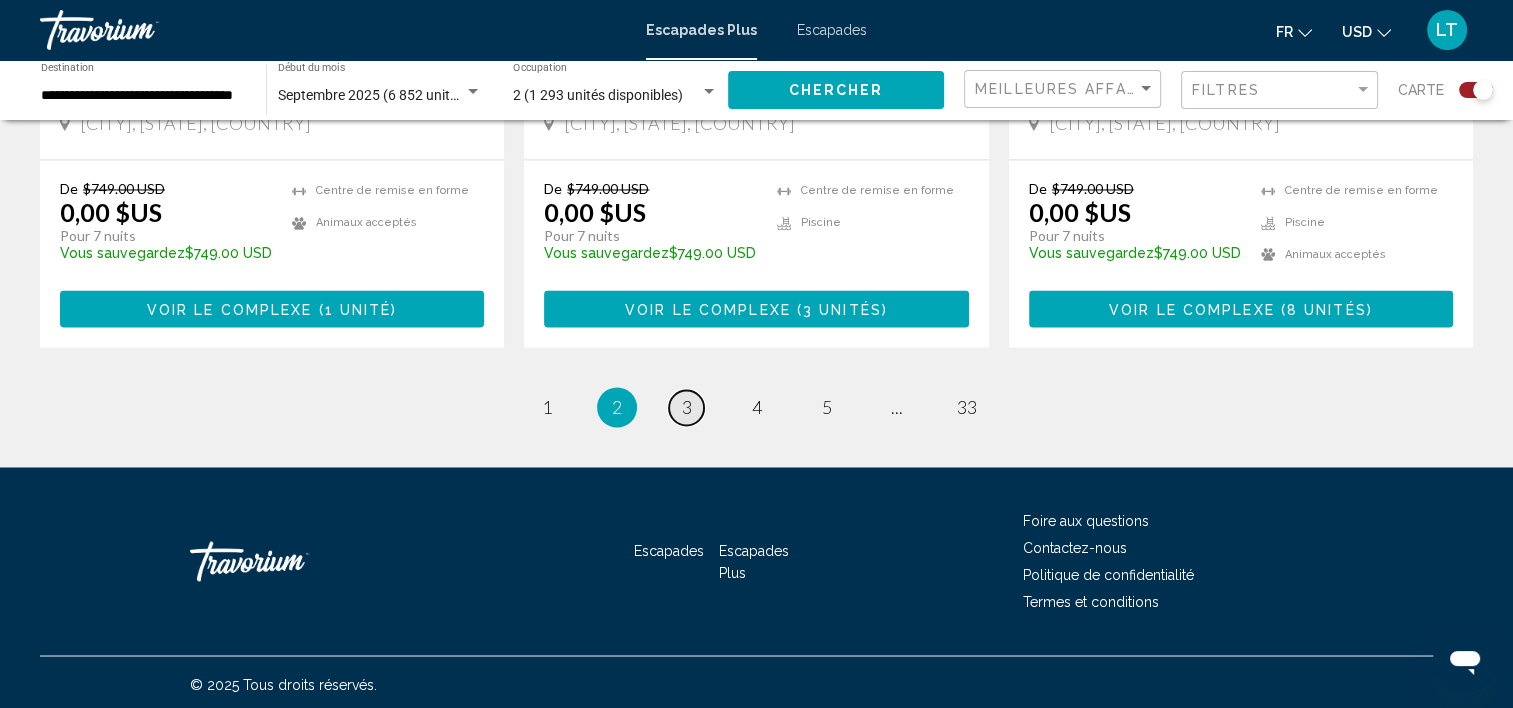 click on "page  3" at bounding box center (686, 407) 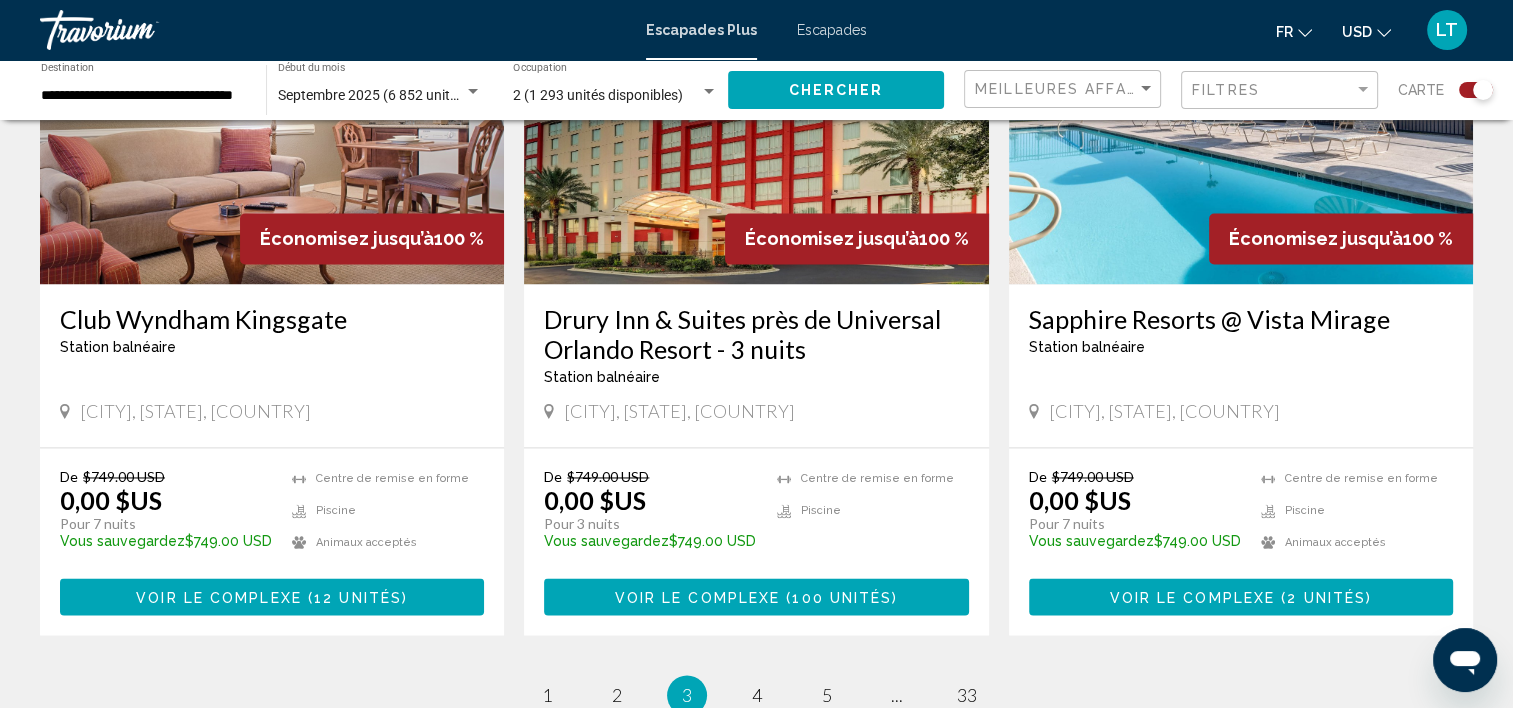 scroll, scrollTop: 3216, scrollLeft: 0, axis: vertical 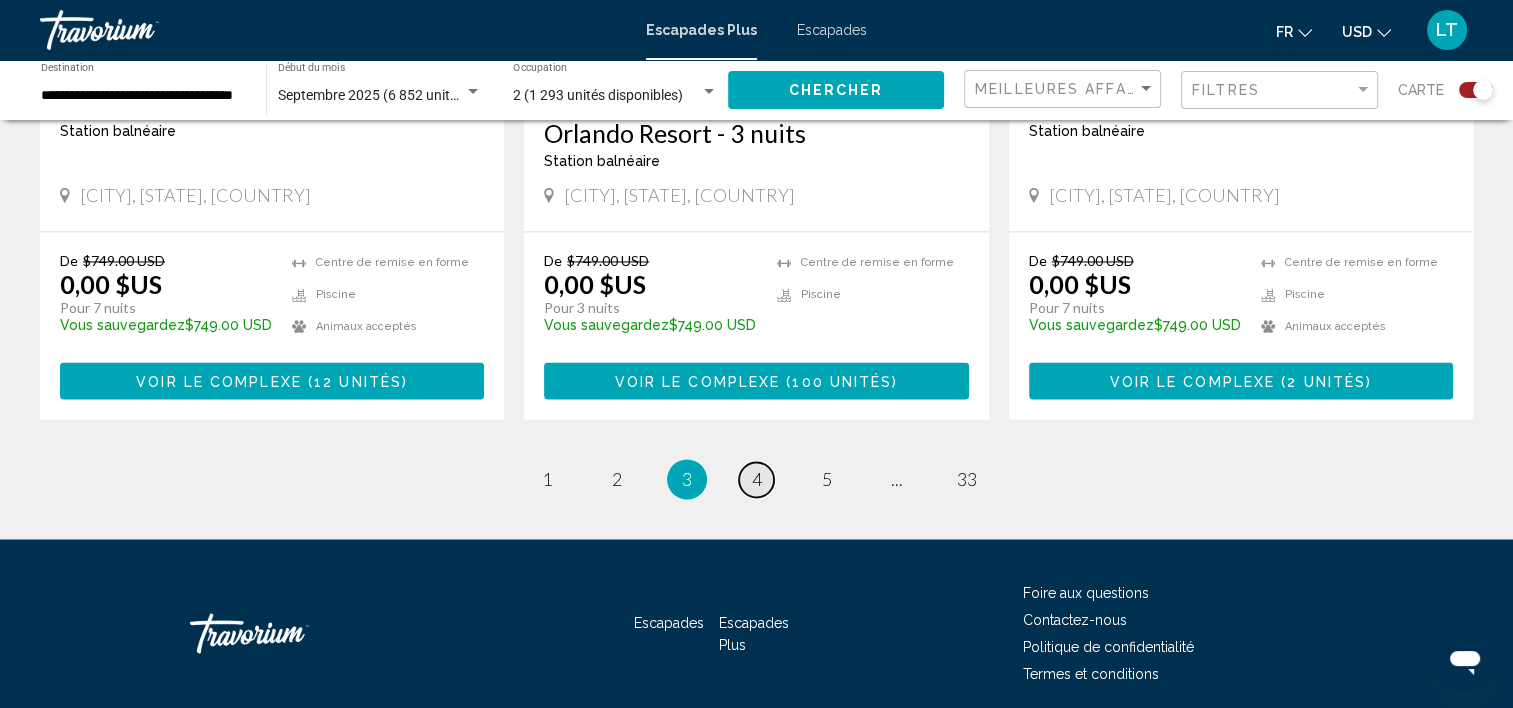 click on "4" at bounding box center (757, 479) 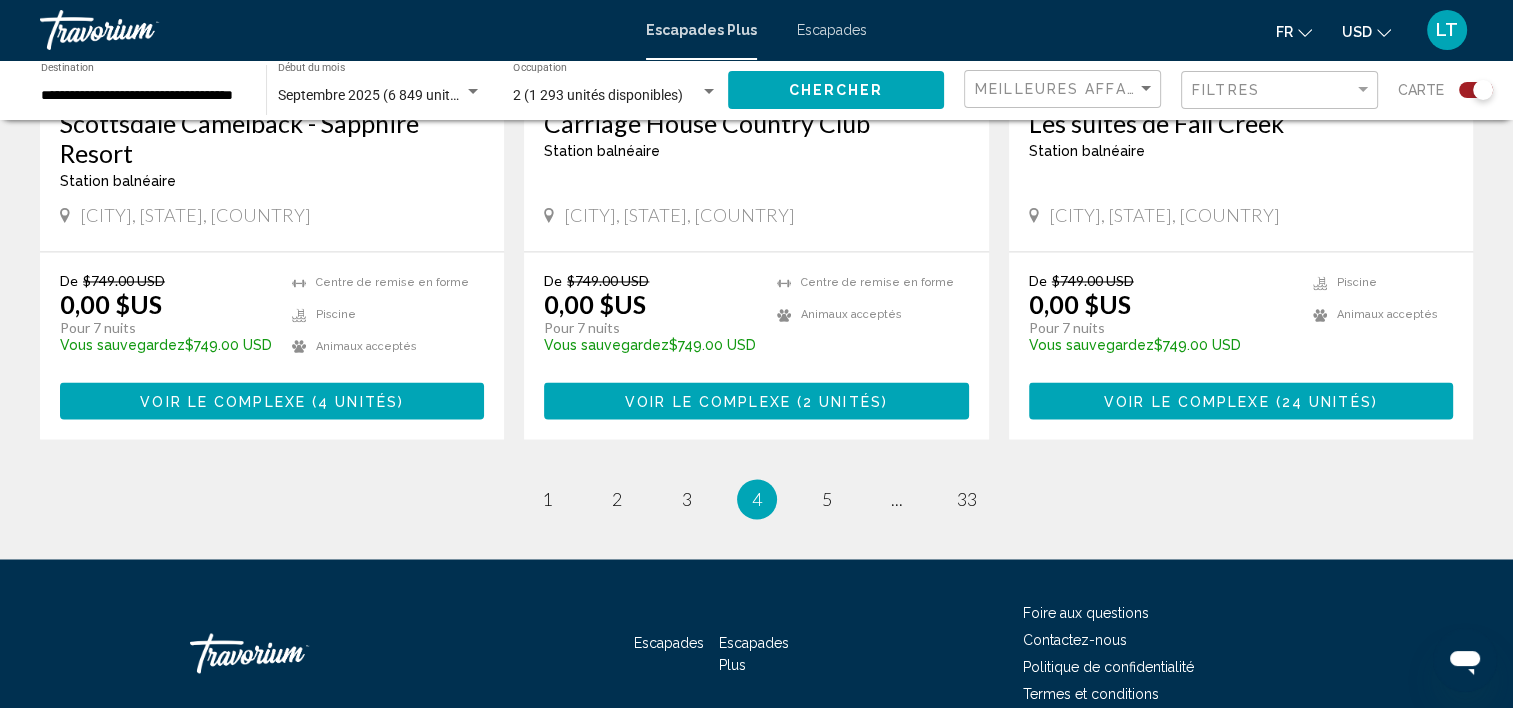 scroll, scrollTop: 3200, scrollLeft: 0, axis: vertical 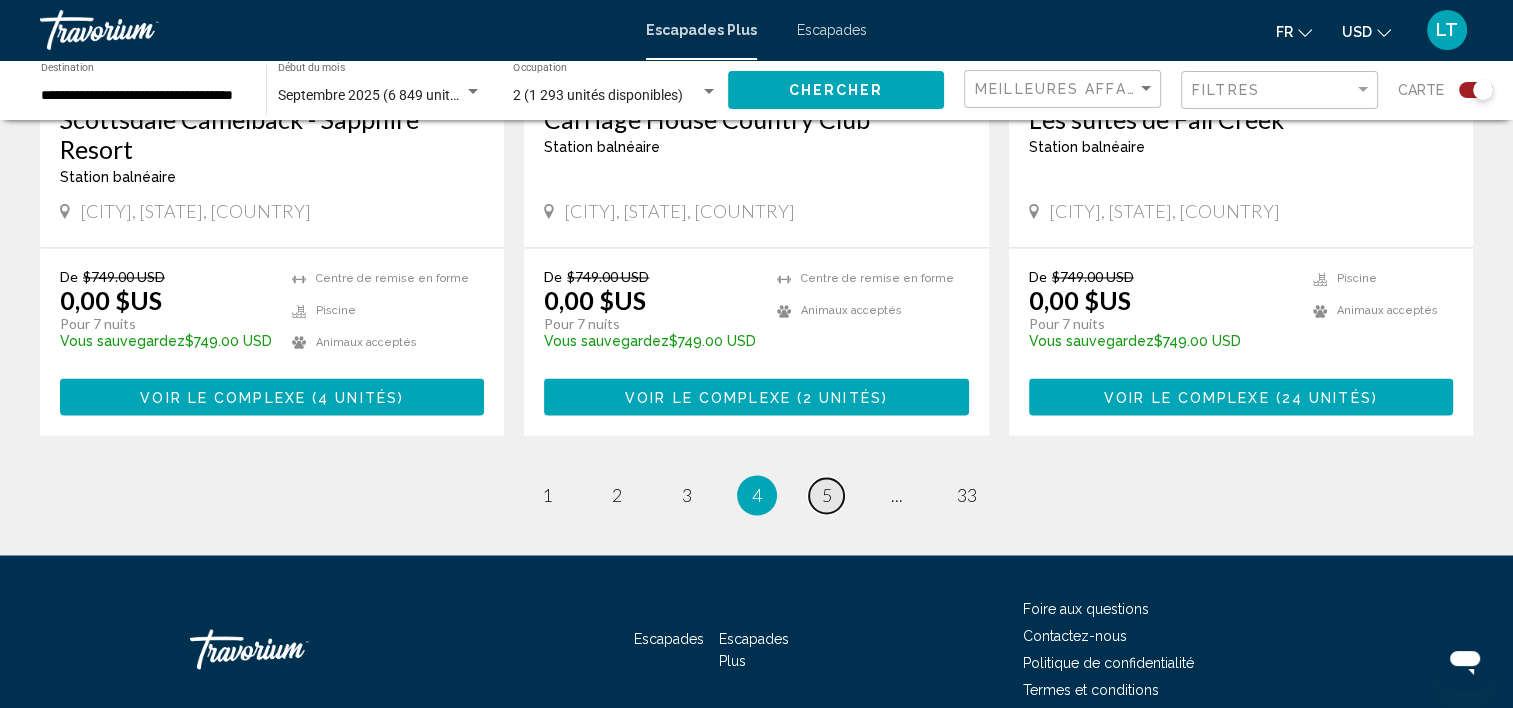 click on "5" at bounding box center [827, 495] 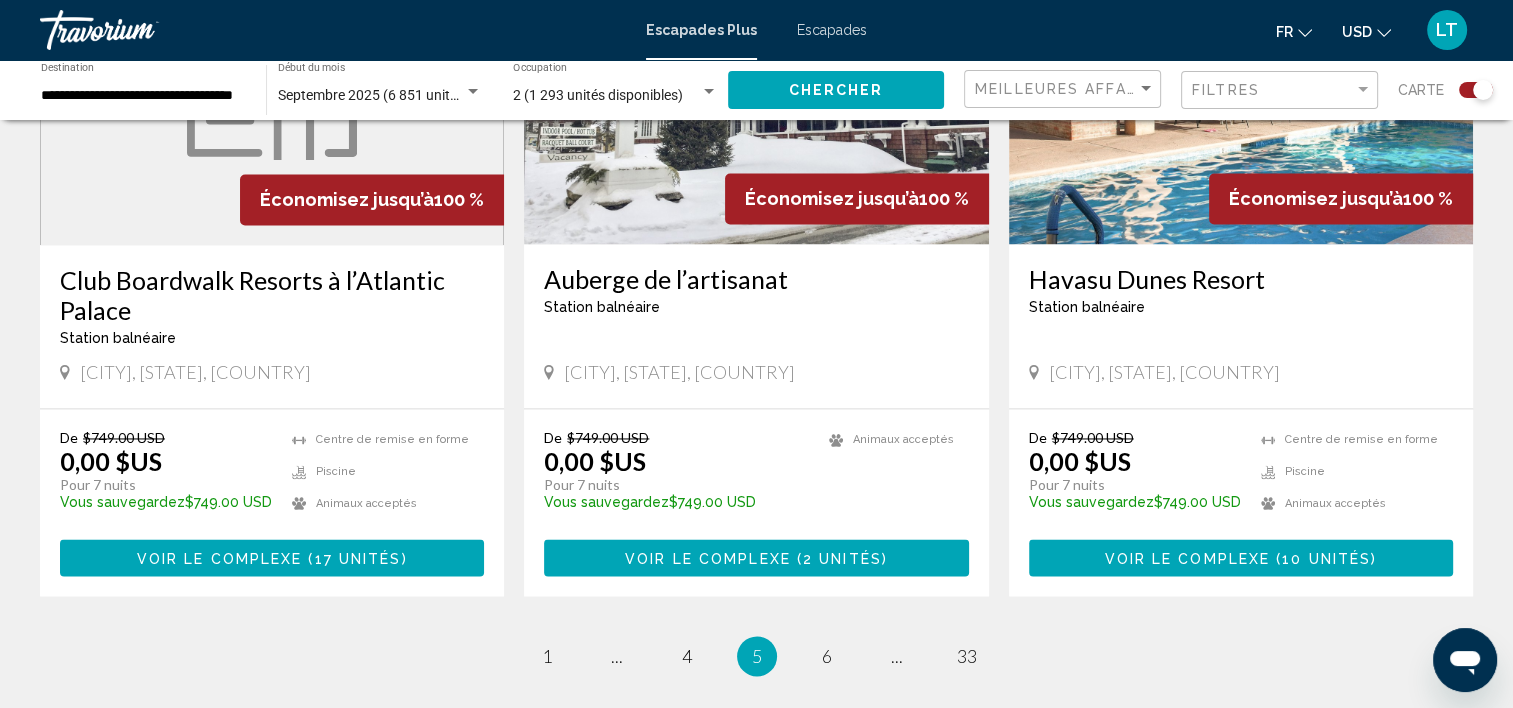 scroll, scrollTop: 3116, scrollLeft: 0, axis: vertical 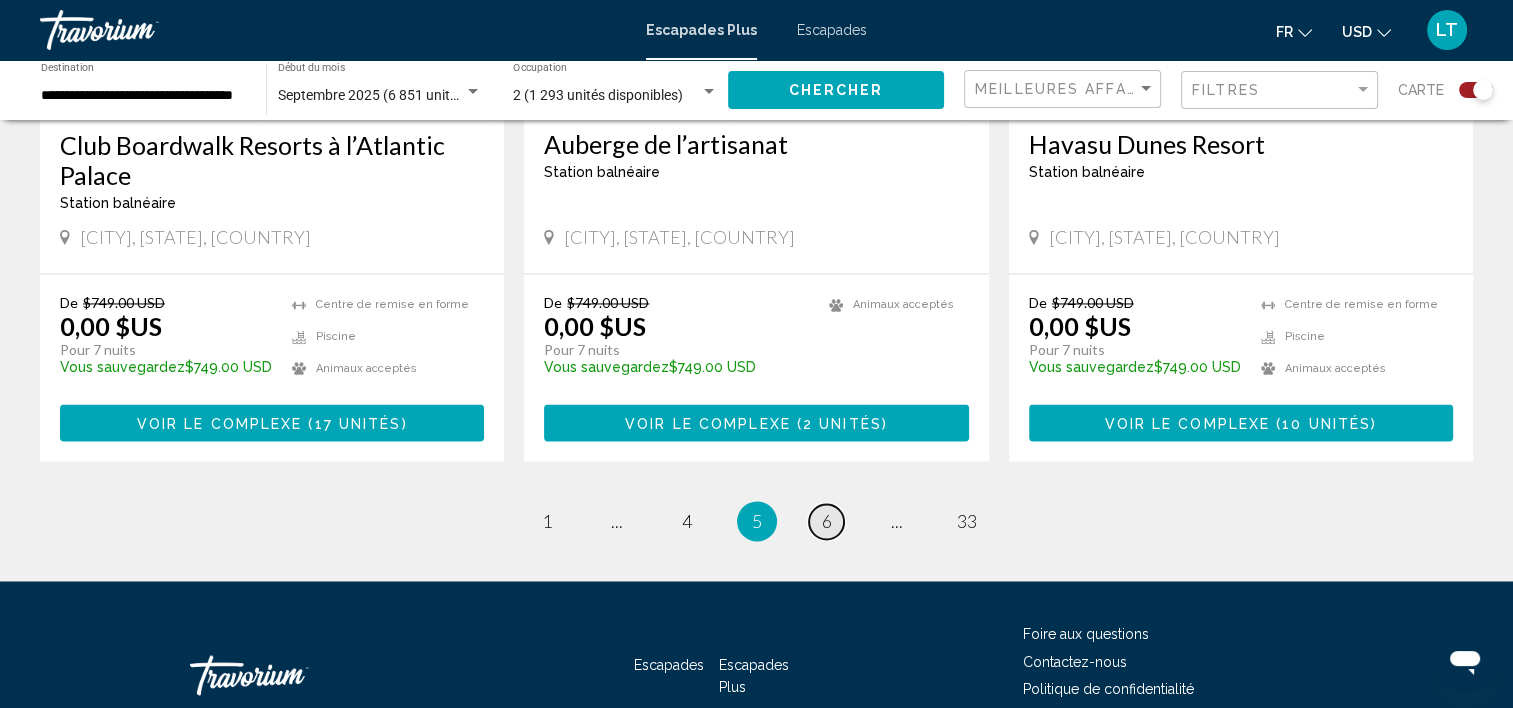 click on "6" at bounding box center (827, 521) 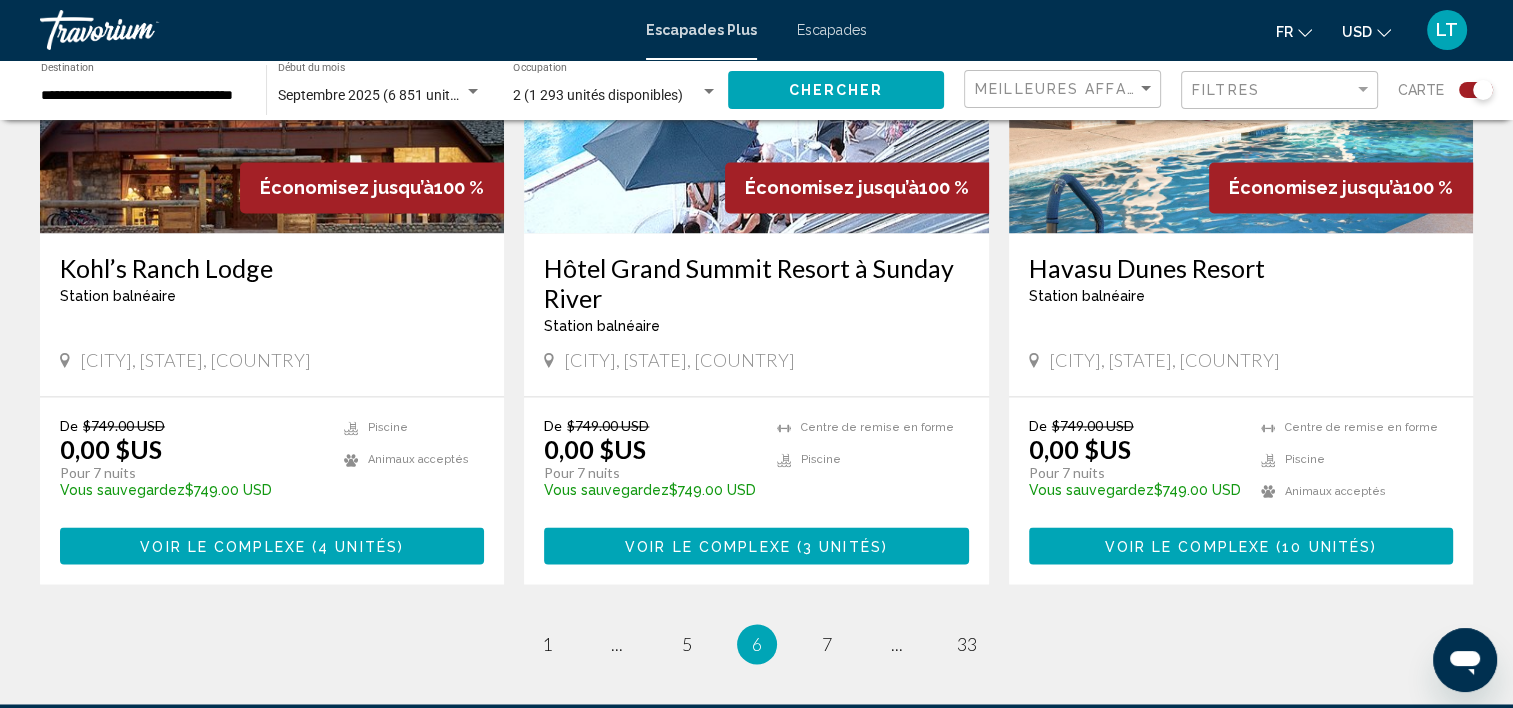 scroll, scrollTop: 3100, scrollLeft: 0, axis: vertical 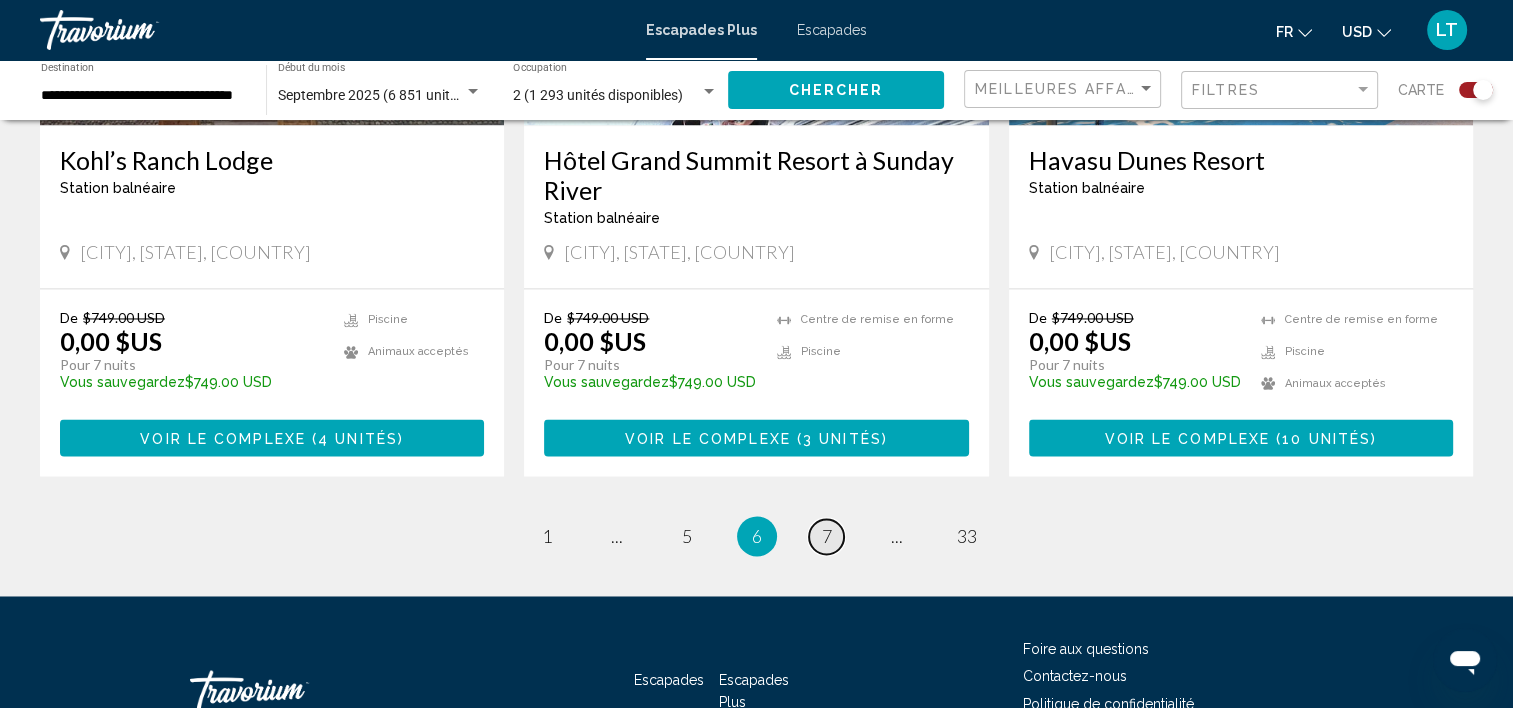 click on "7" at bounding box center [827, 536] 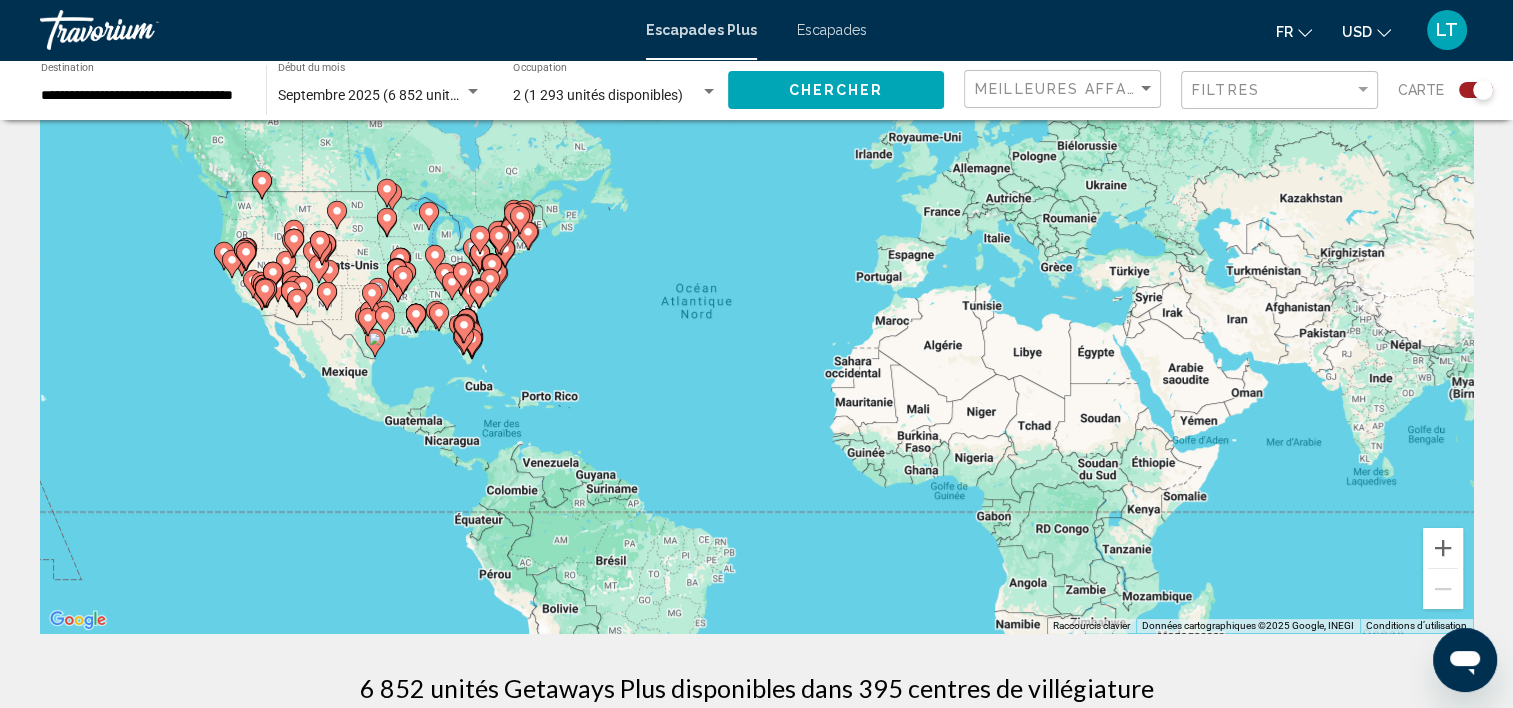 scroll, scrollTop: 0, scrollLeft: 0, axis: both 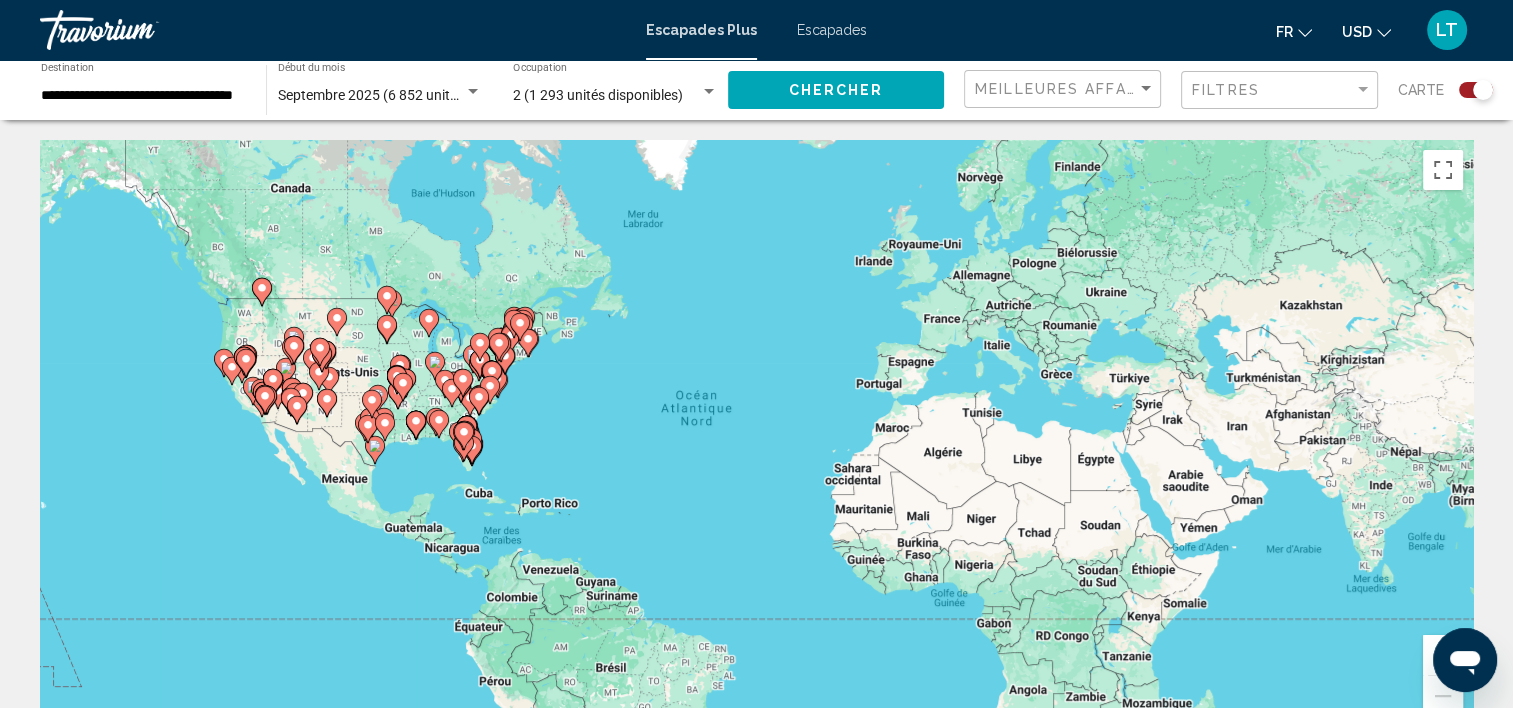 click at bounding box center (445, 384) 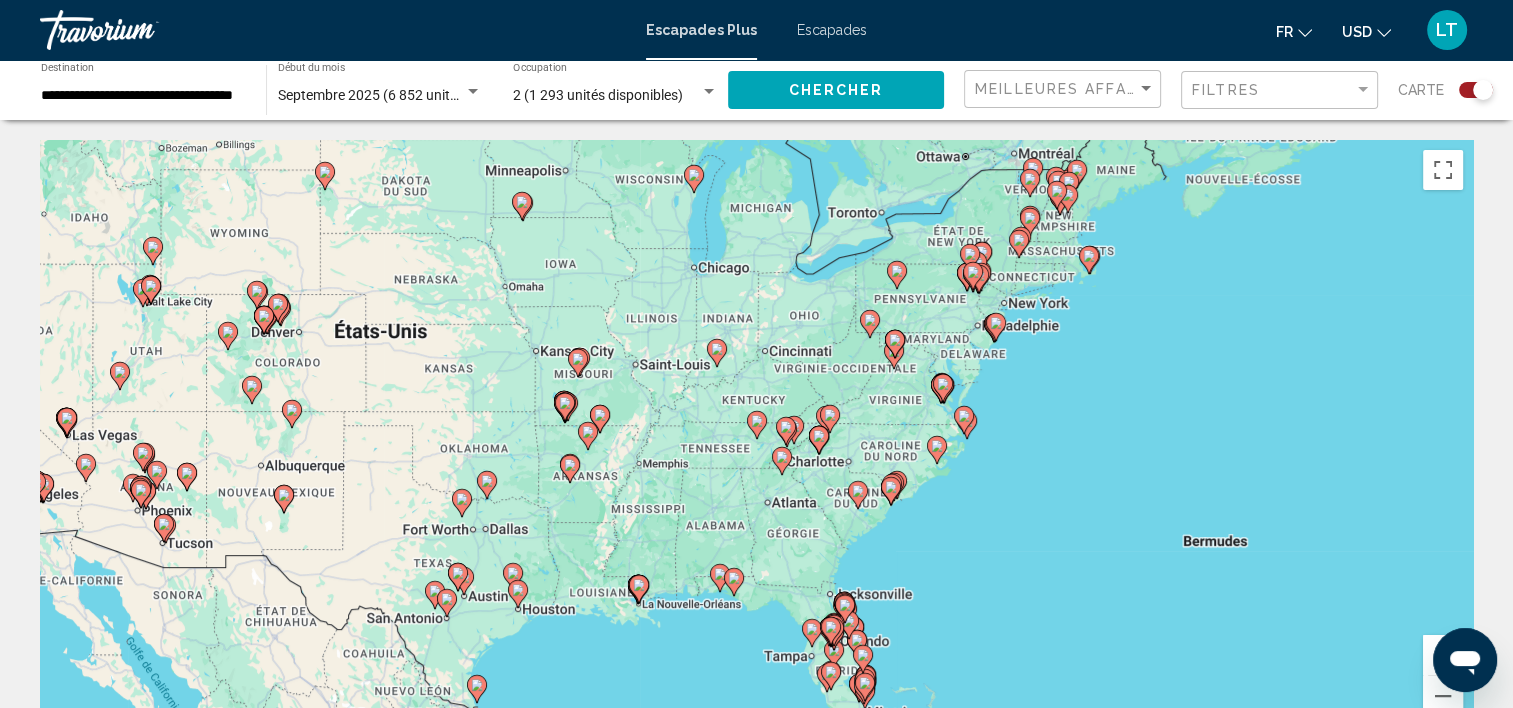 click on "Pour activer le glissement avec le clavier, appuyez sur Alt+Entrée. Une fois ce mode activé, utilisez les touches fléchées pour déplacer le repère. Pour valider le déplacement, appuyez sur Entrée. Pour annuler, appuyez sur Échap." at bounding box center [756, 440] 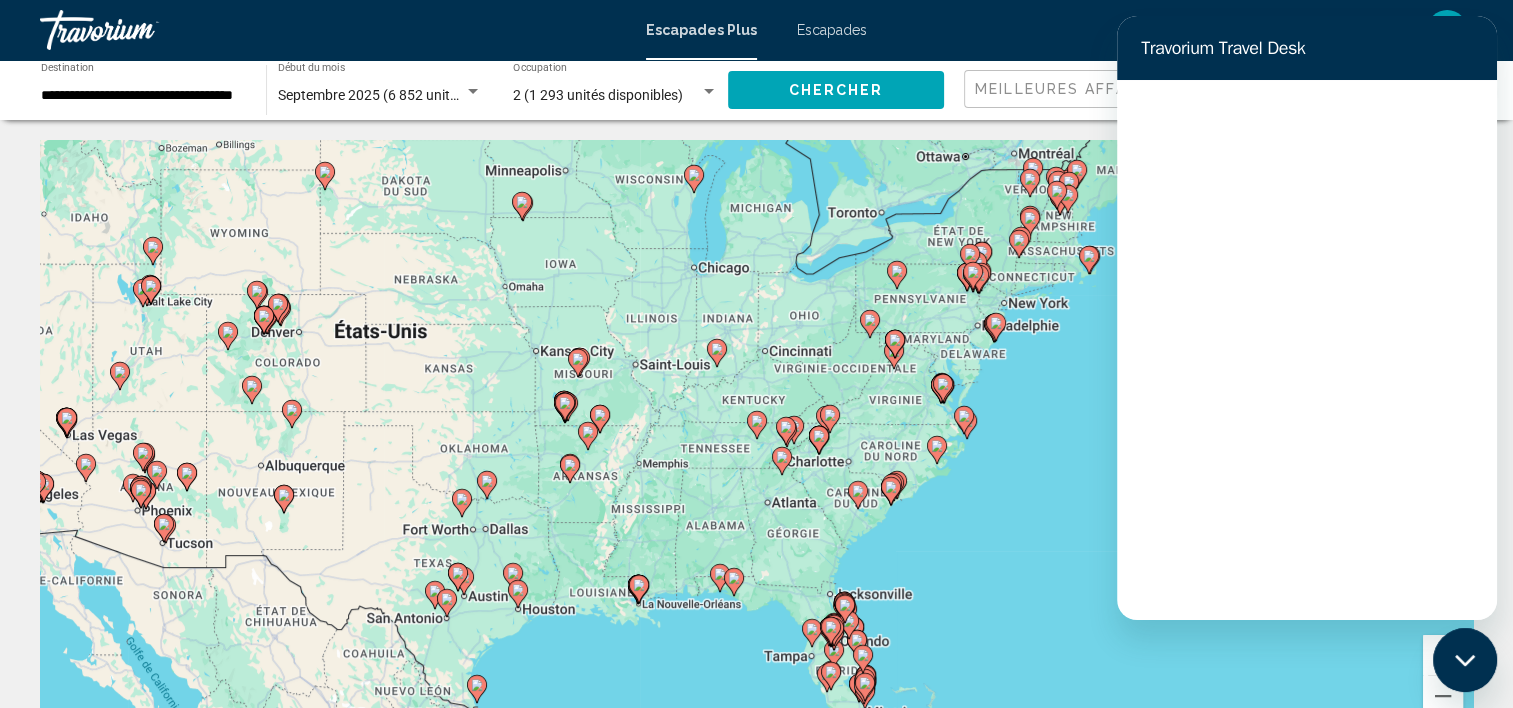 scroll, scrollTop: 0, scrollLeft: 0, axis: both 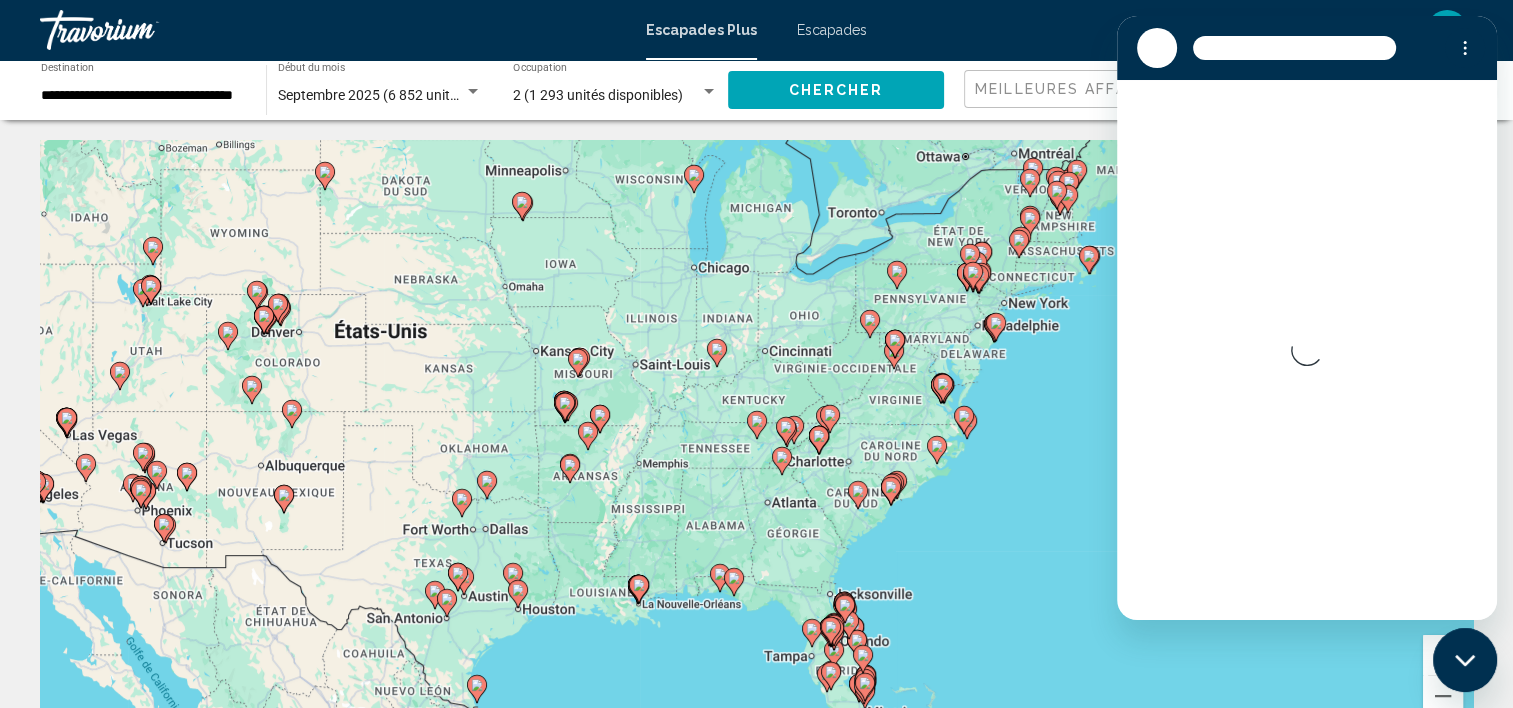 click at bounding box center (1294, 48) 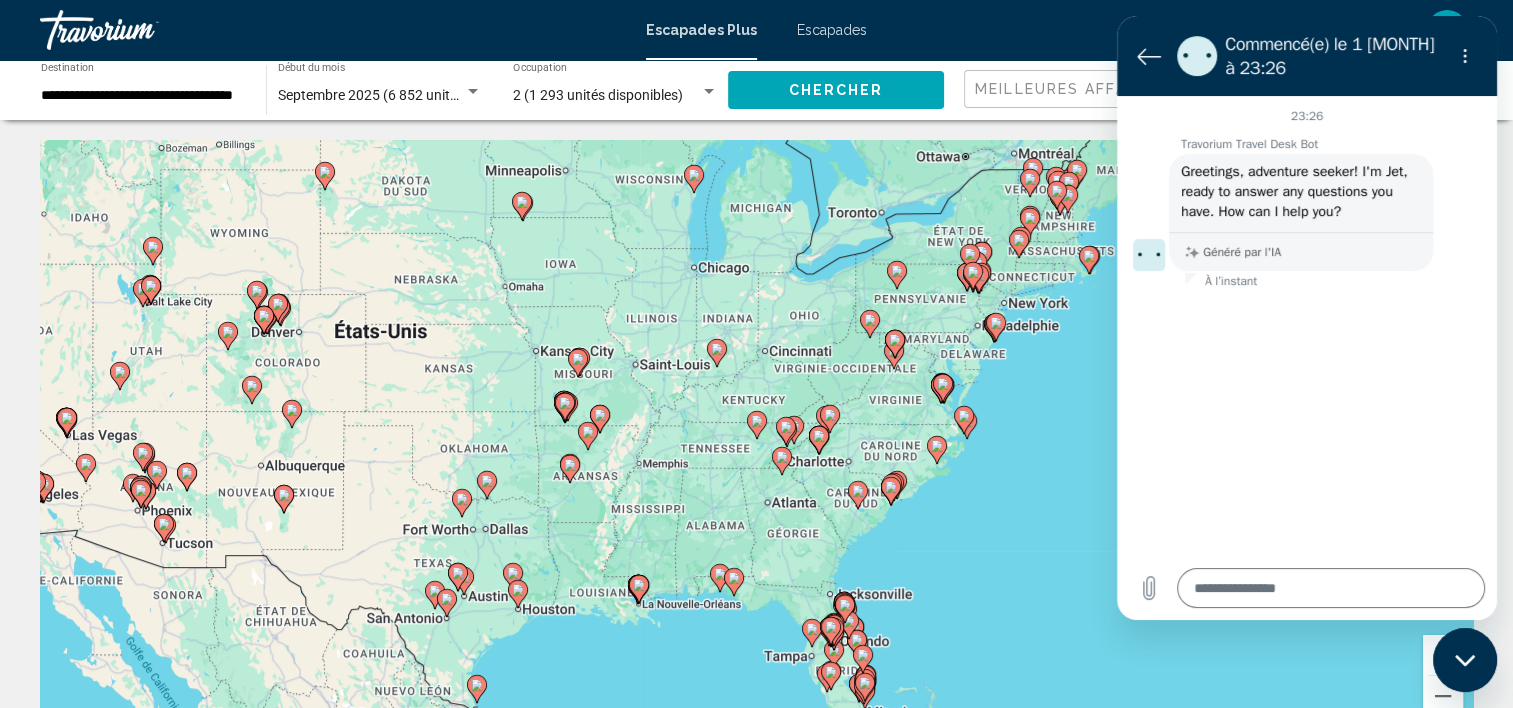 click 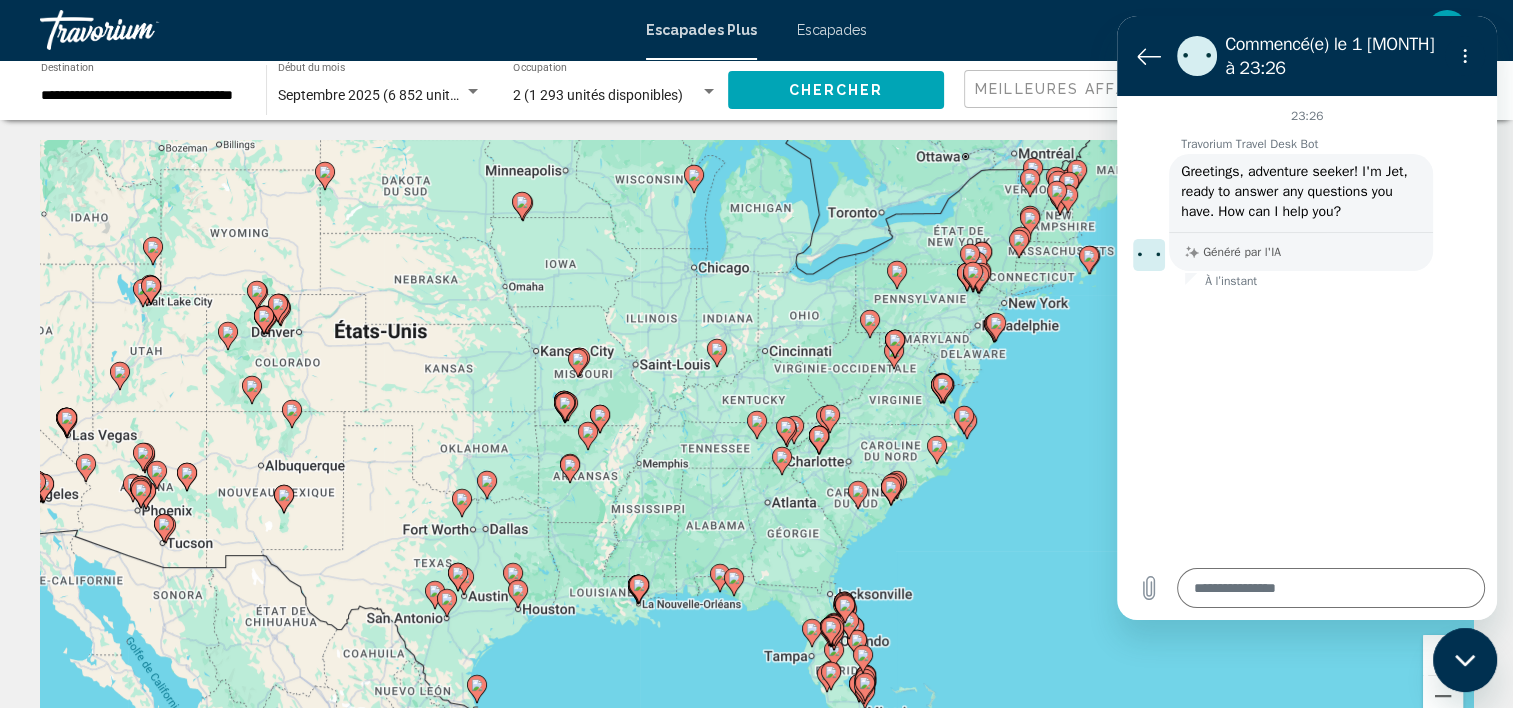 type on "*" 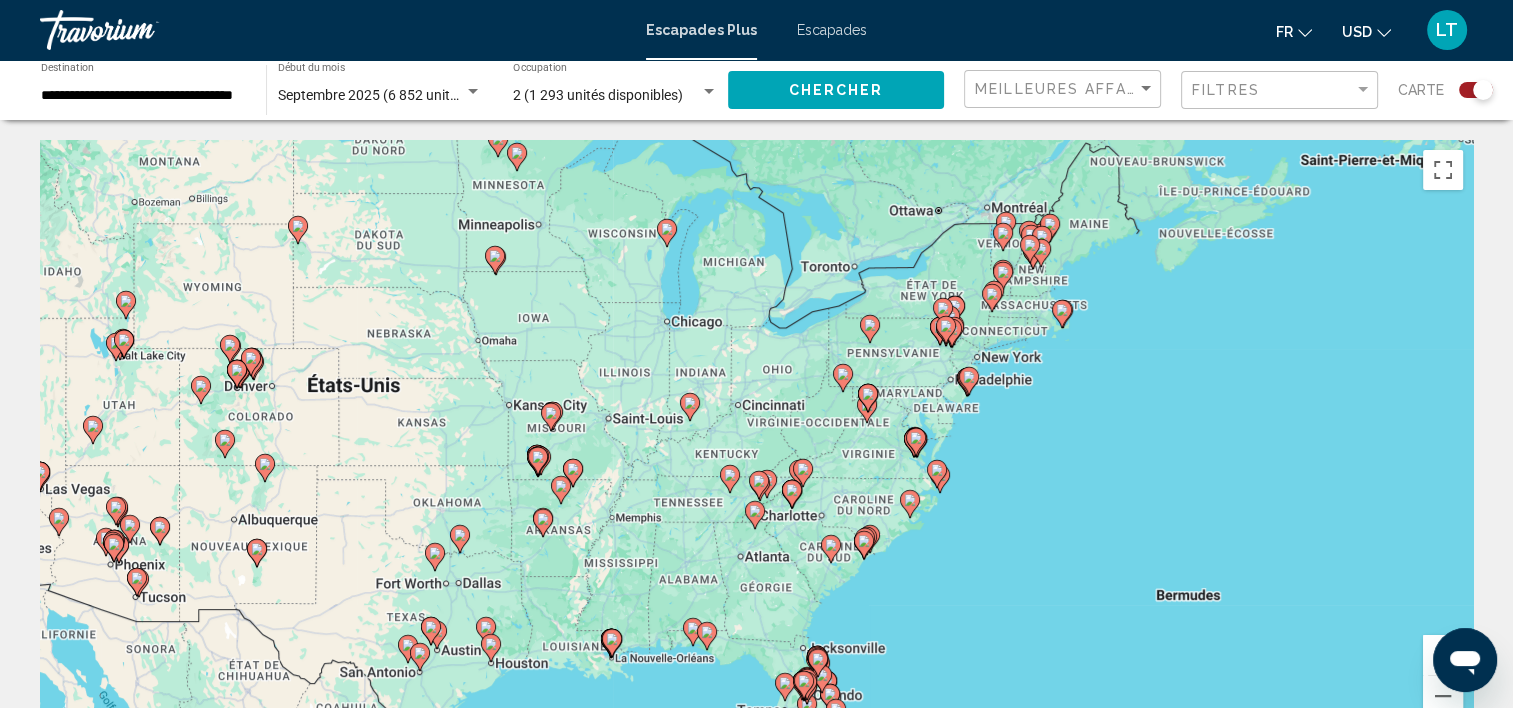 drag, startPoint x: 1161, startPoint y: 380, endPoint x: 1115, endPoint y: 463, distance: 94.89468 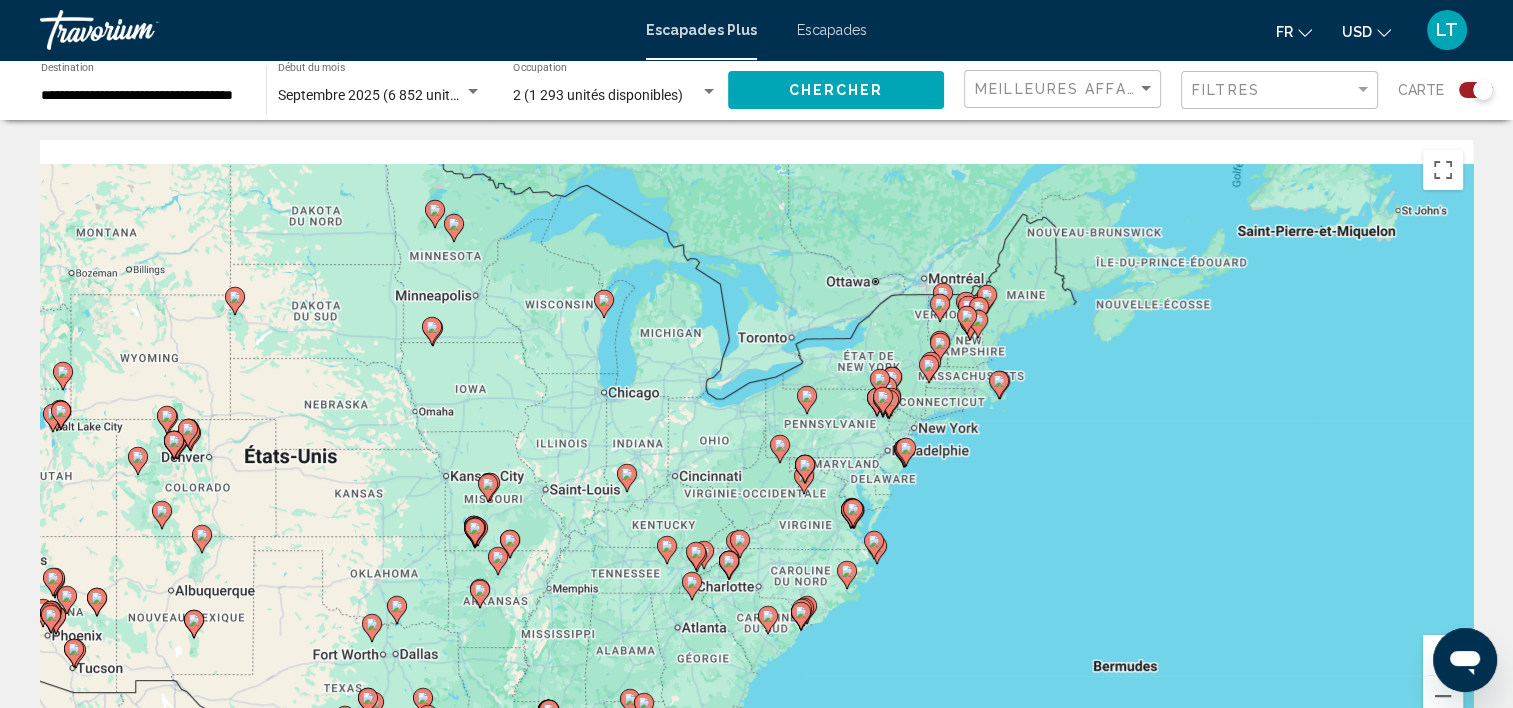 drag, startPoint x: 1107, startPoint y: 459, endPoint x: 1054, endPoint y: 509, distance: 72.862885 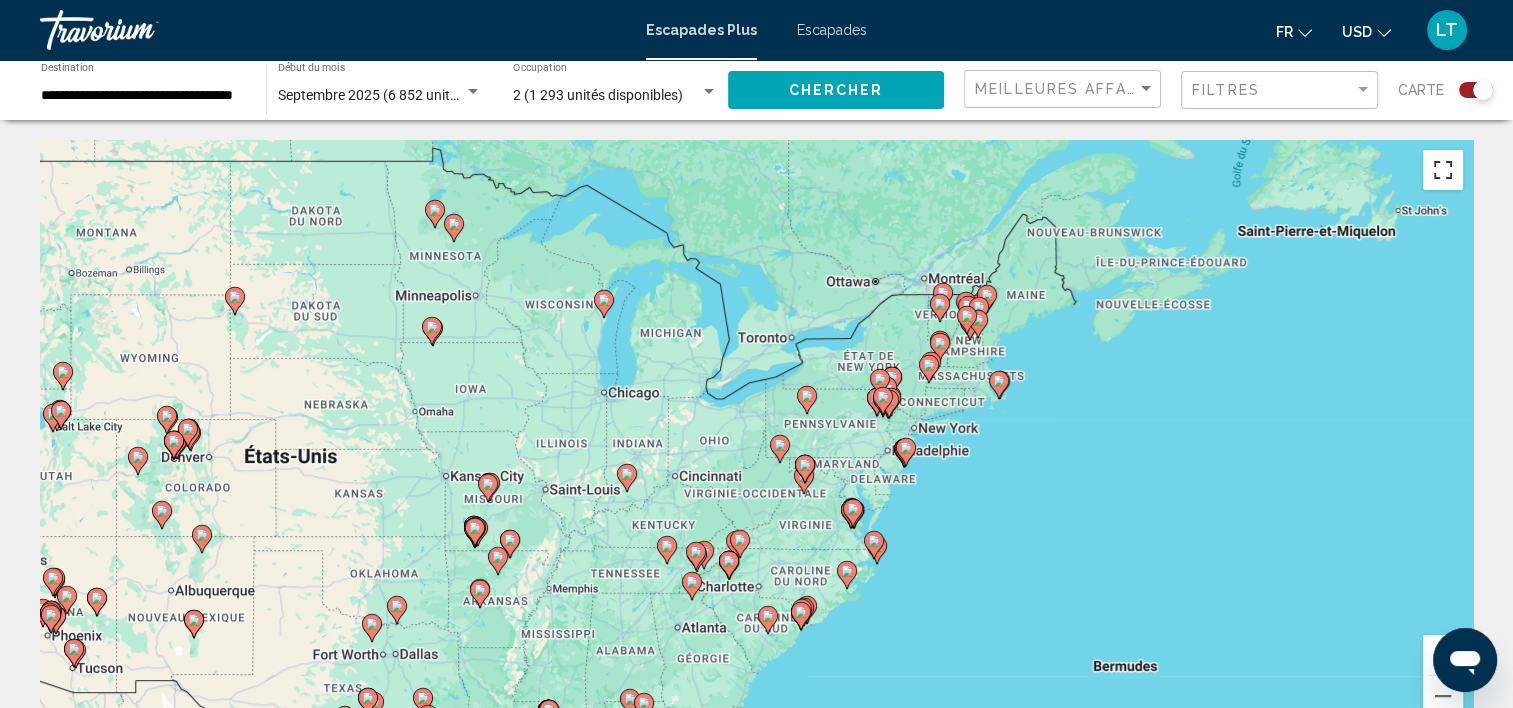 click at bounding box center [1443, 170] 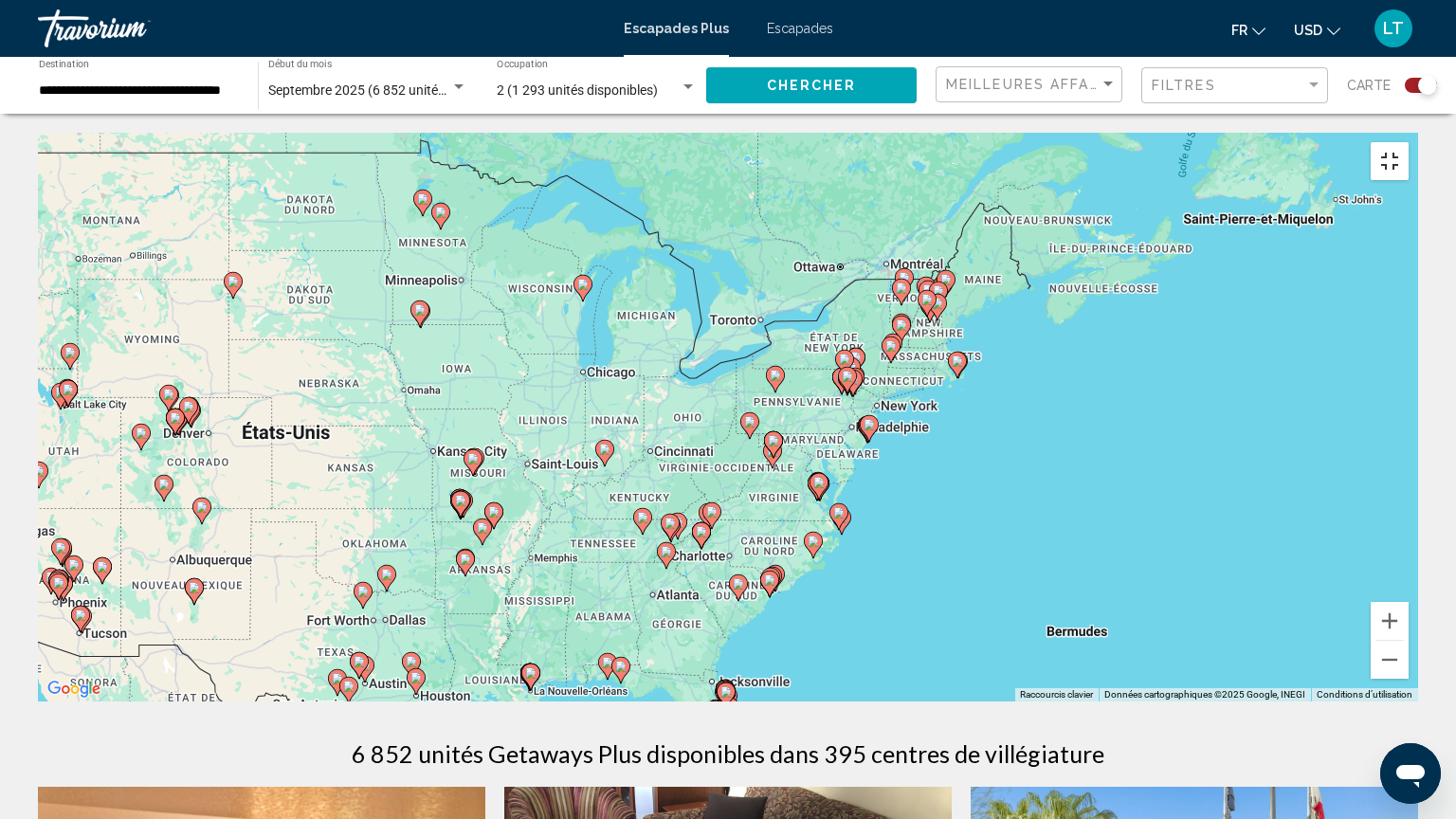 click at bounding box center (1390, 161) 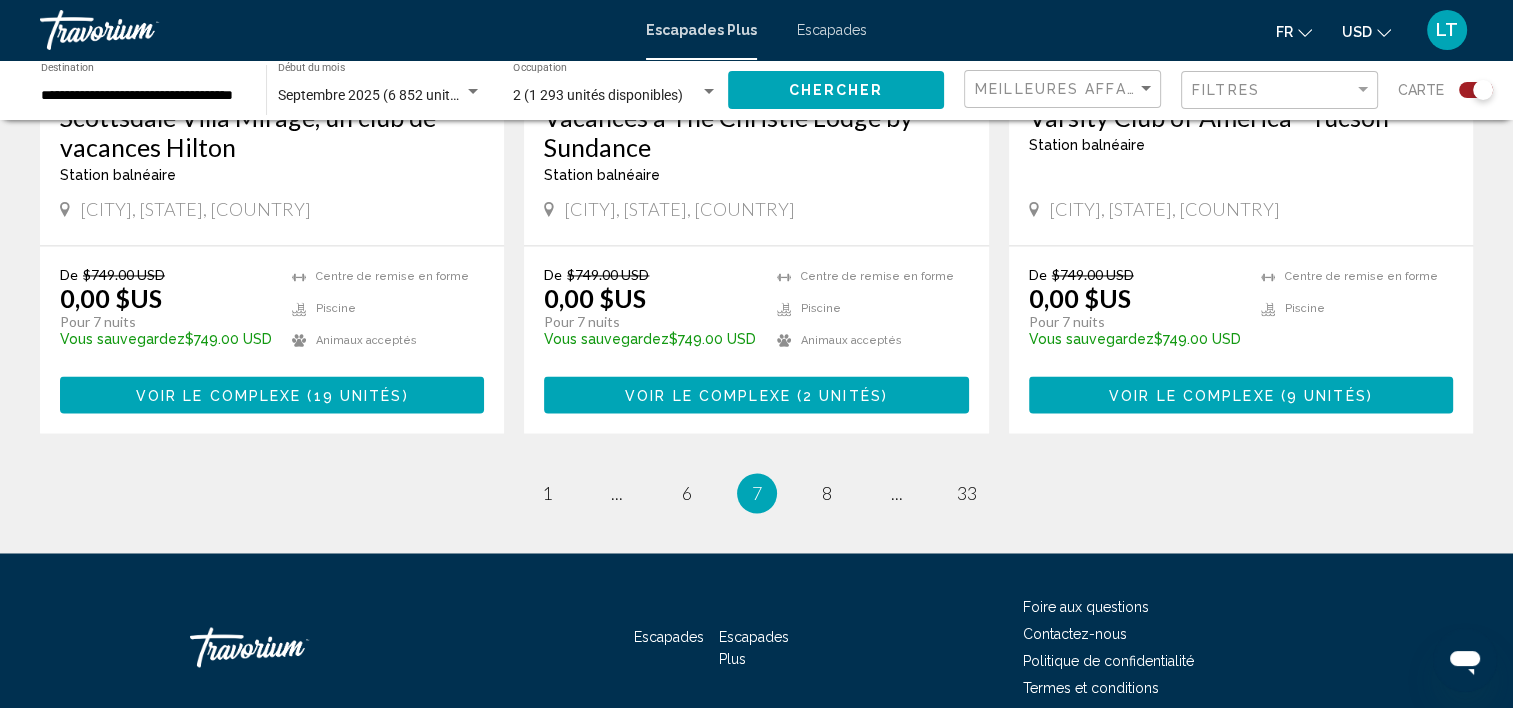 scroll, scrollTop: 3259, scrollLeft: 0, axis: vertical 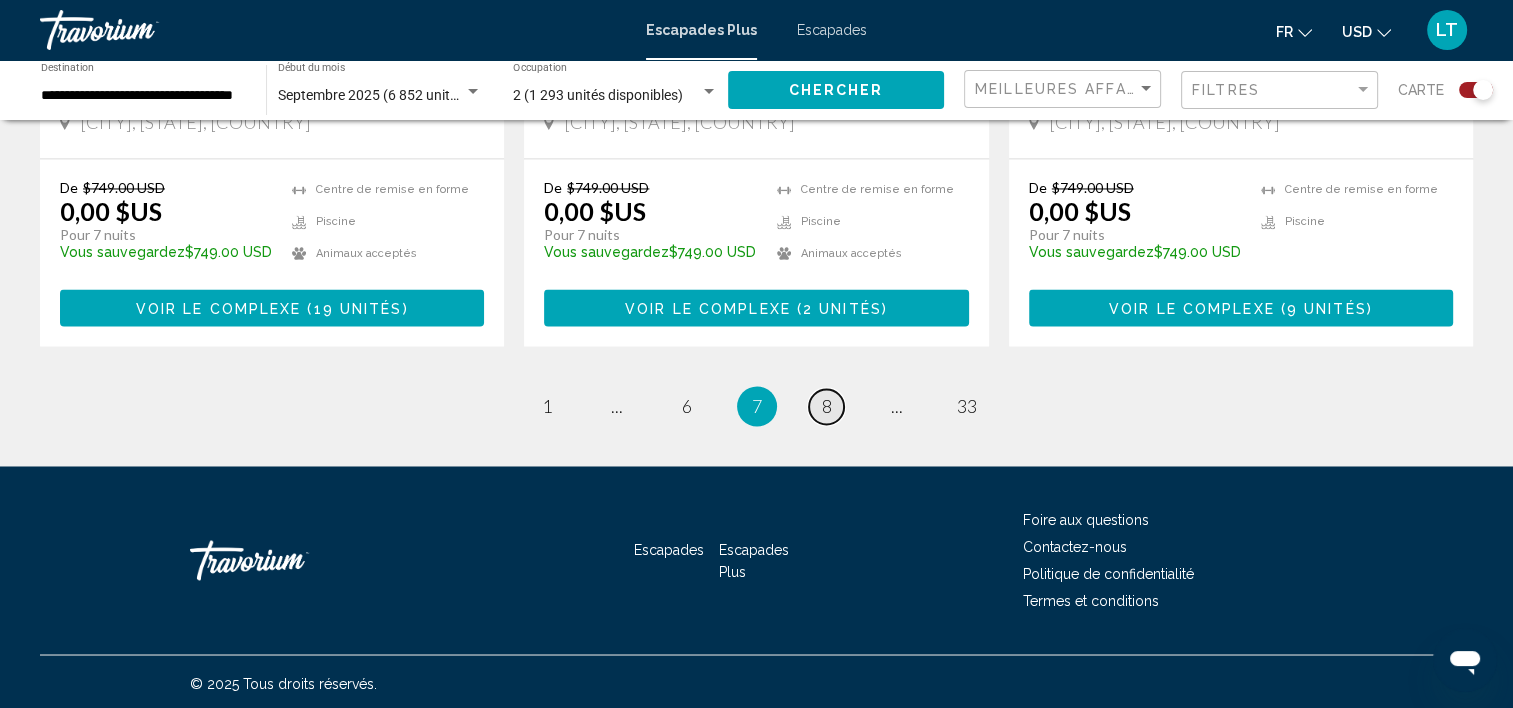 click on "page  8" at bounding box center [826, 406] 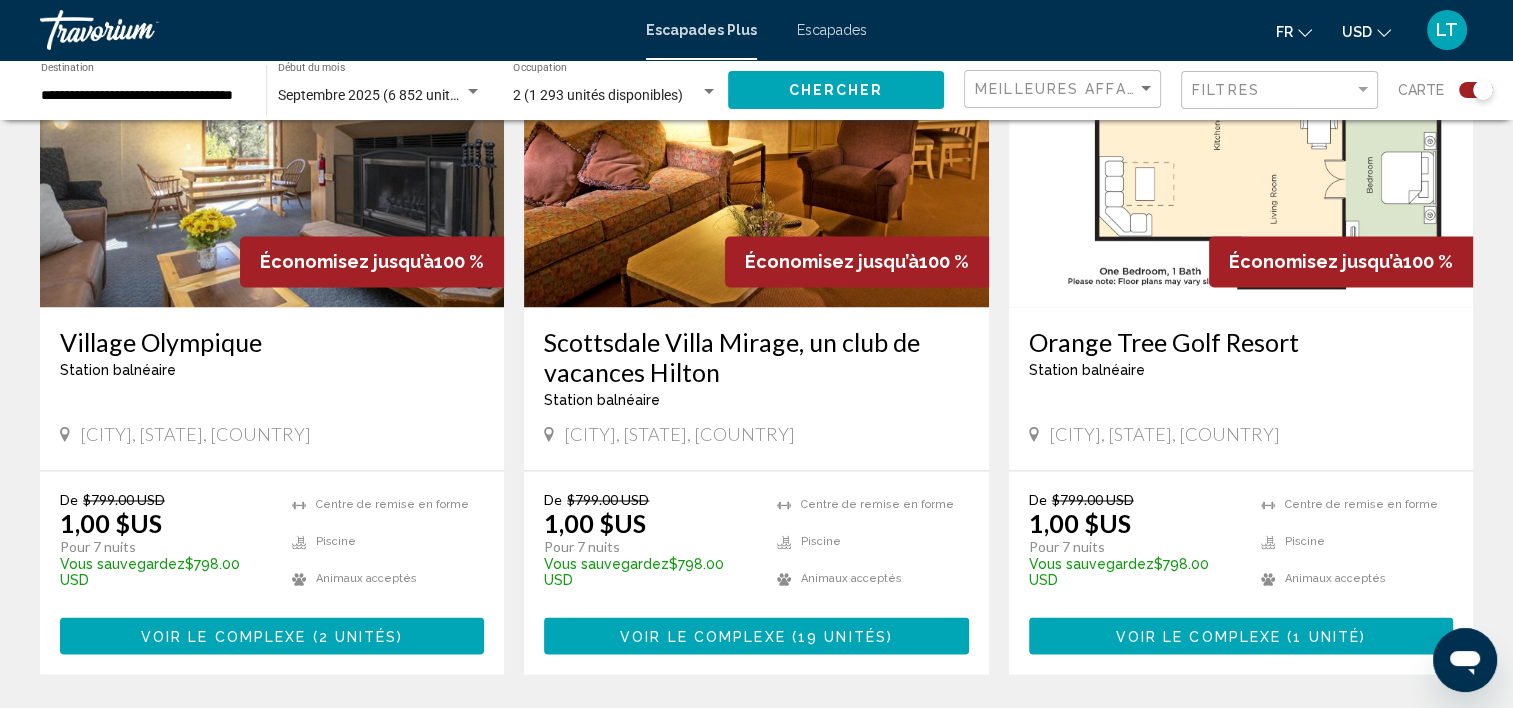 scroll, scrollTop: 3288, scrollLeft: 0, axis: vertical 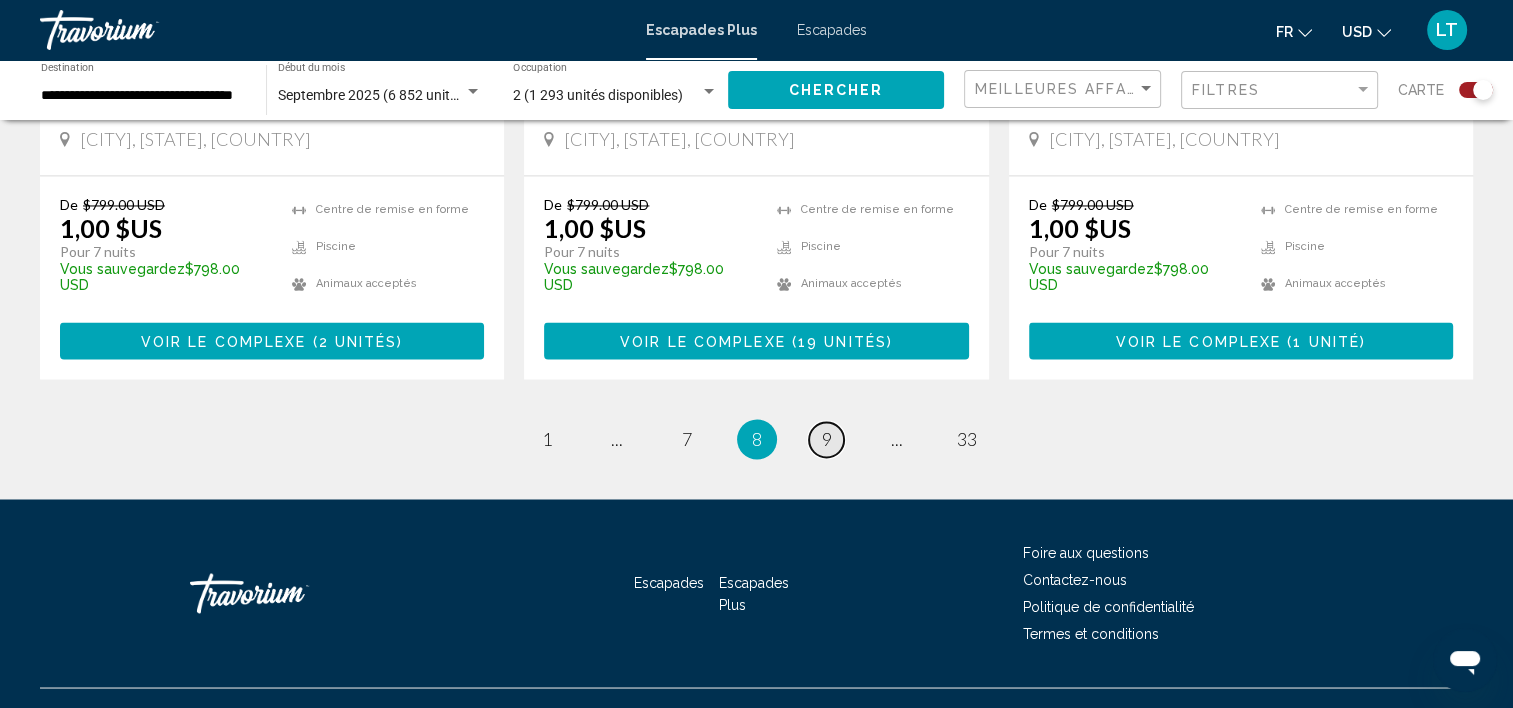 click on "9" at bounding box center (827, 439) 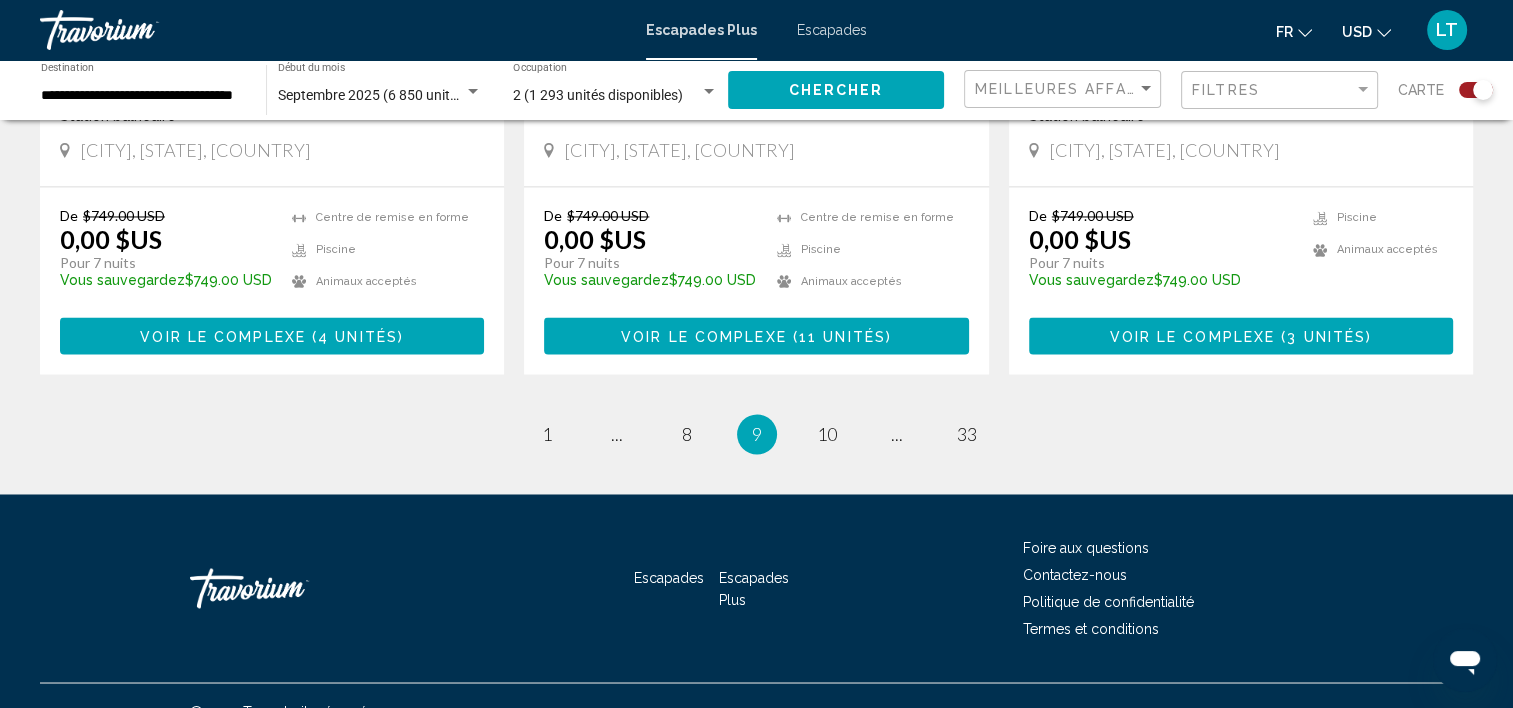 scroll, scrollTop: 3259, scrollLeft: 0, axis: vertical 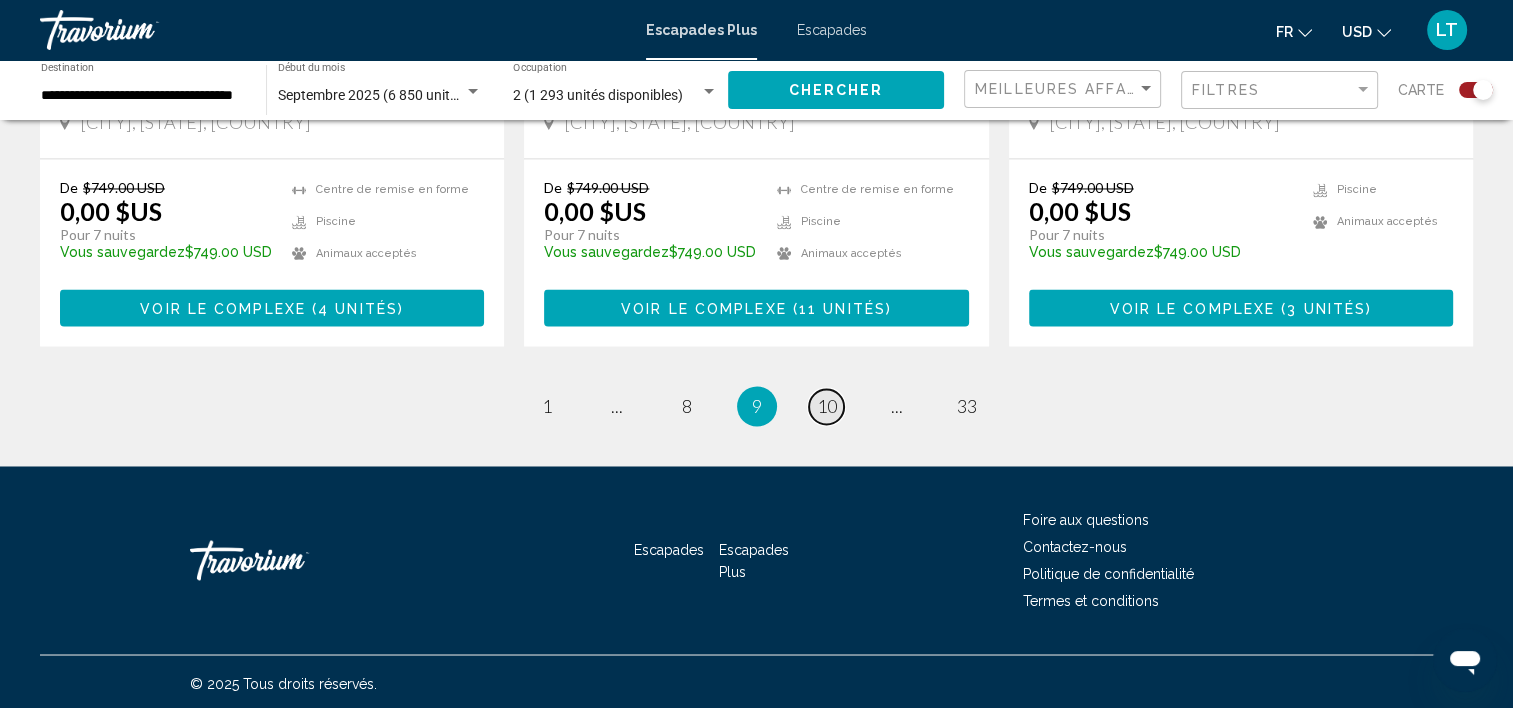 click on "10" at bounding box center (827, 406) 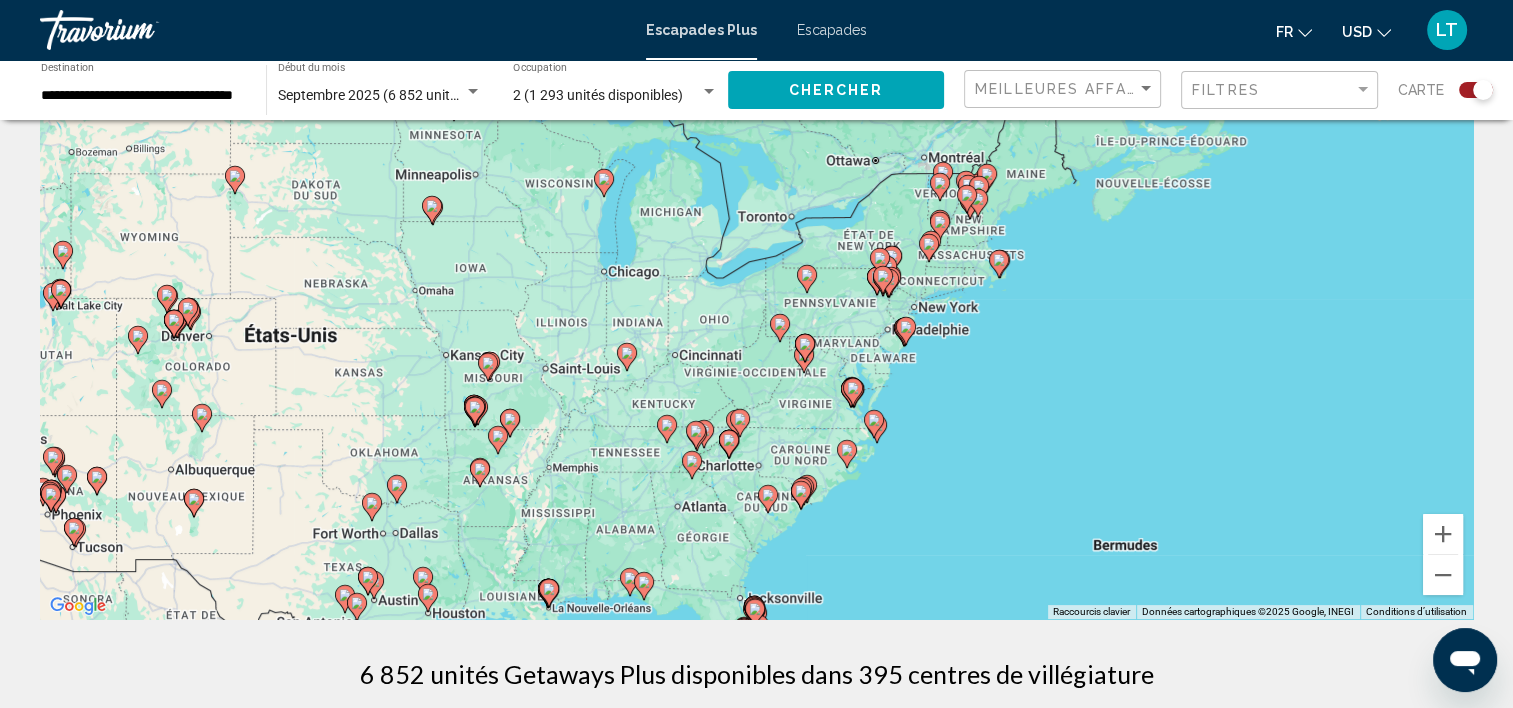 scroll, scrollTop: 200, scrollLeft: 0, axis: vertical 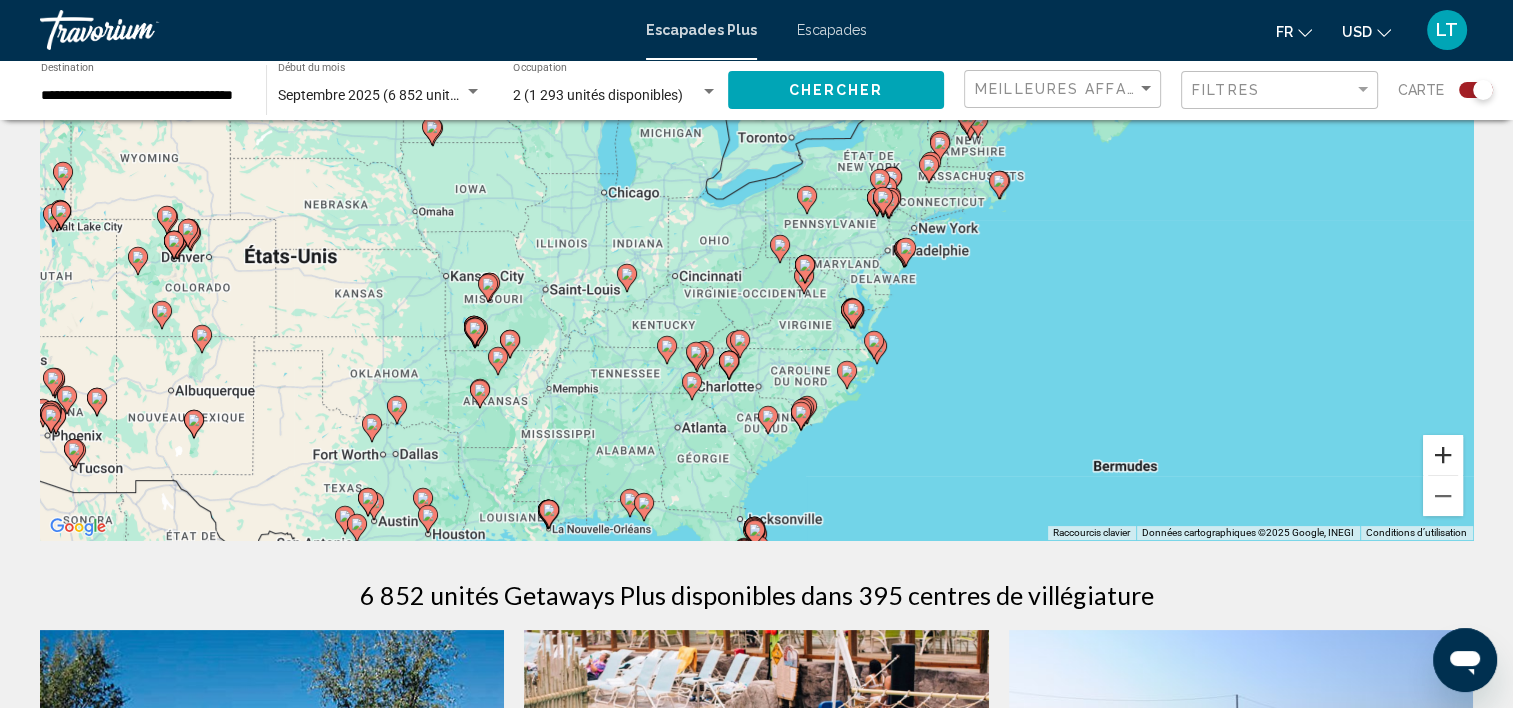 click at bounding box center (1443, 455) 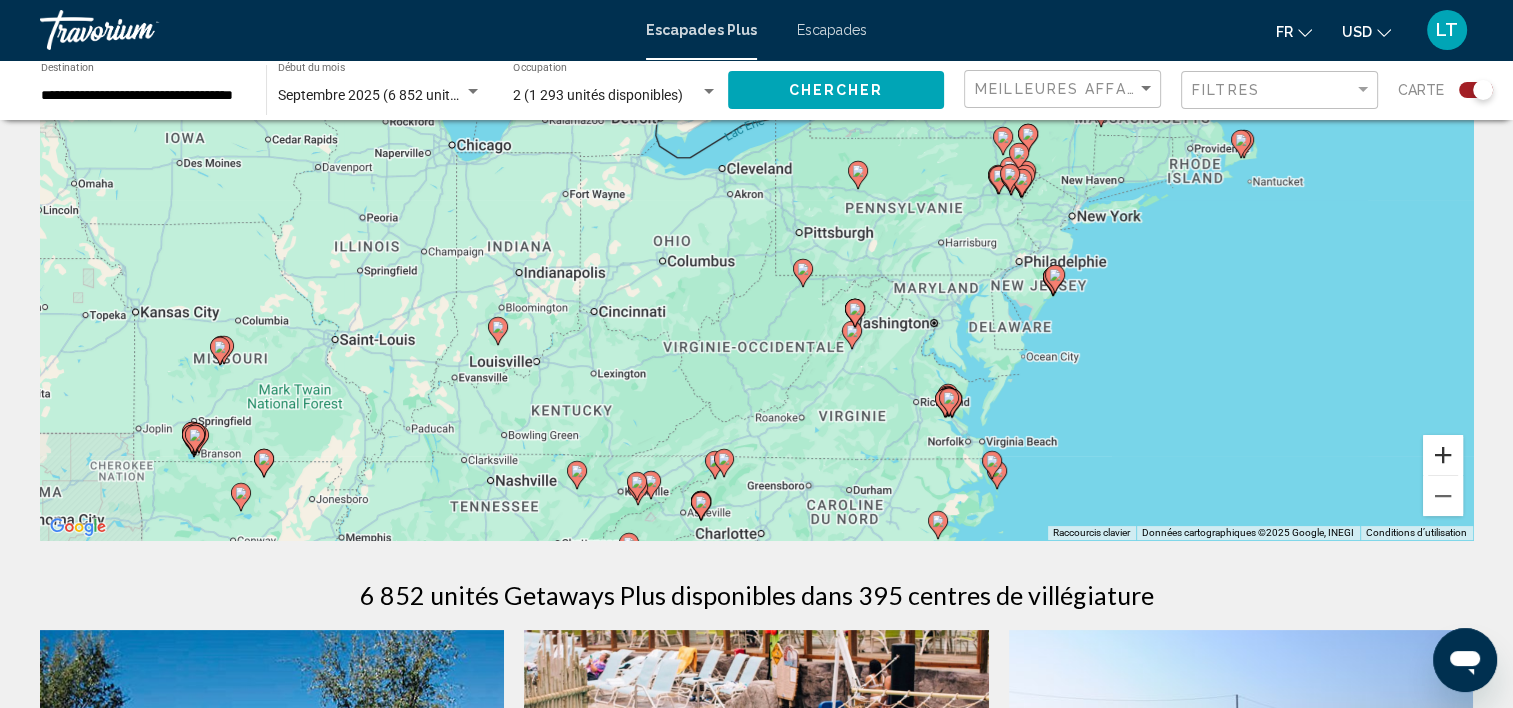 scroll, scrollTop: 300, scrollLeft: 0, axis: vertical 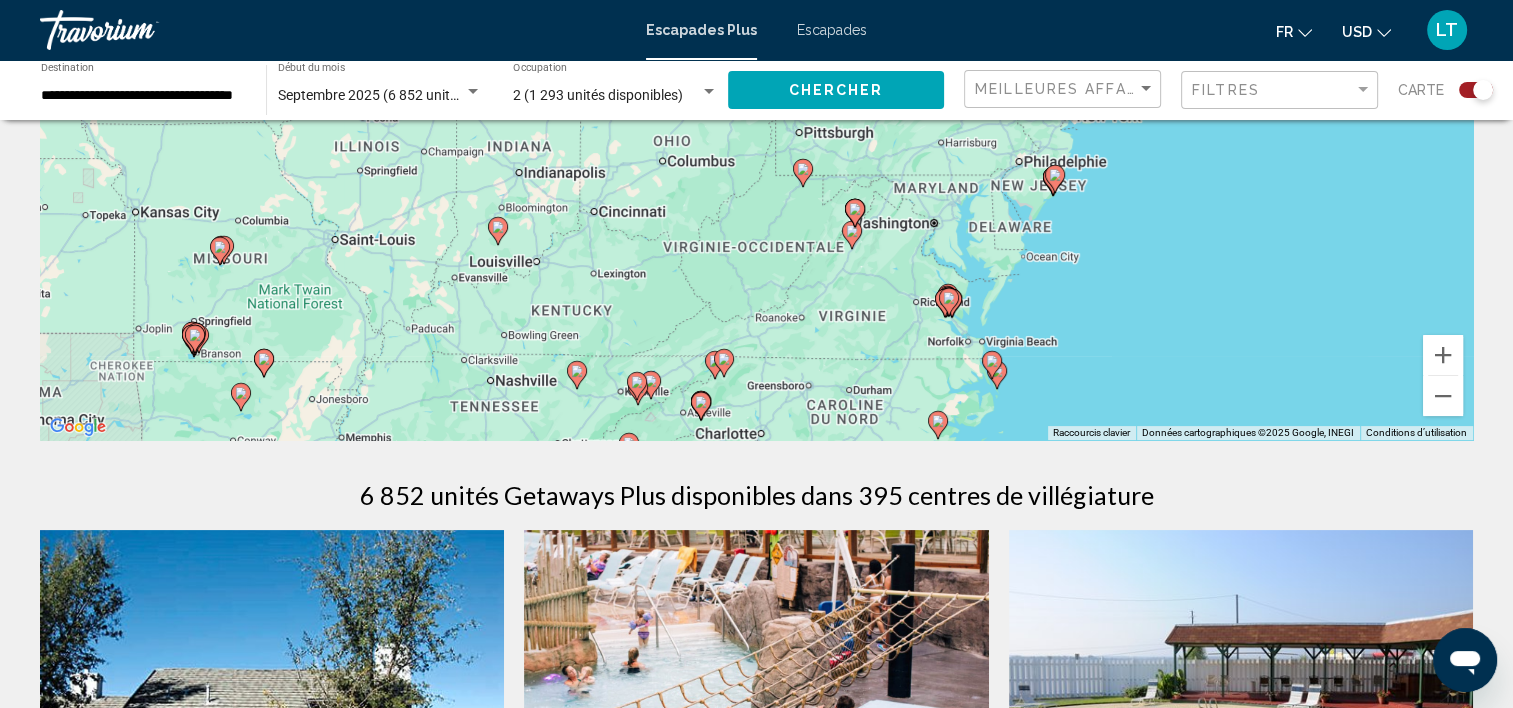 click on "Pour activer le glissement avec le clavier, appuyez sur Alt+Entrée. Une fois ce mode activé, utilisez les touches fléchées pour déplacer le repère. Pour valider le déplacement, appuyez sur Entrée. Pour annuler, appuyez sur Échap." at bounding box center [756, 140] 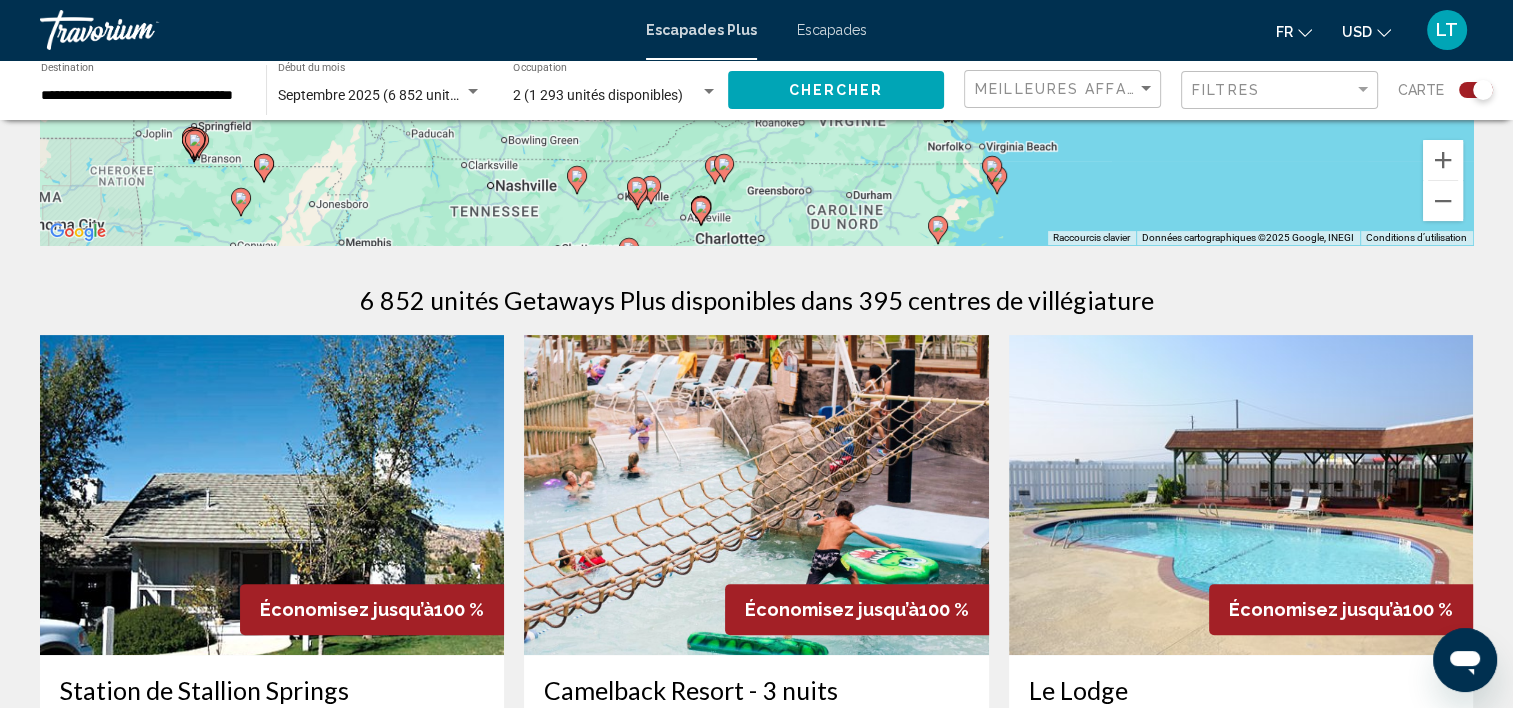 scroll, scrollTop: 500, scrollLeft: 0, axis: vertical 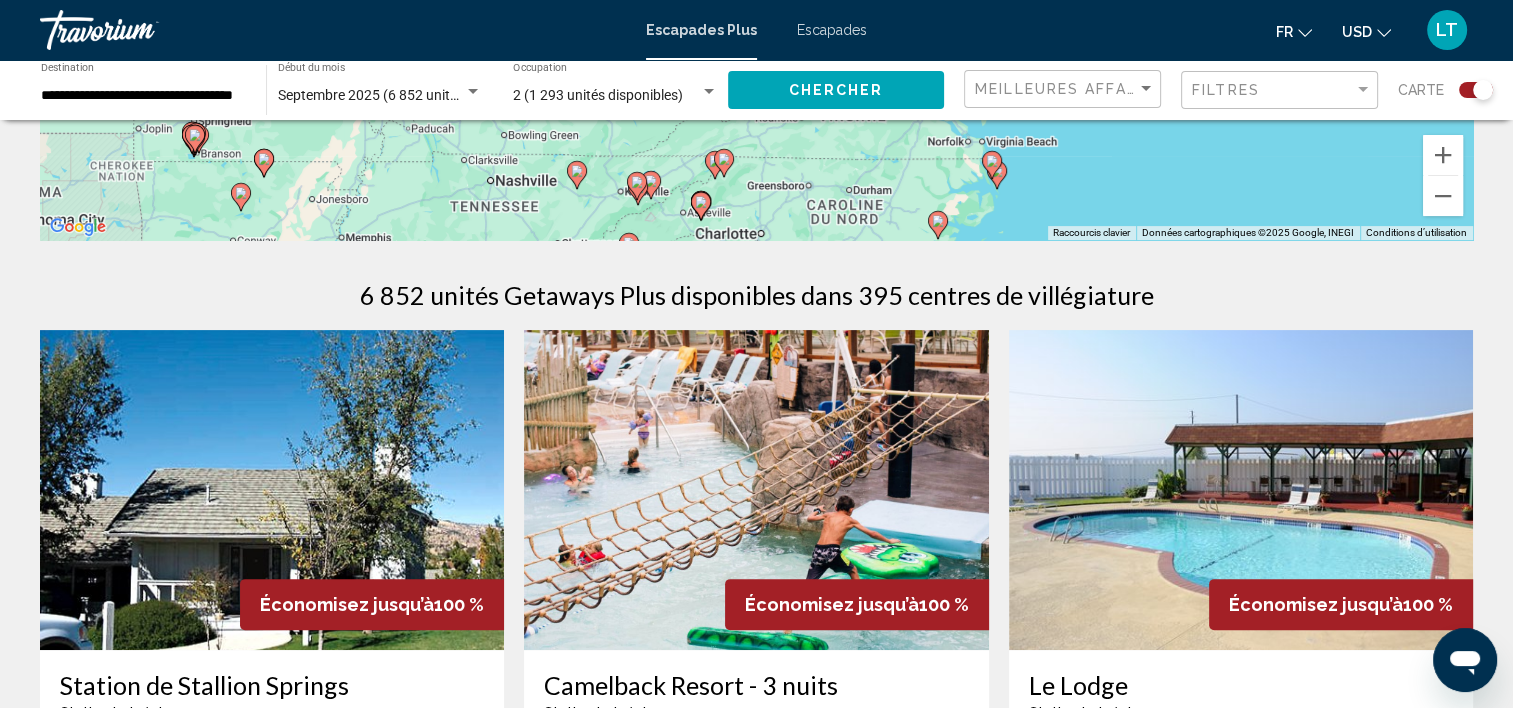 click on "Pour activer le glissement avec le clavier, appuyez sur Alt+Entrée. Une fois ce mode activé, utilisez les touches fléchées pour déplacer le repère. Pour valider le déplacement, appuyez sur Entrée. Pour annuler, appuyez sur Échap." at bounding box center [756, -60] 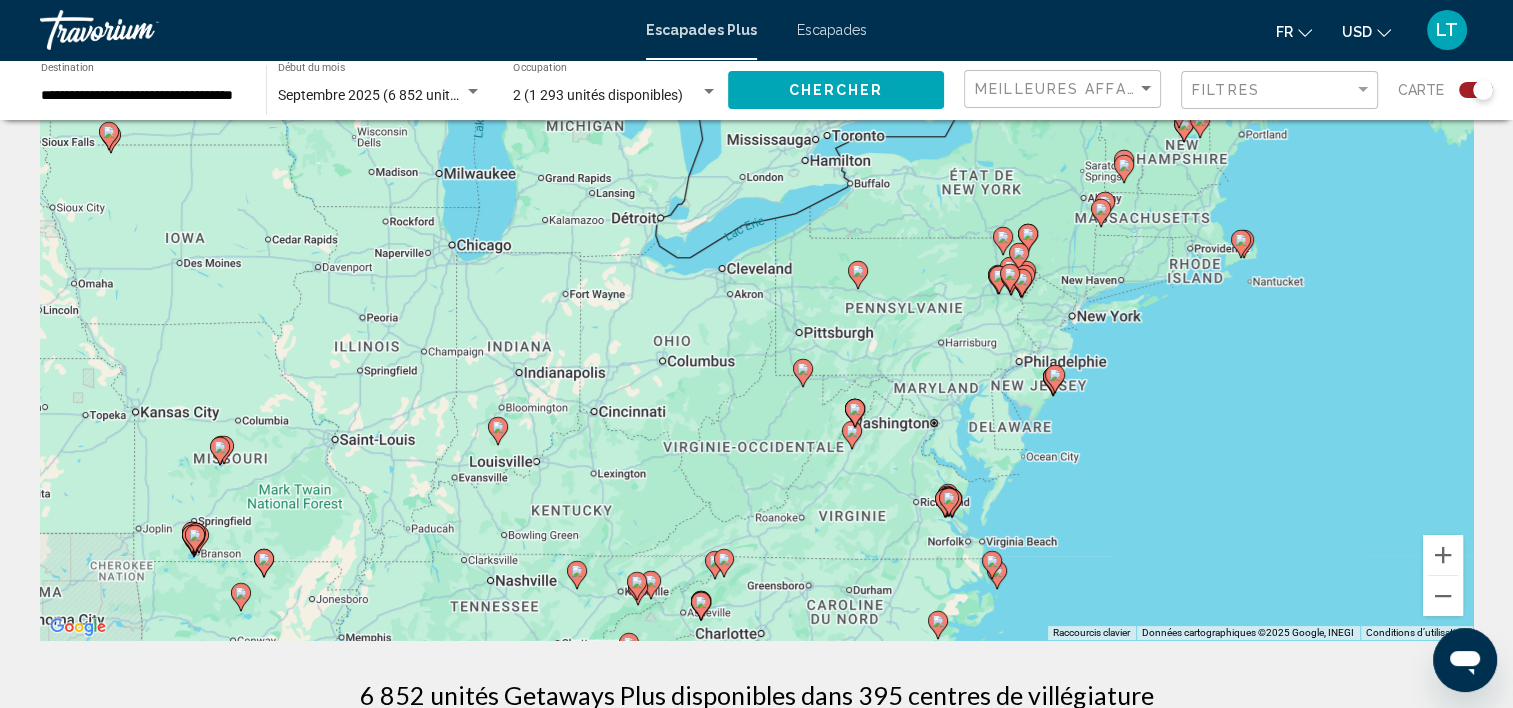 scroll, scrollTop: 0, scrollLeft: 0, axis: both 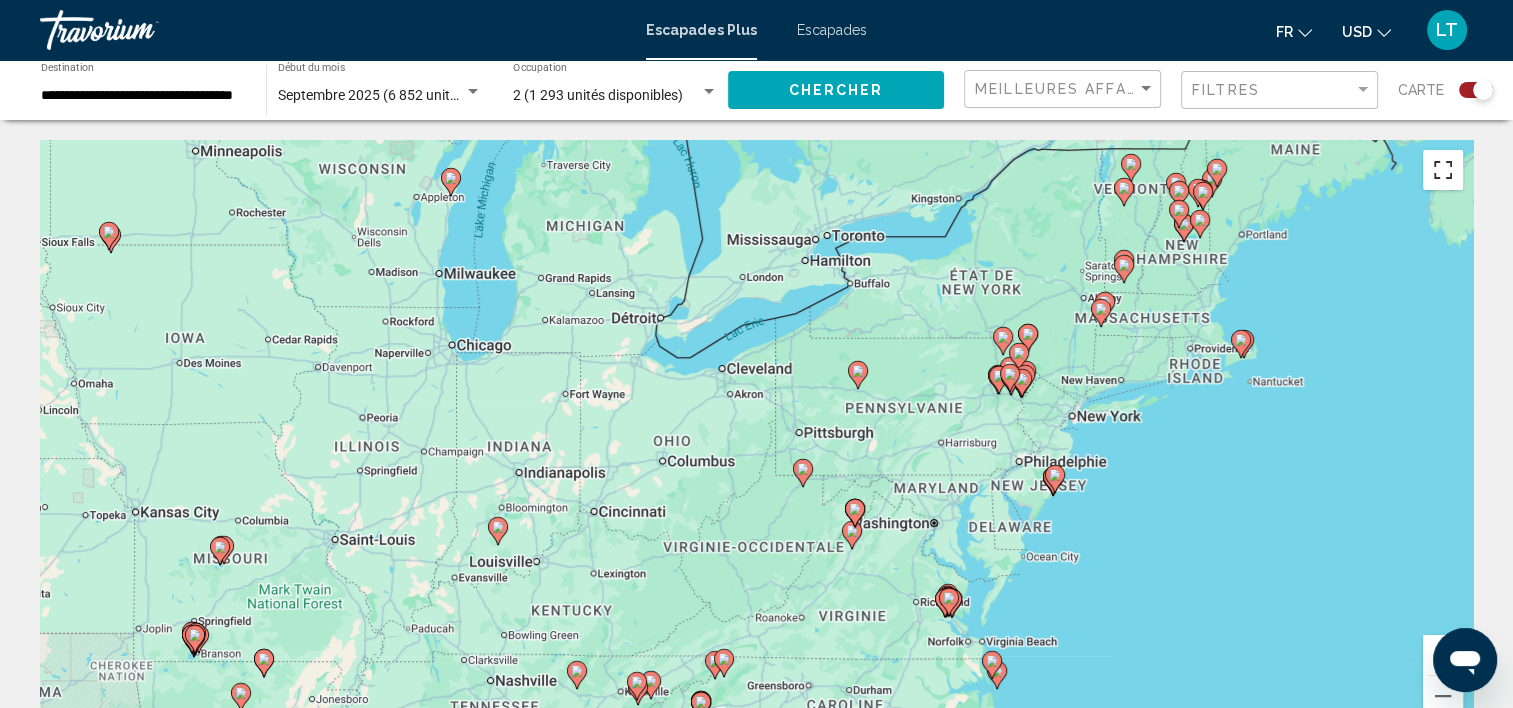 click at bounding box center (1443, 170) 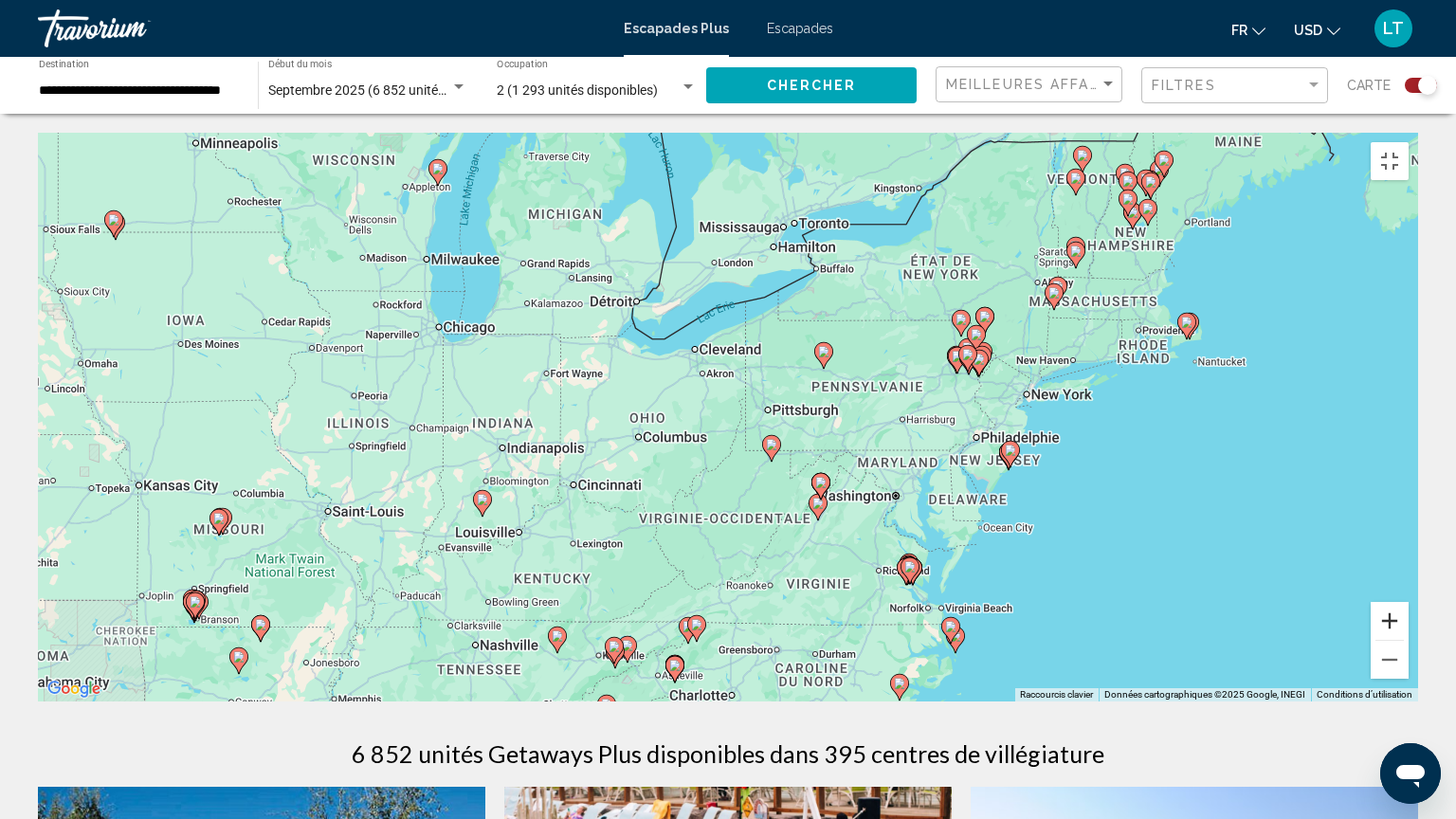 click at bounding box center [1390, 621] 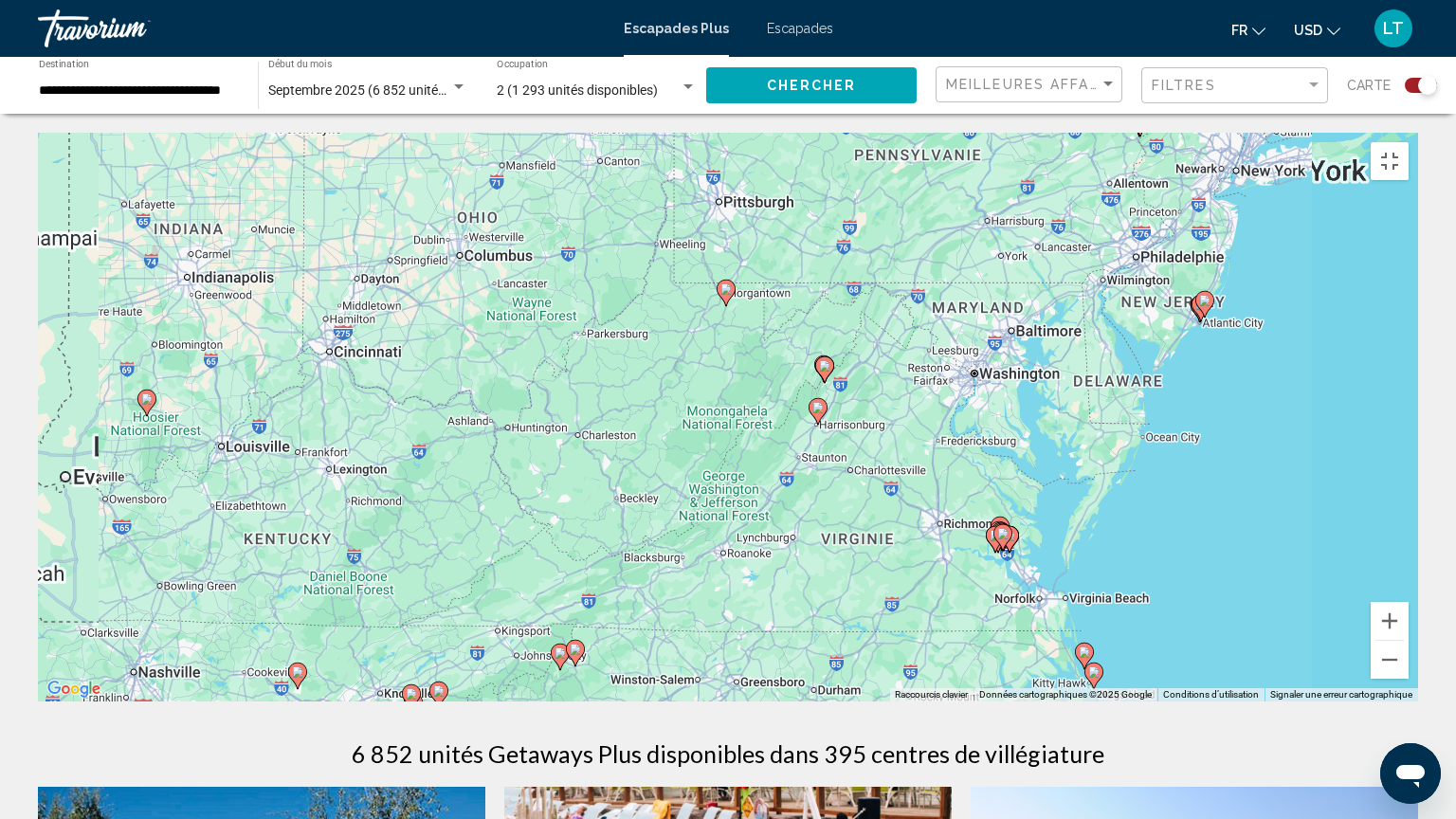 drag, startPoint x: 1200, startPoint y: 688, endPoint x: 1028, endPoint y: 383, distance: 350.15568 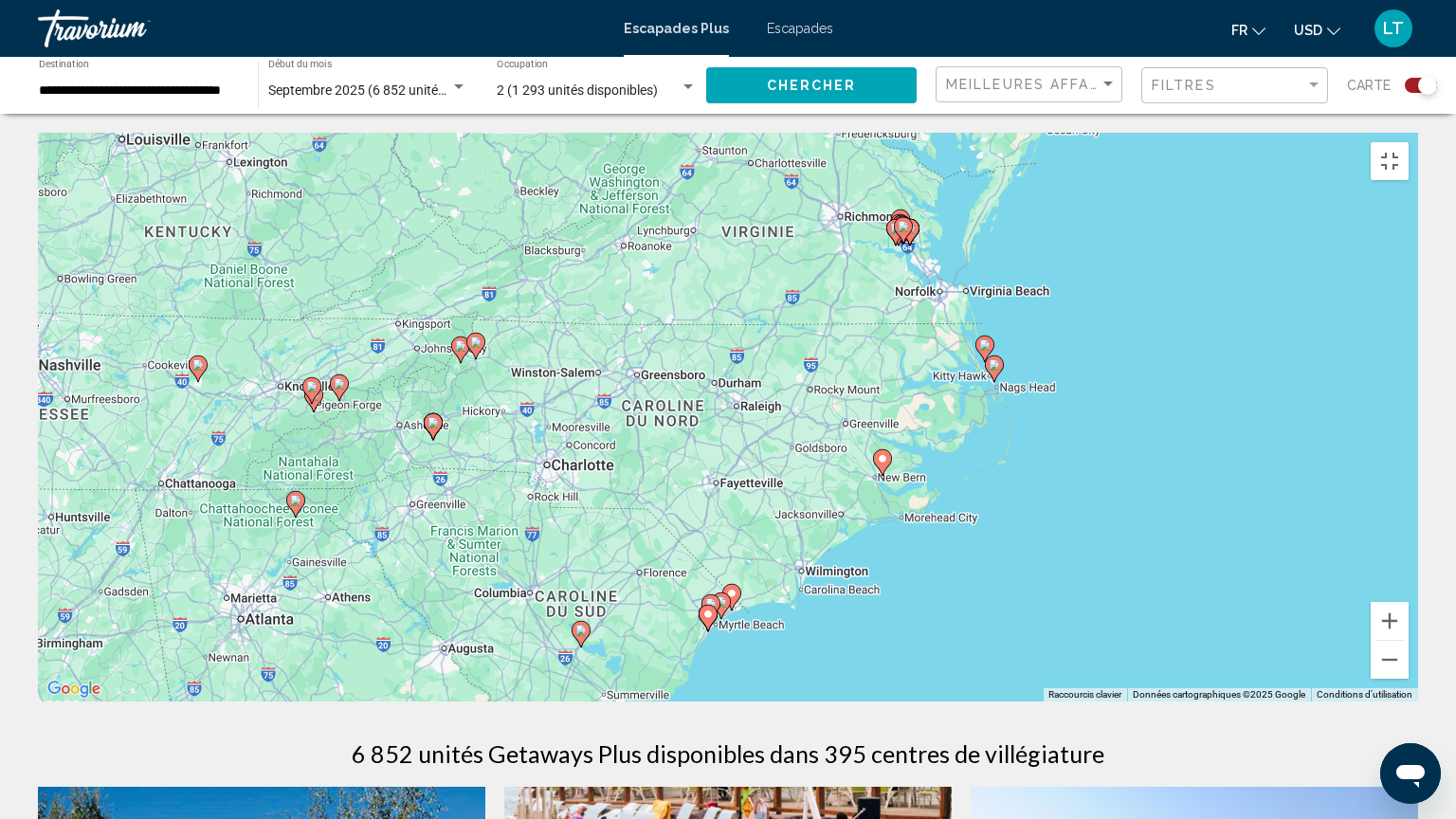 drag, startPoint x: 803, startPoint y: 526, endPoint x: 871, endPoint y: 409, distance: 135.32553 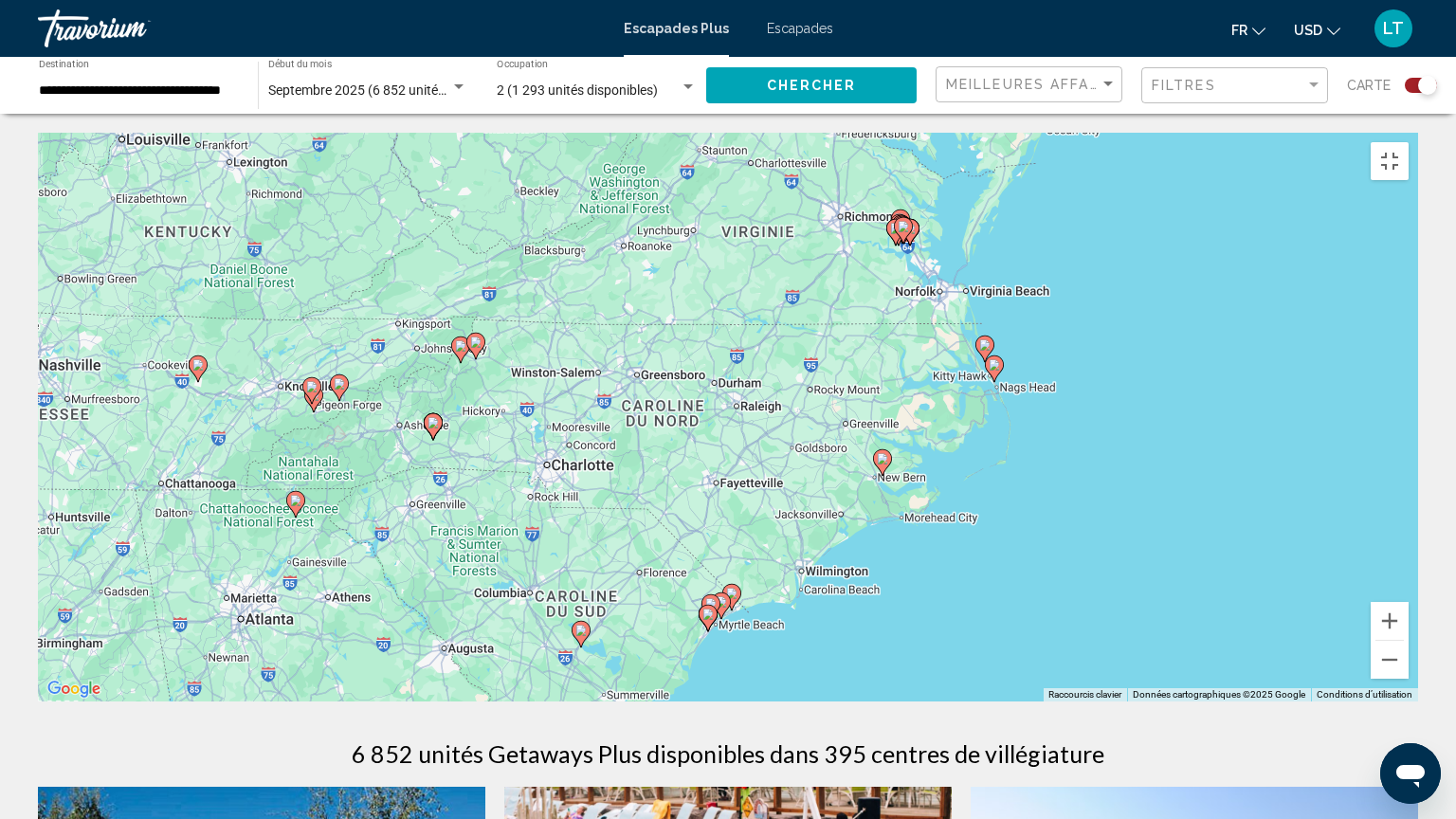 click on "Pour activer le glissement avec le clavier, appuyez sur Alt+Entrée. Une fois ce mode activé, utilisez les touches fléchées pour déplacer le repère. Pour valider le déplacement, appuyez sur Entrée. Pour annuler, appuyez sur Échap." at bounding box center [728, 417] 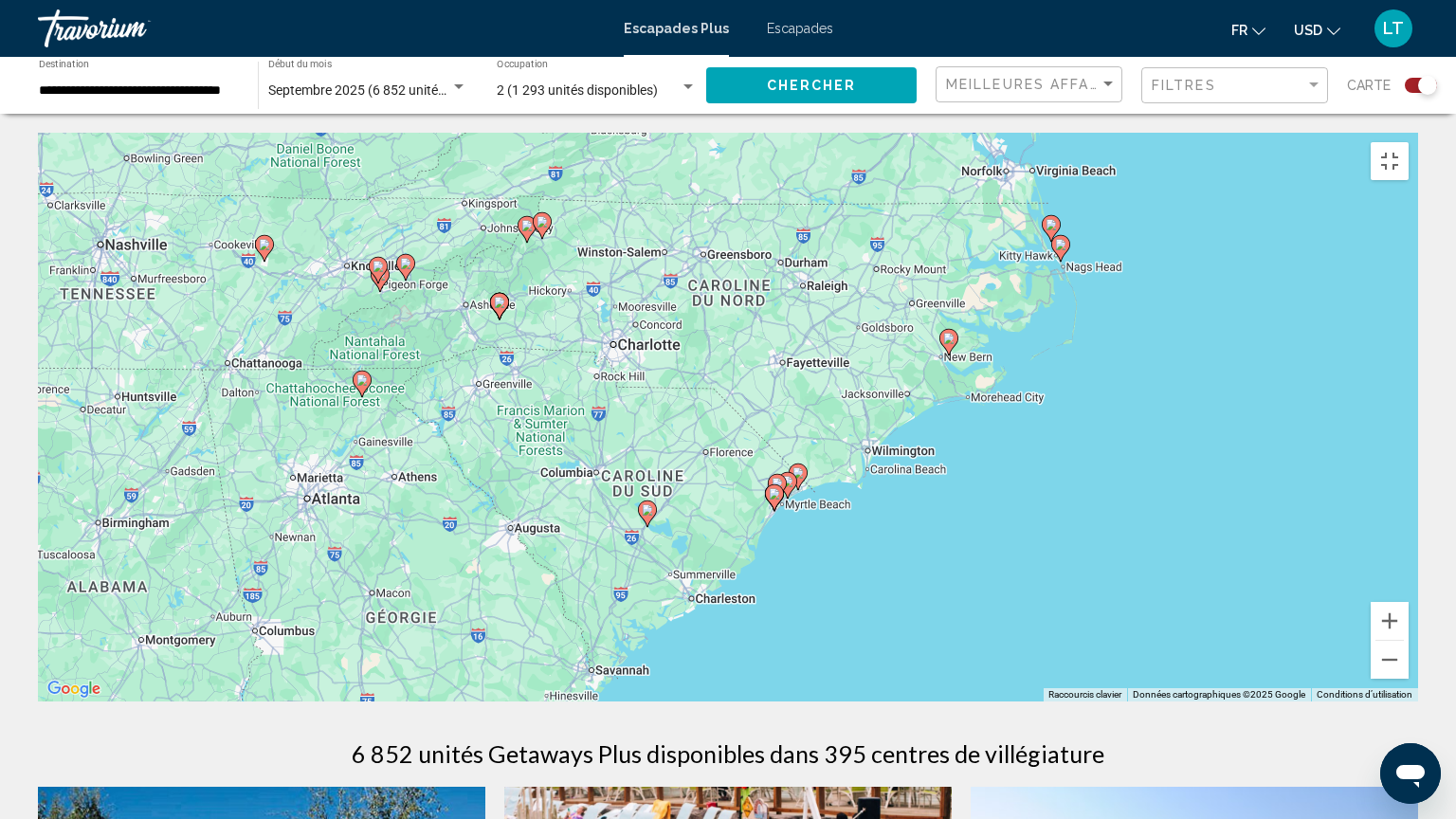 drag, startPoint x: 774, startPoint y: 553, endPoint x: 842, endPoint y: 433, distance: 137.9275 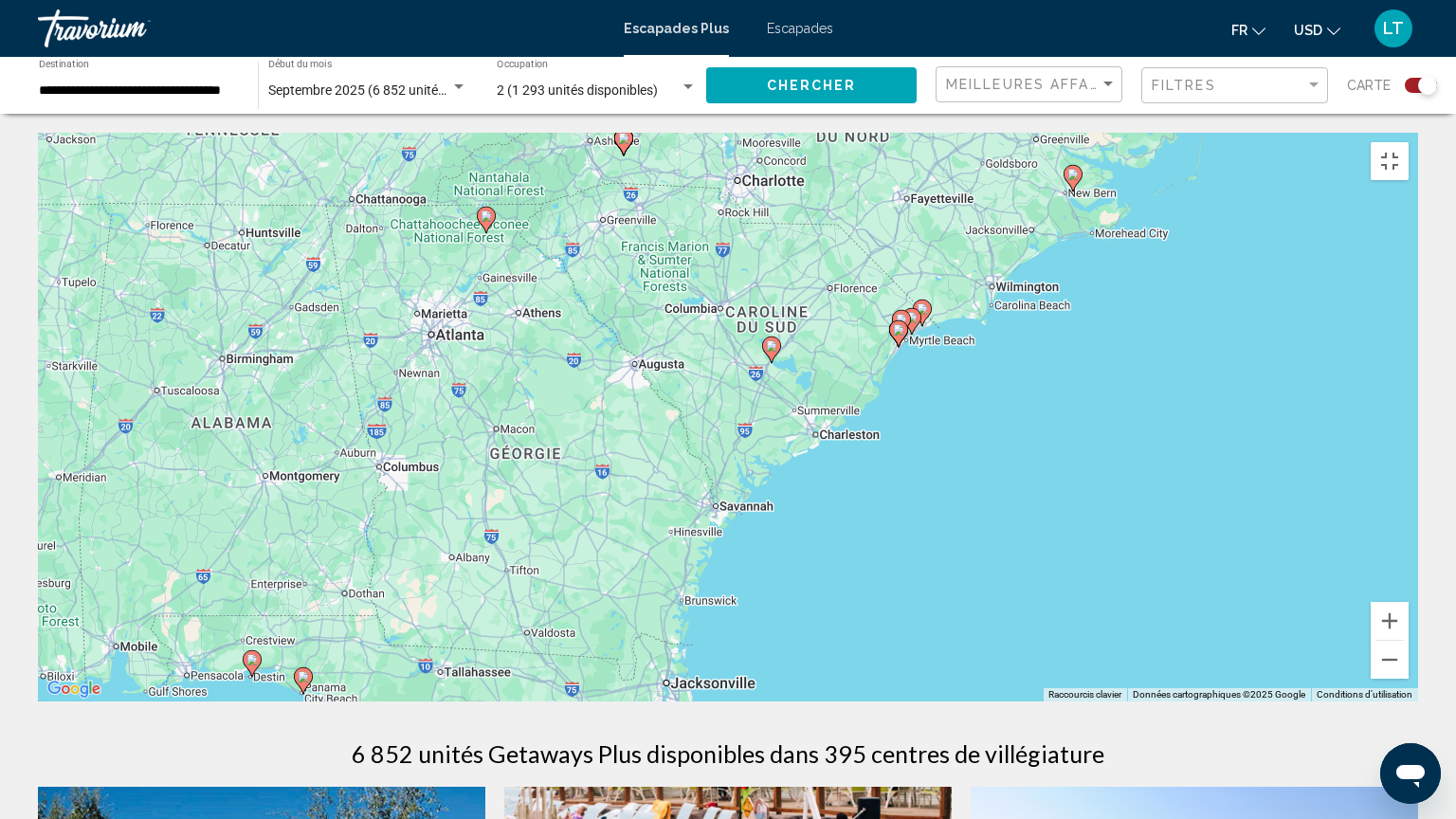 drag, startPoint x: 648, startPoint y: 589, endPoint x: 777, endPoint y: 418, distance: 214.20084 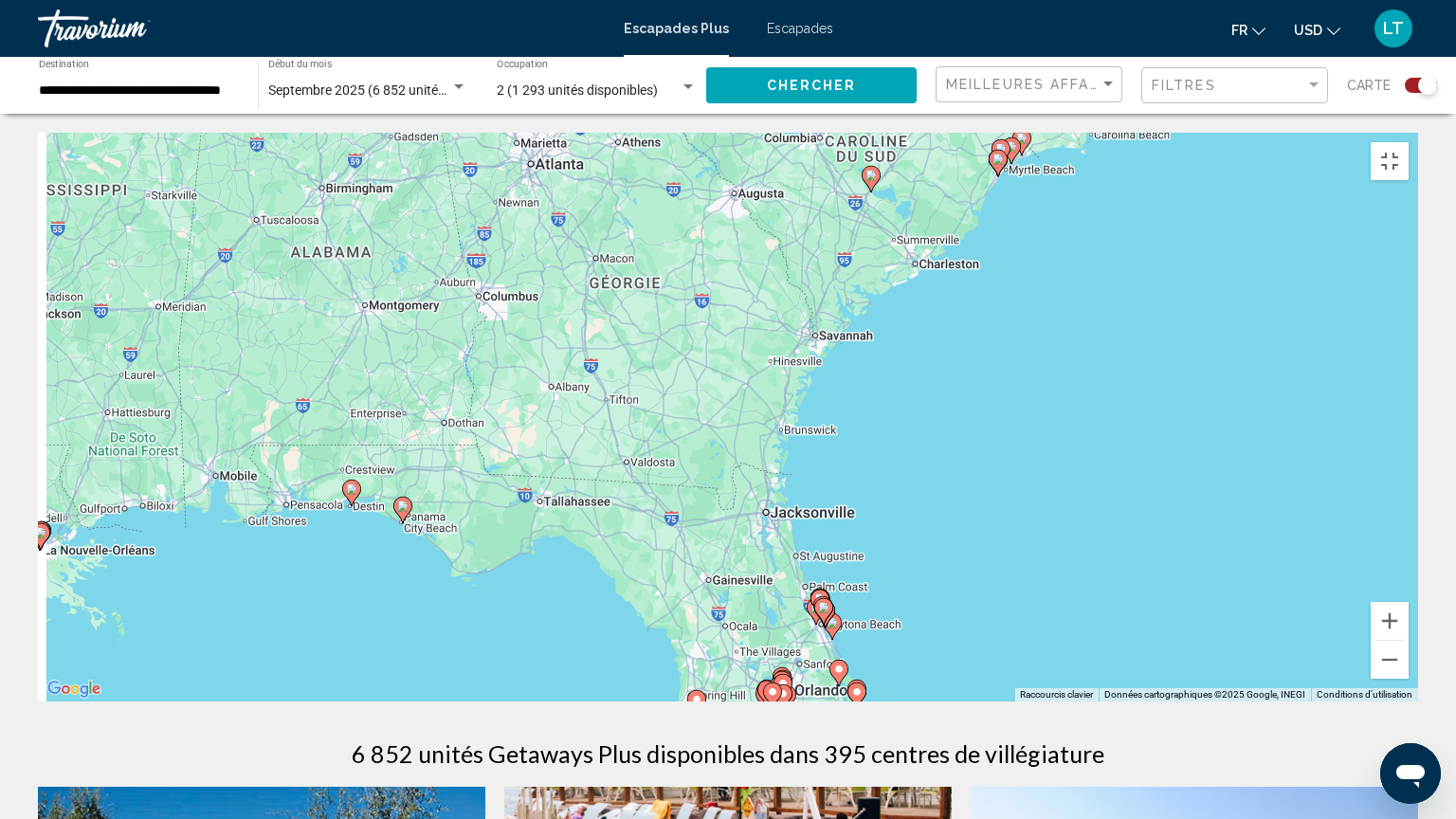 drag, startPoint x: 673, startPoint y: 592, endPoint x: 766, endPoint y: 387, distance: 225.10886 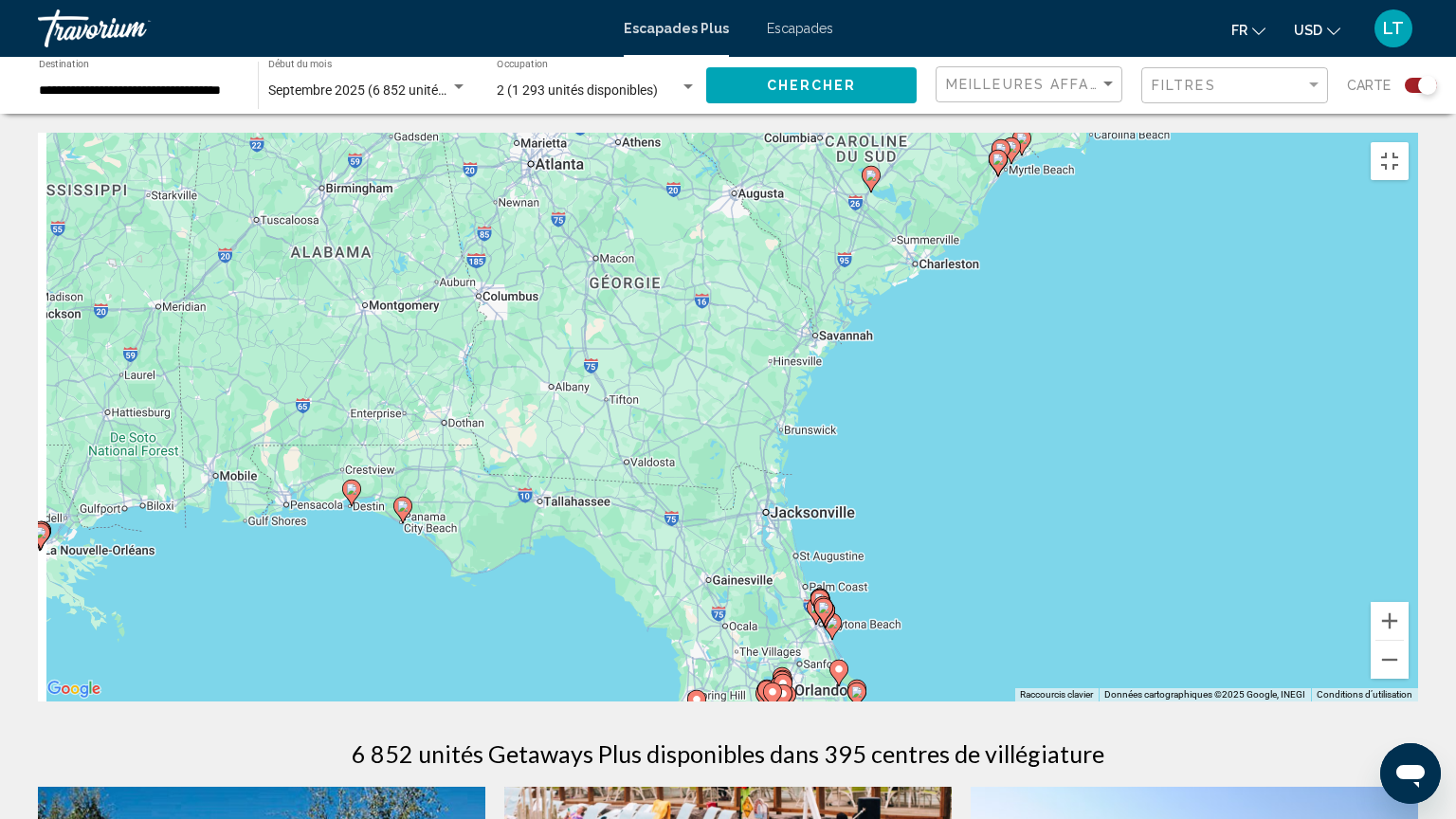 click on "Pour activer le glissement avec le clavier, appuyez sur Alt+Entrée. Une fois ce mode activé, utilisez les touches fléchées pour déplacer le repère. Pour valider le déplacement, appuyez sur Entrée. Pour annuler, appuyez sur Échap." at bounding box center (728, 417) 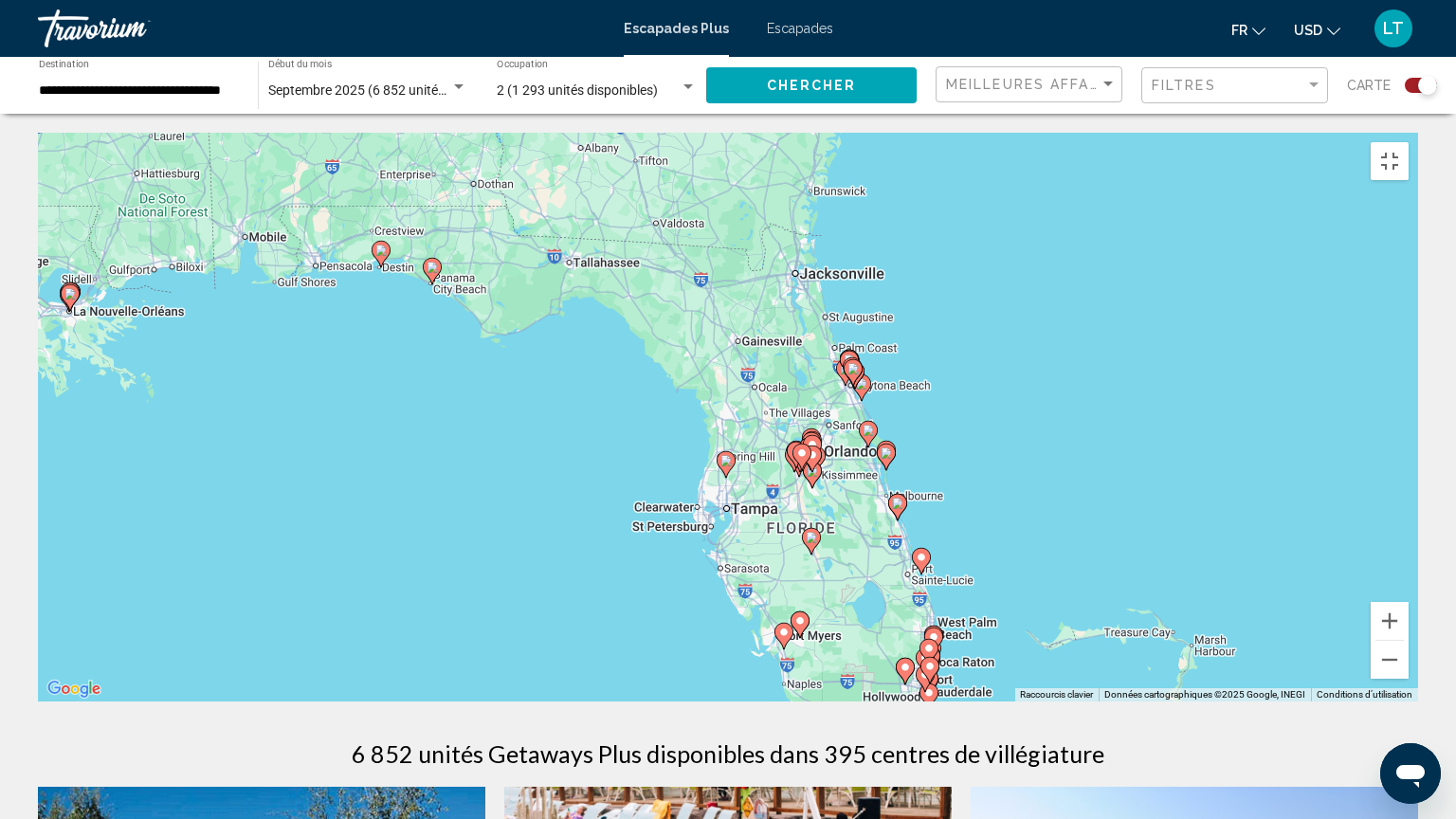 drag, startPoint x: 744, startPoint y: 519, endPoint x: 746, endPoint y: 428, distance: 91.02198 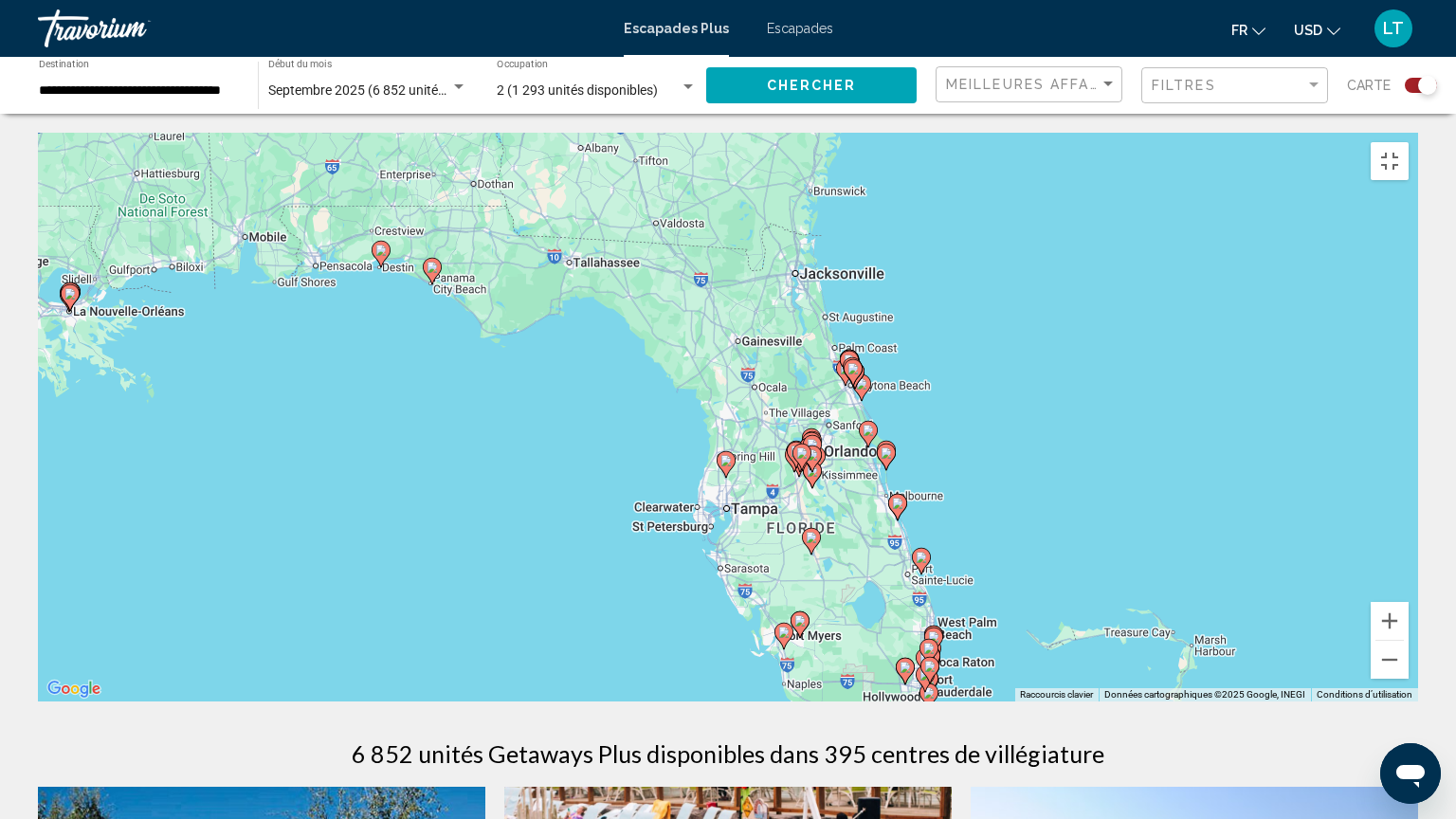 click on "Pour activer le glissement avec le clavier, appuyez sur Alt+Entrée. Une fois ce mode activé, utilisez les touches fléchées pour déplacer le repère. Pour valider le déplacement, appuyez sur Entrée. Pour annuler, appuyez sur Échap." at bounding box center [728, 417] 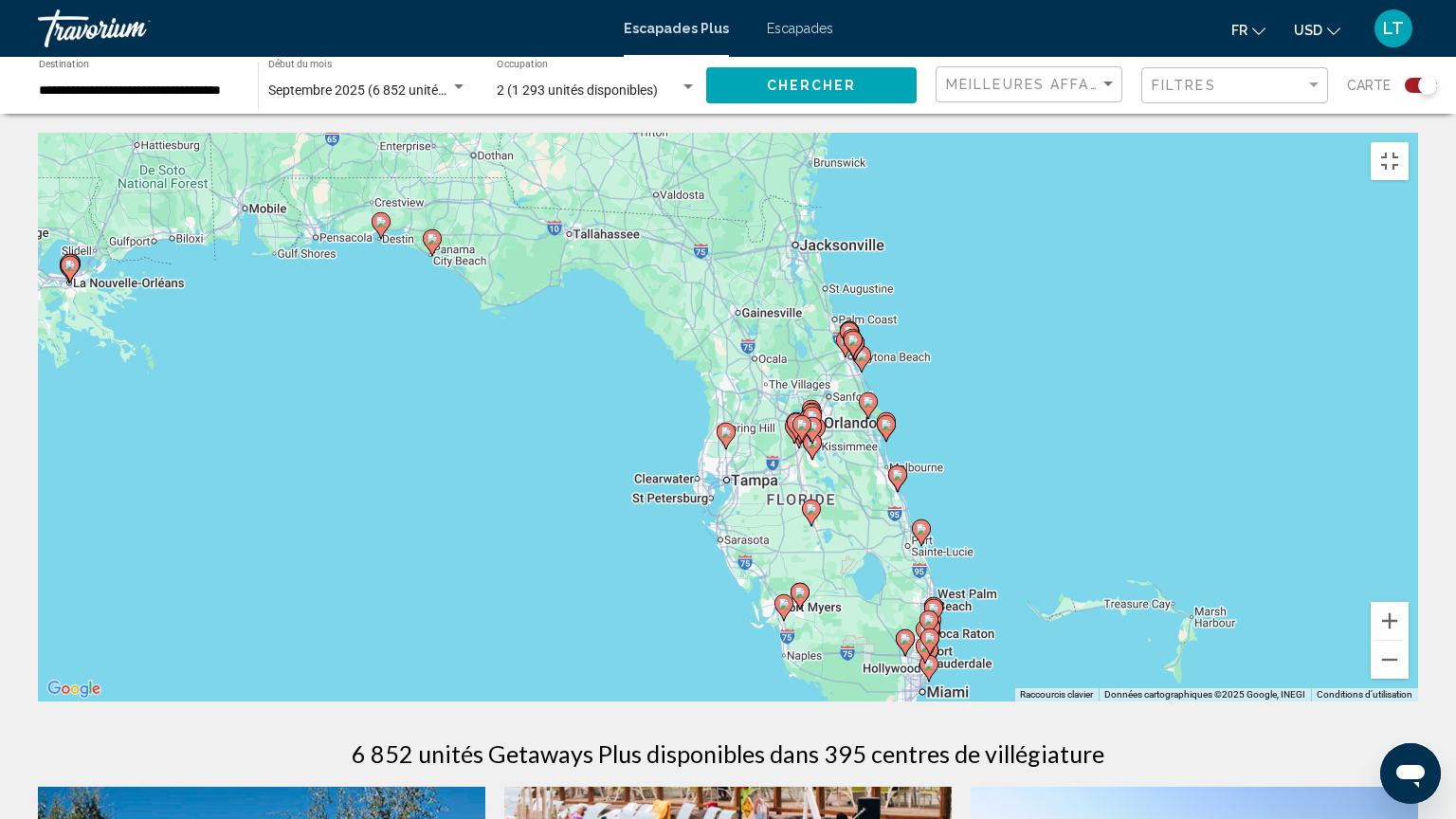 drag, startPoint x: 731, startPoint y: 282, endPoint x: 594, endPoint y: 445, distance: 212.9272 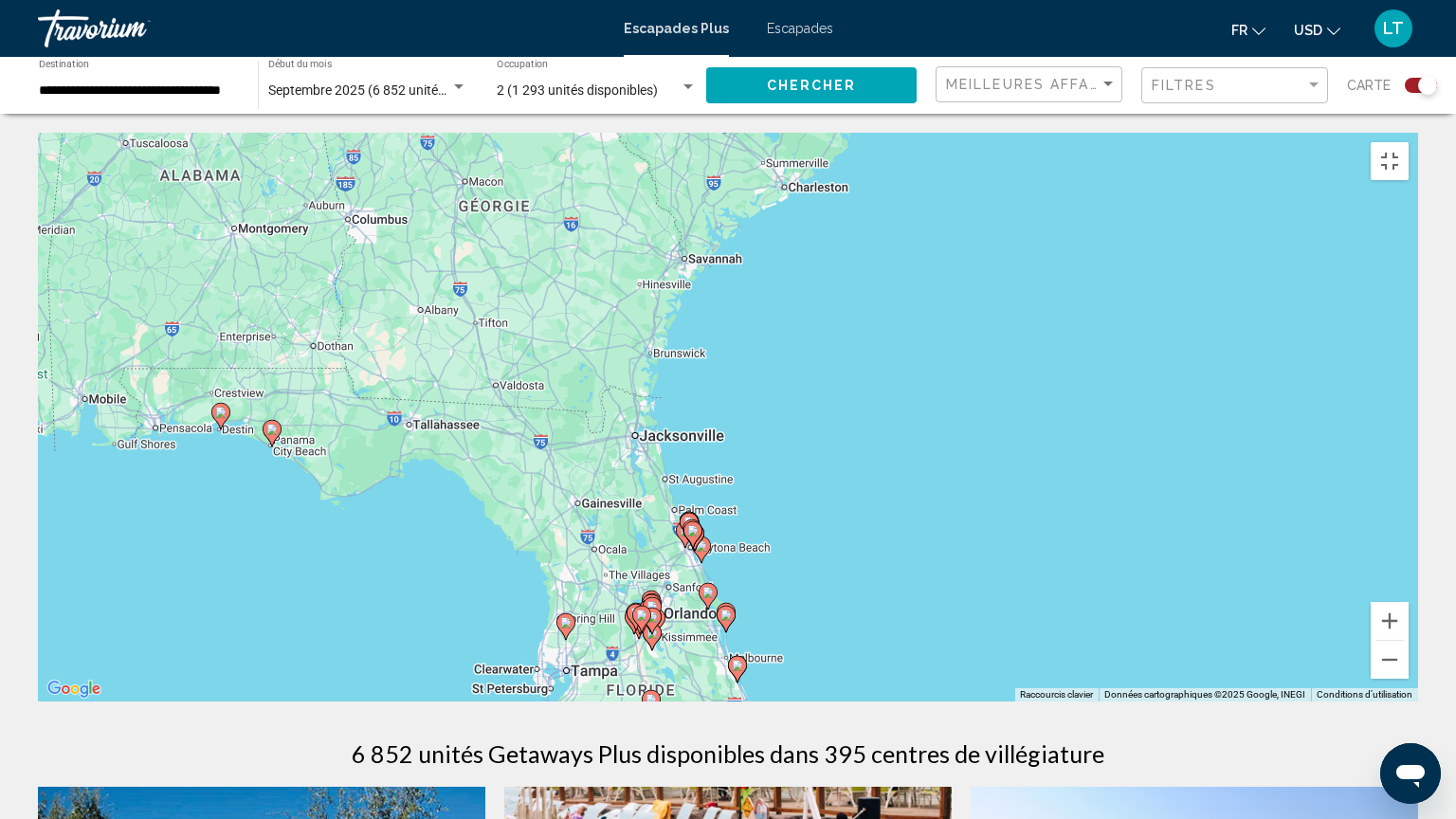 drag, startPoint x: 756, startPoint y: 195, endPoint x: 646, endPoint y: 351, distance: 190.8822 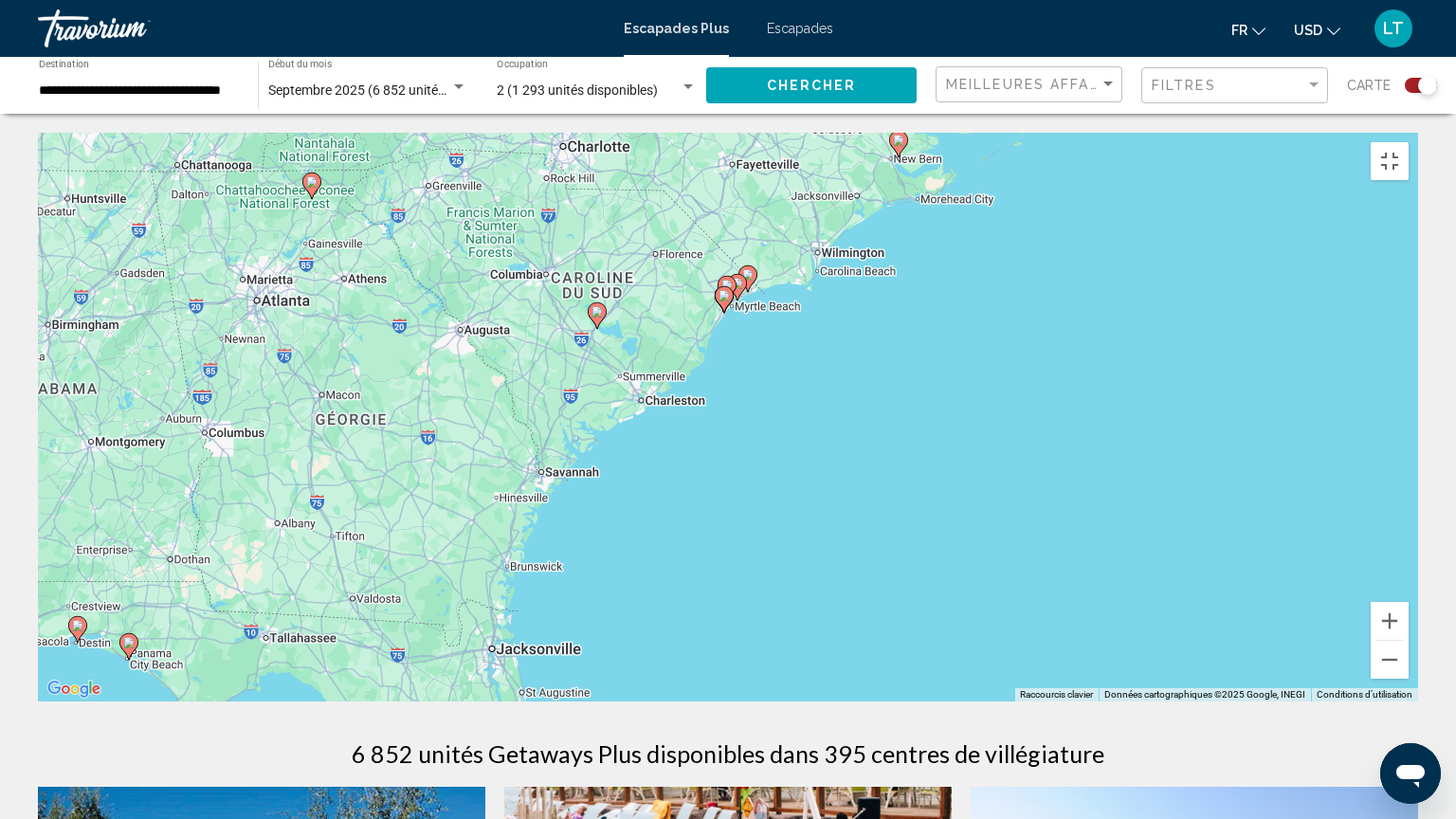drag, startPoint x: 755, startPoint y: 167, endPoint x: 658, endPoint y: 333, distance: 192.26284 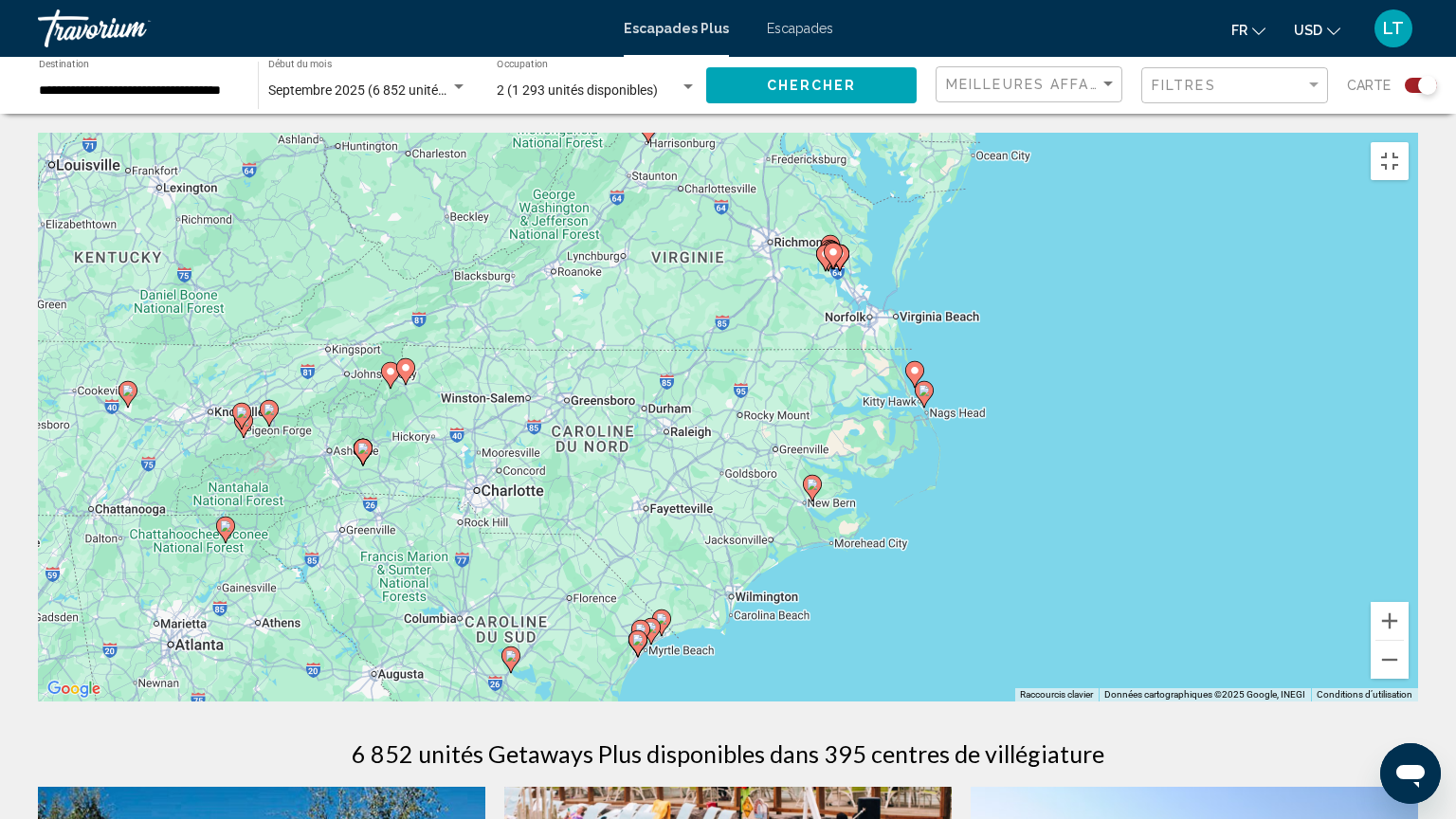 drag, startPoint x: 683, startPoint y: 382, endPoint x: 709, endPoint y: 430, distance: 54.589376 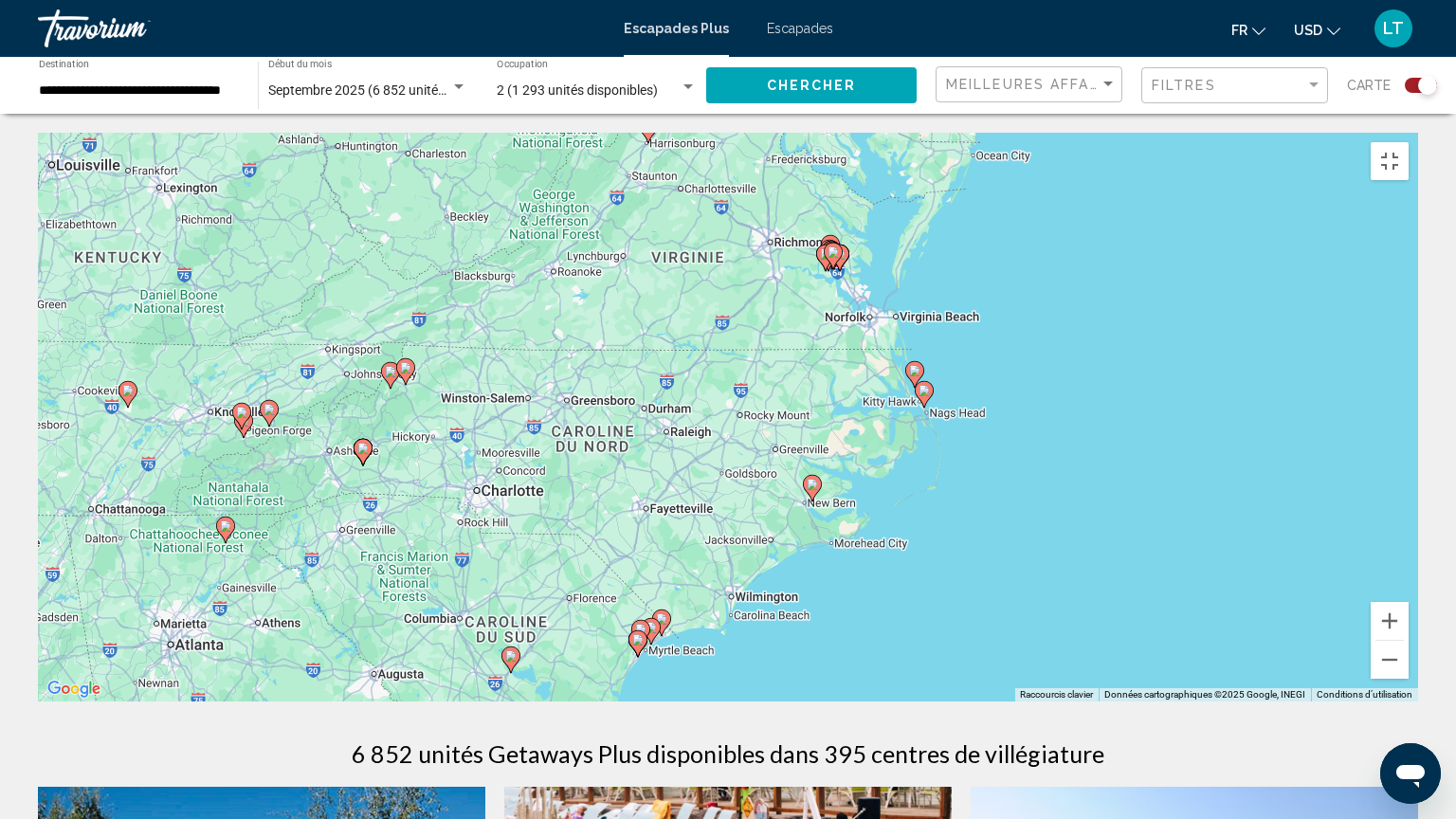 click on "Pour activer le glissement avec le clavier, appuyez sur Alt+Entrée. Une fois ce mode activé, utilisez les touches fléchées pour déplacer le repère. Pour valider le déplacement, appuyez sur Entrée. Pour annuler, appuyez sur Échap." at bounding box center [728, 417] 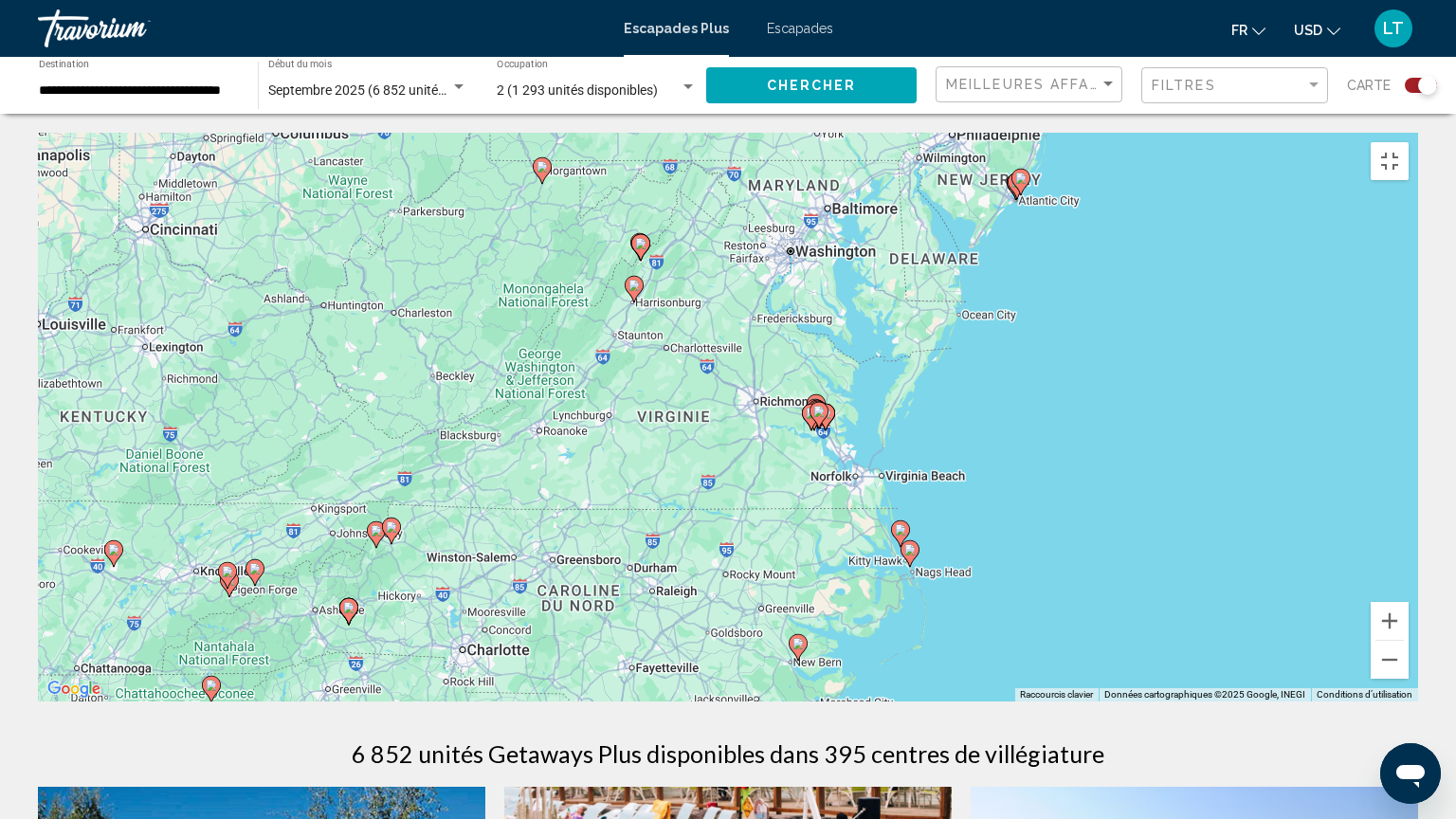 drag, startPoint x: 734, startPoint y: 294, endPoint x: 682, endPoint y: 414, distance: 130.78226 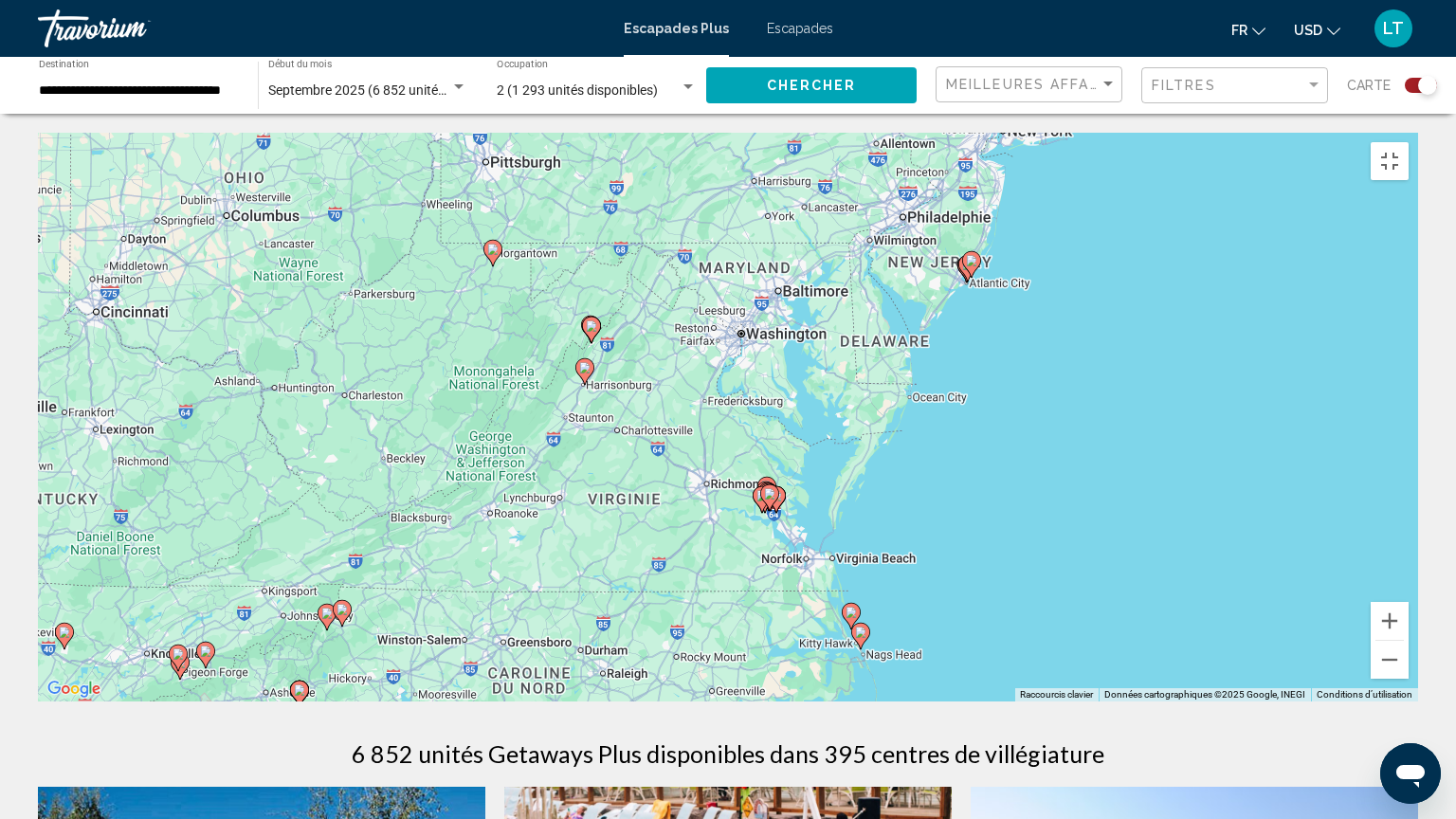 drag, startPoint x: 780, startPoint y: 343, endPoint x: 759, endPoint y: 391, distance: 52.393 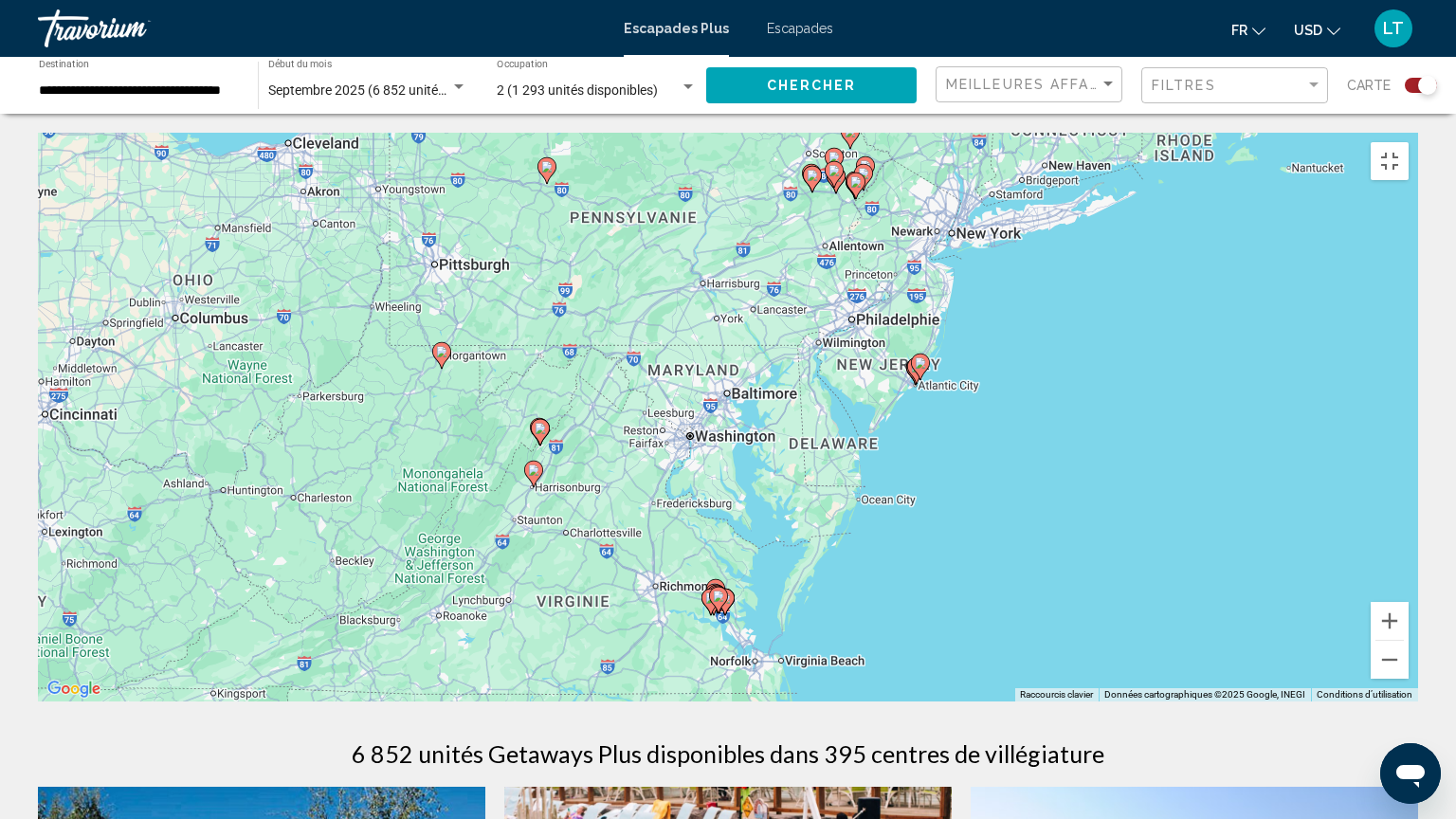drag, startPoint x: 842, startPoint y: 341, endPoint x: 770, endPoint y: 443, distance: 124.85191 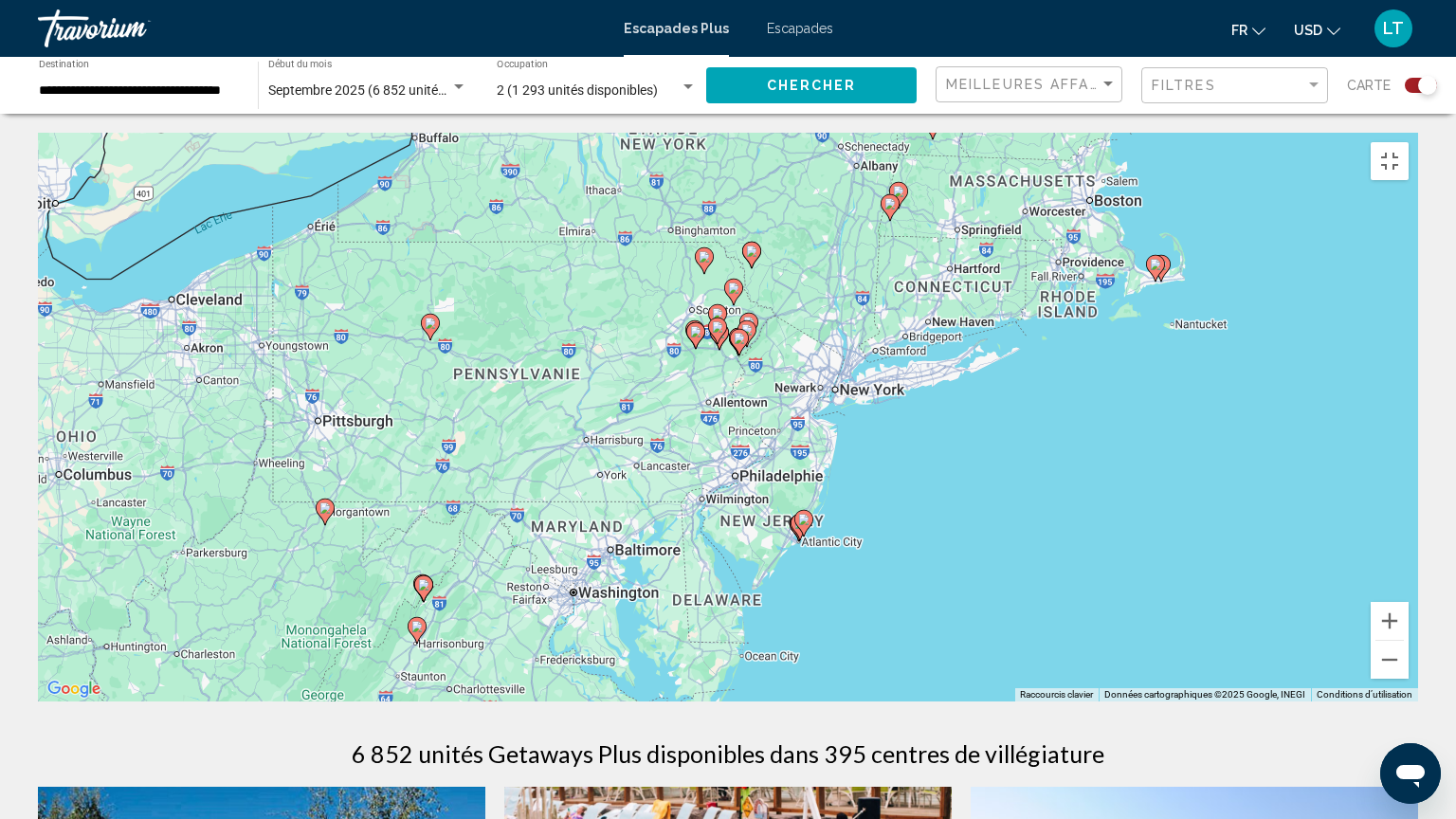 drag, startPoint x: 845, startPoint y: 315, endPoint x: 797, endPoint y: 400, distance: 97.6166 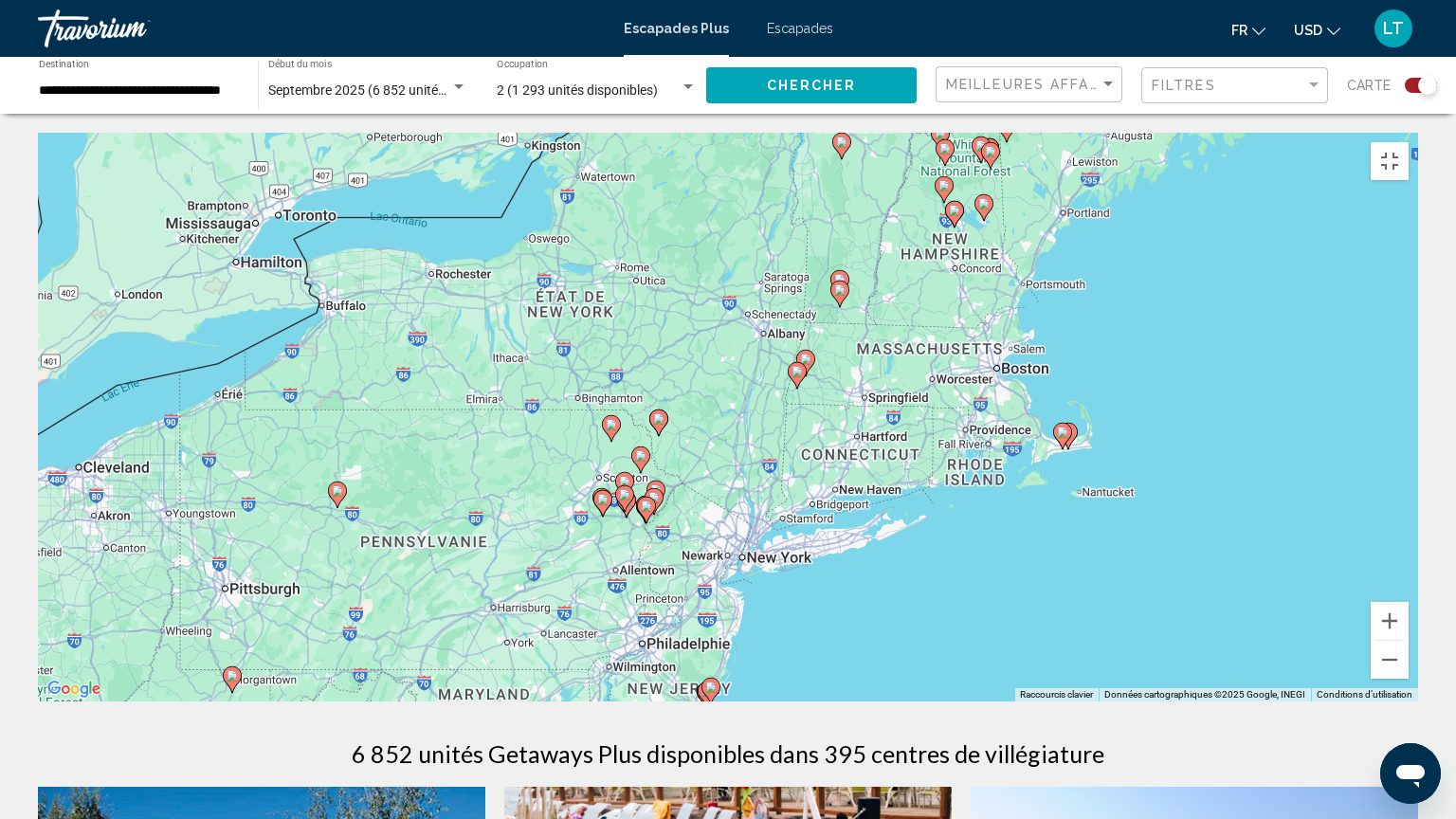 drag, startPoint x: 896, startPoint y: 375, endPoint x: 888, endPoint y: 387, distance: 14.422205 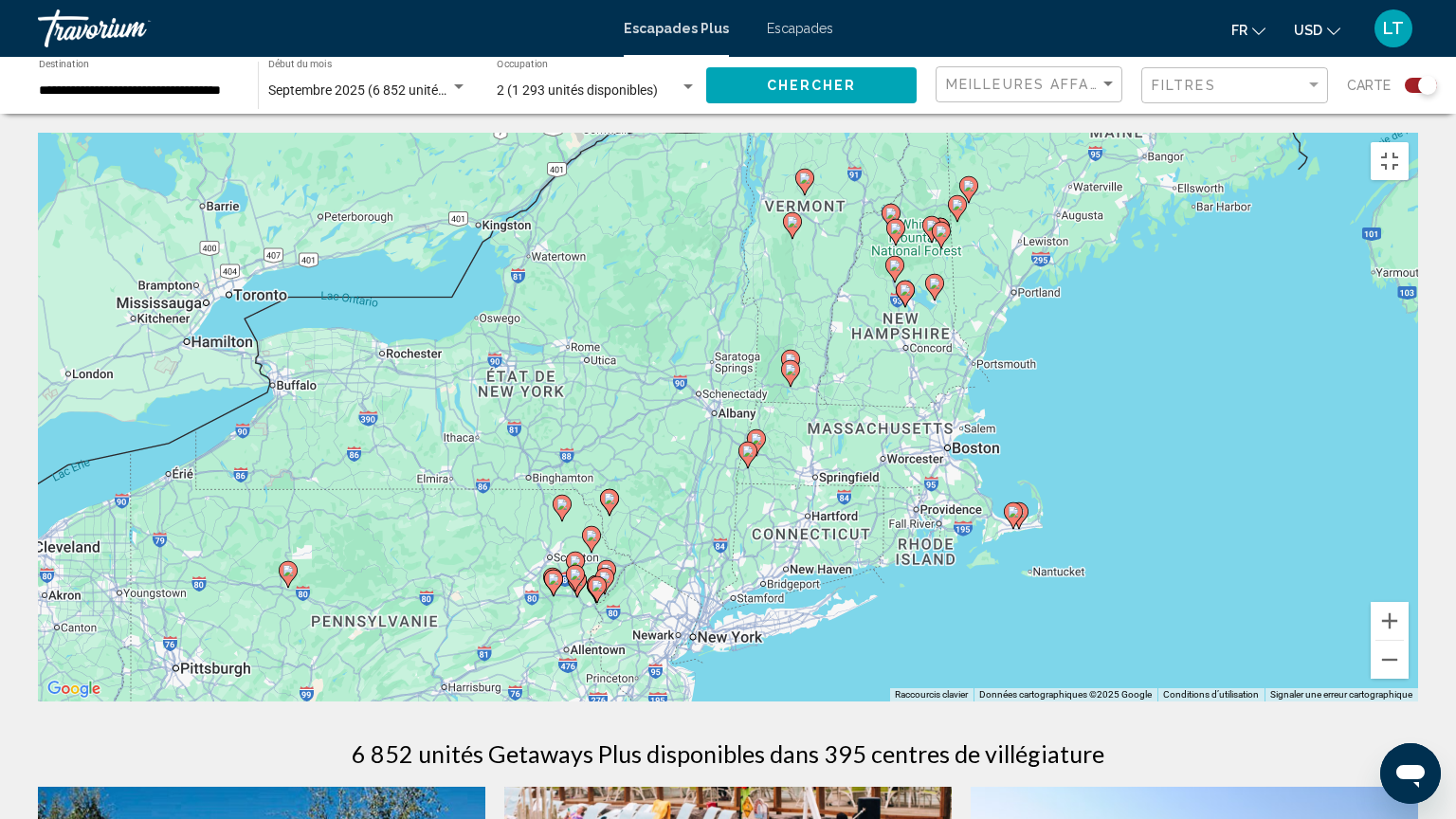 drag, startPoint x: 923, startPoint y: 321, endPoint x: 861, endPoint y: 394, distance: 95.77578 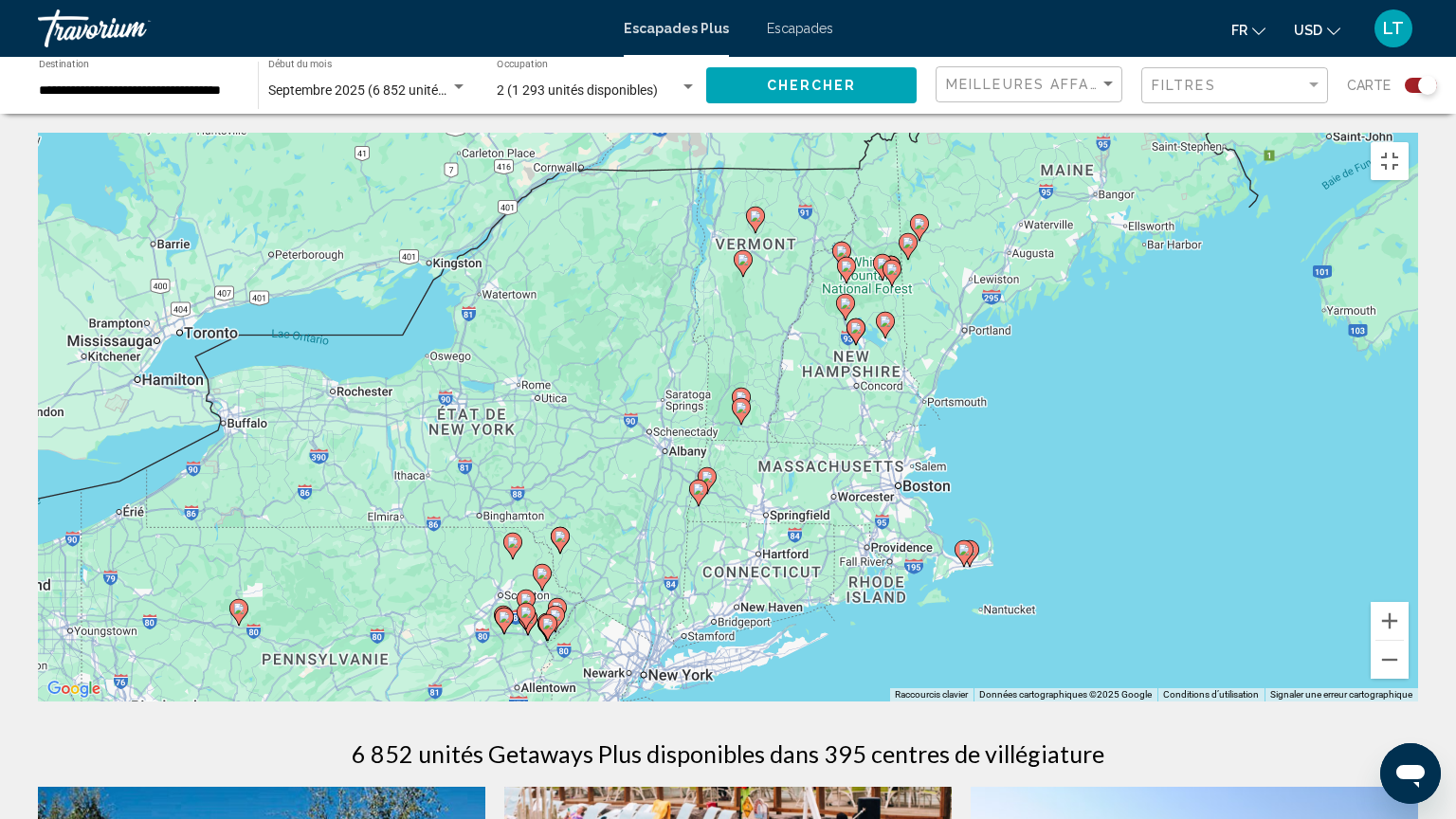 drag, startPoint x: 918, startPoint y: 307, endPoint x: 869, endPoint y: 384, distance: 91.26883 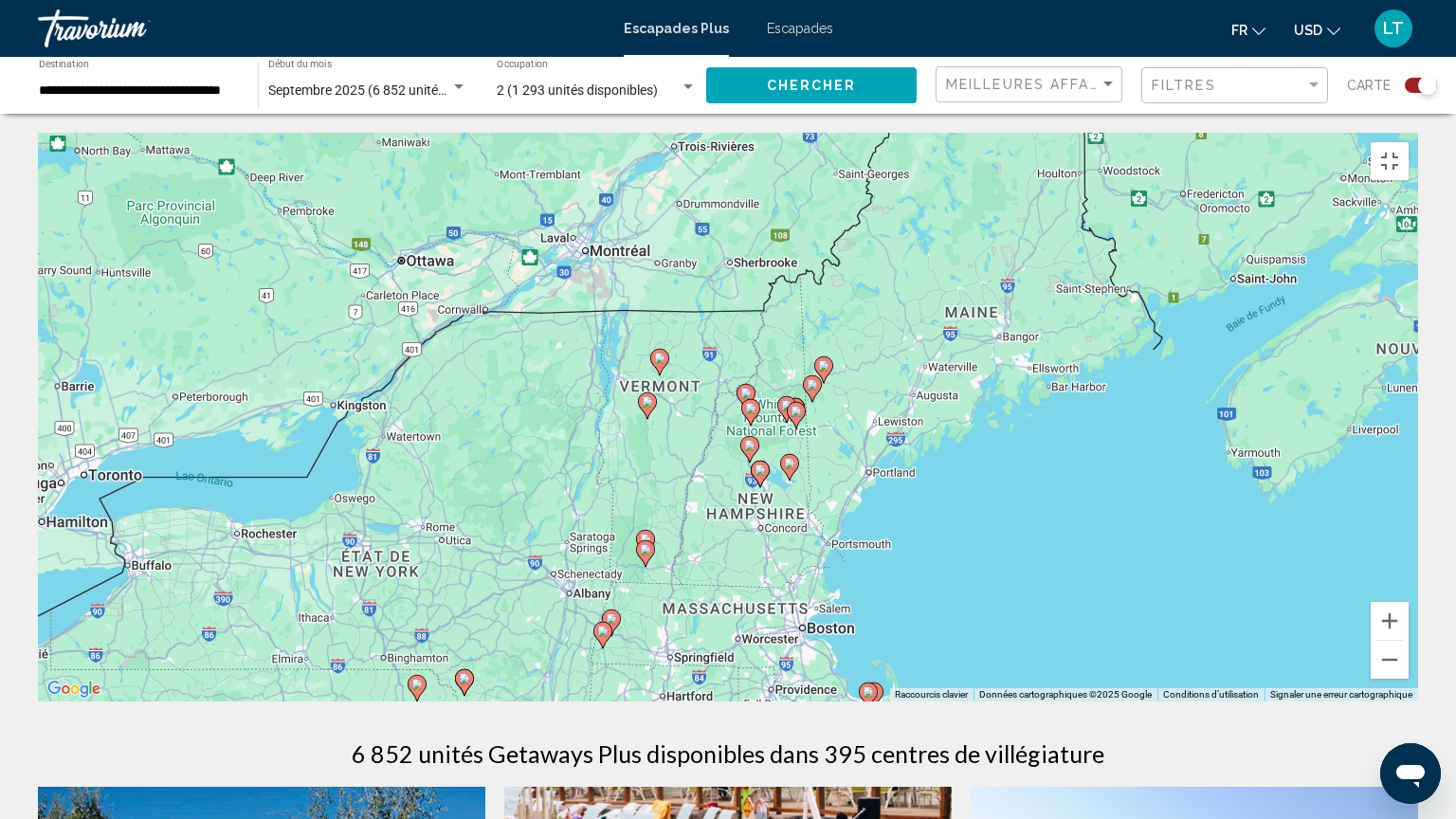 drag, startPoint x: 952, startPoint y: 347, endPoint x: 934, endPoint y: 360, distance: 22.203603 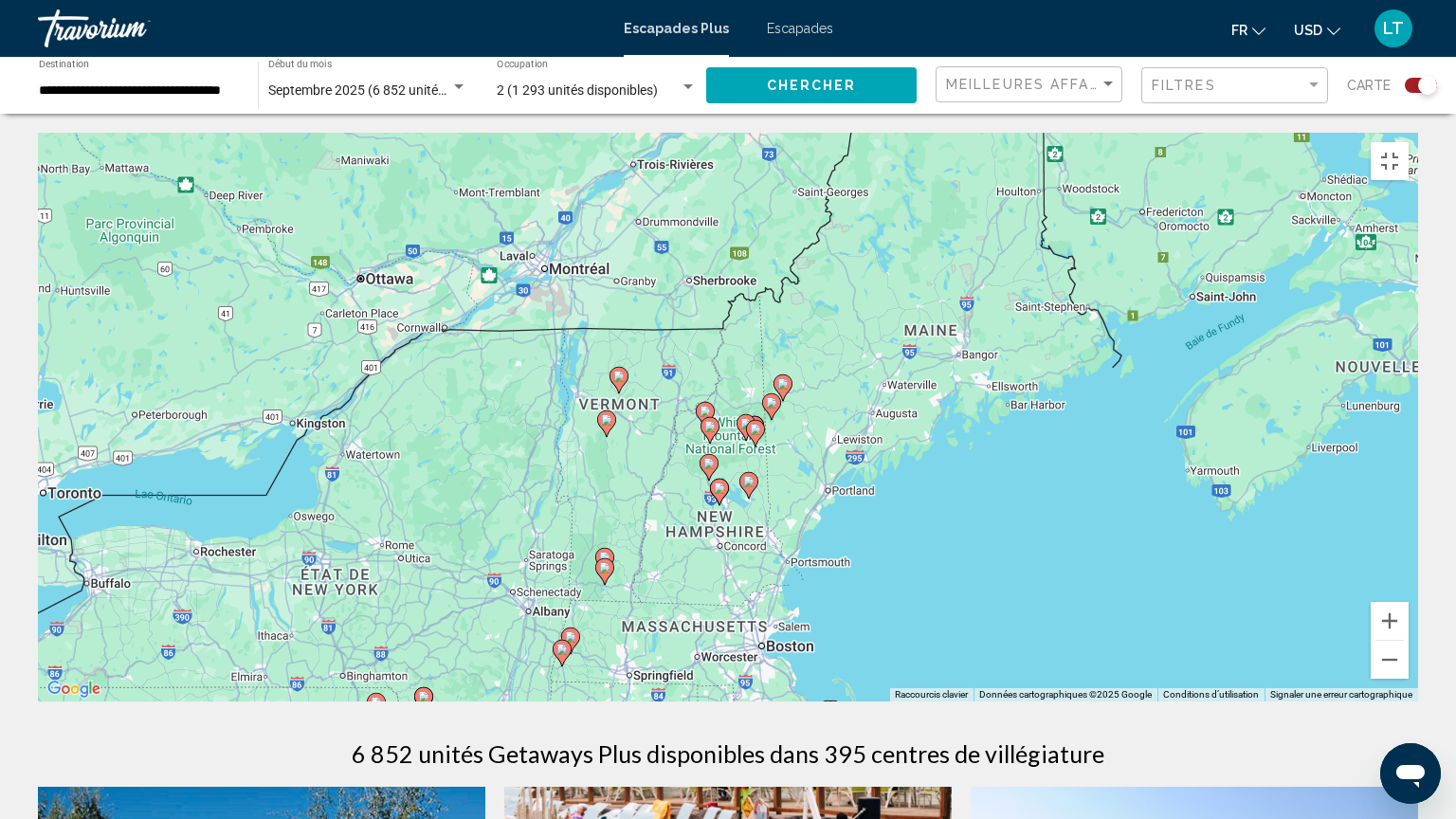 click on "Pour activer le glissement avec le clavier, appuyez sur Alt+Entrée. Une fois ce mode activé, utilisez les touches fléchées pour déplacer le repère. Pour valider le déplacement, appuyez sur Entrée. Pour annuler, appuyez sur Échap." at bounding box center [728, 417] 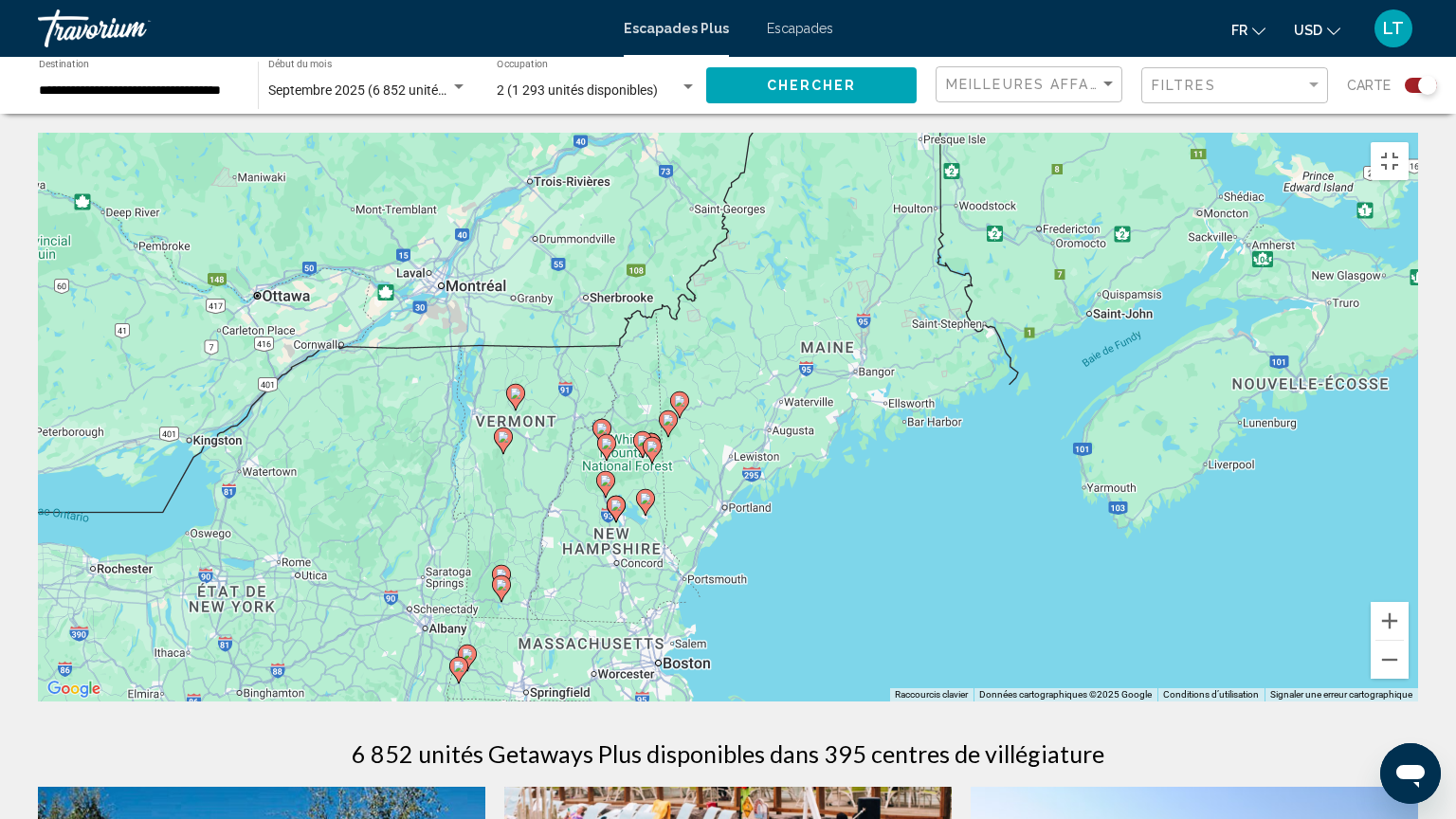 drag, startPoint x: 1069, startPoint y: 298, endPoint x: 879, endPoint y: 333, distance: 193.1968 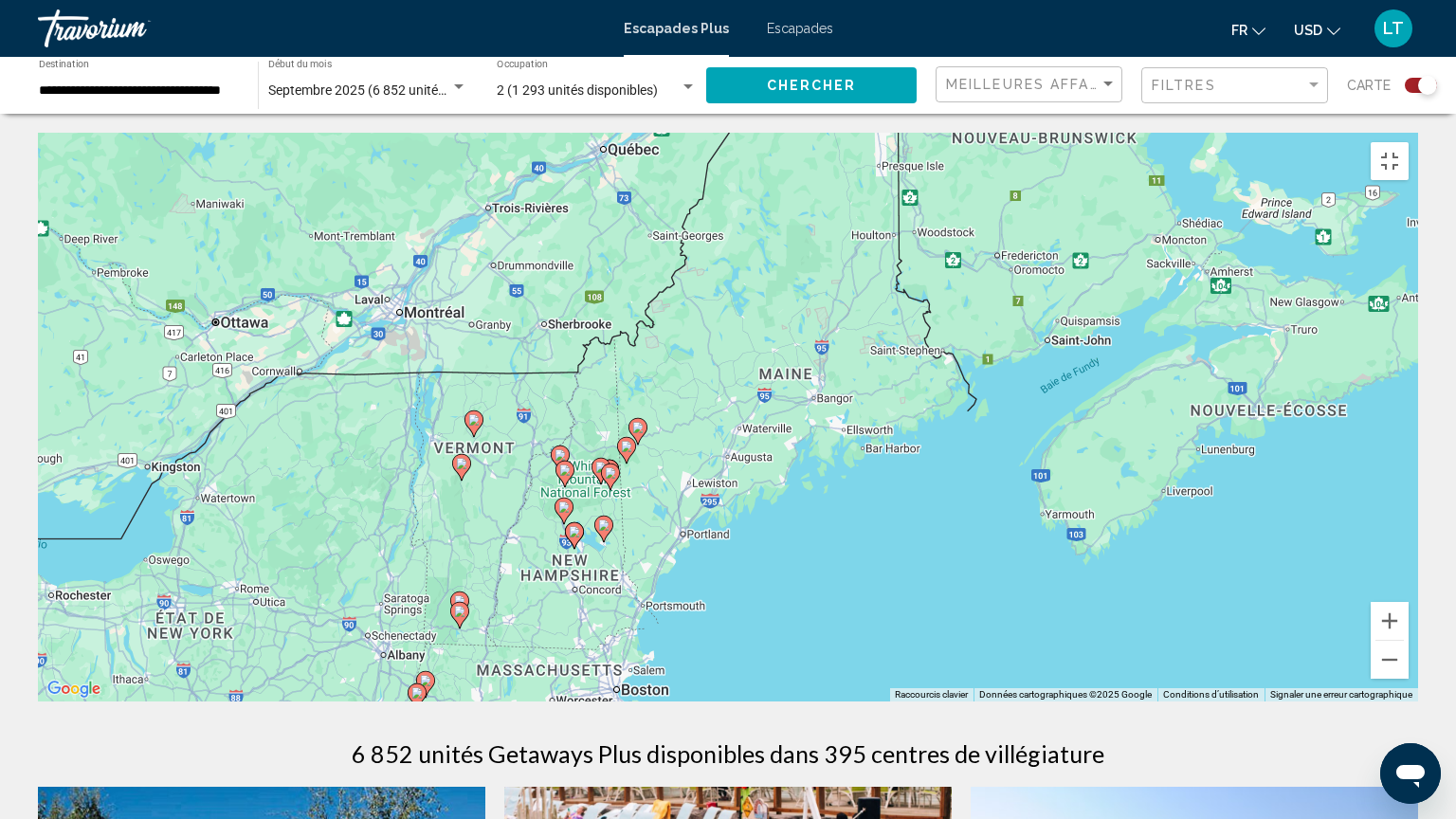 drag, startPoint x: 678, startPoint y: 431, endPoint x: 775, endPoint y: 423, distance: 97.329338 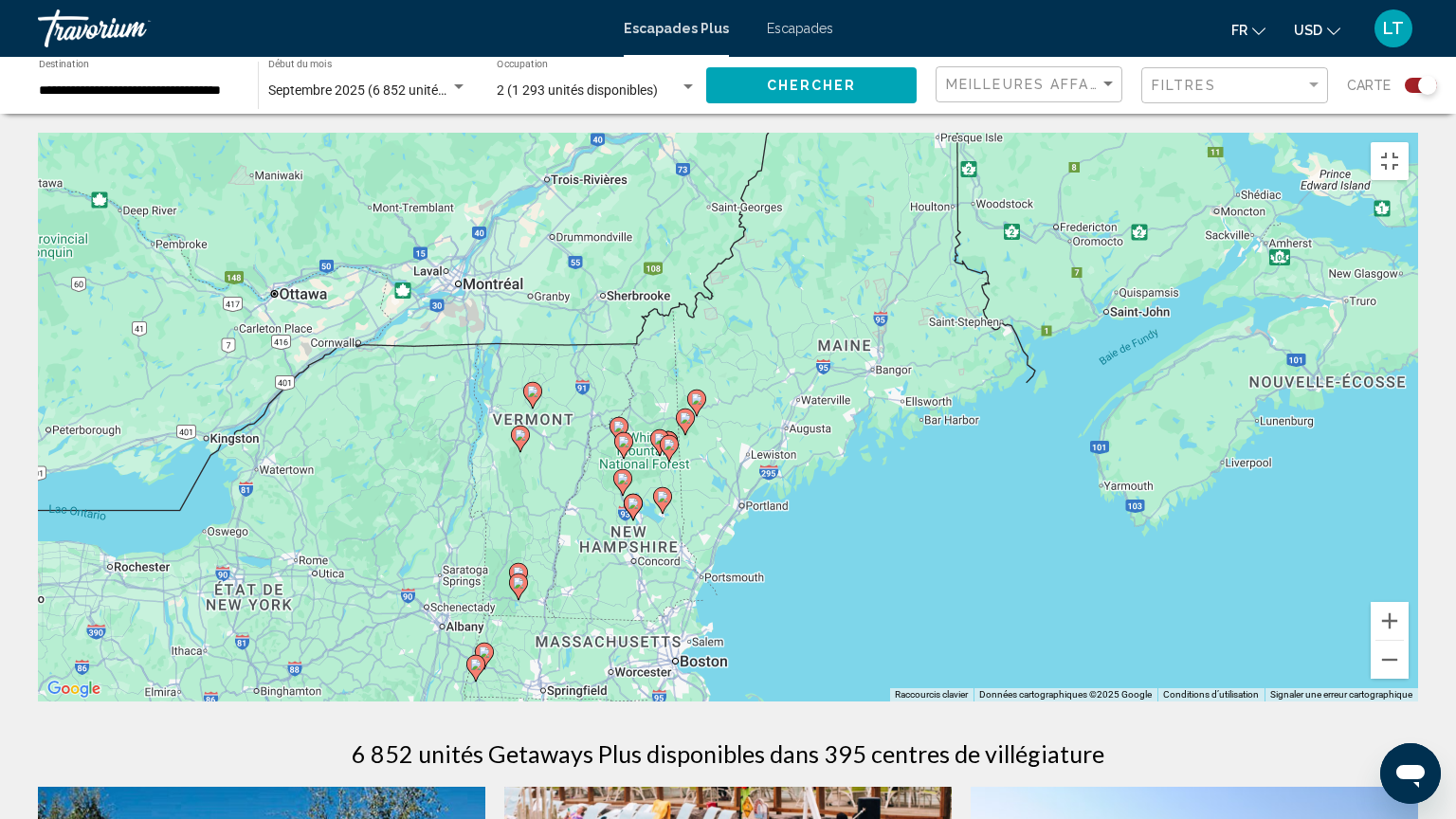 drag, startPoint x: 658, startPoint y: 543, endPoint x: 706, endPoint y: 474, distance: 84.053554 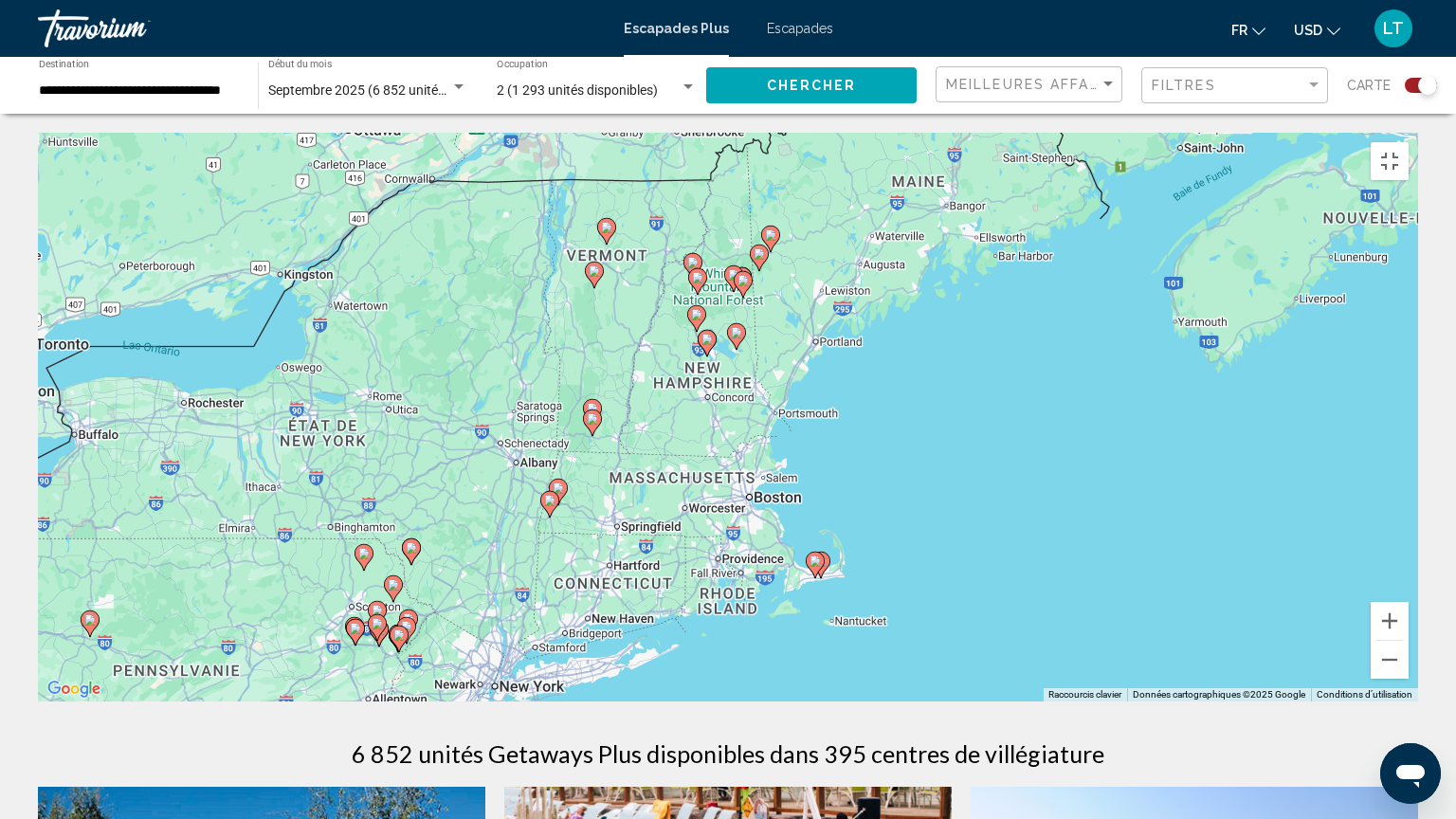 drag, startPoint x: 701, startPoint y: 581, endPoint x: 743, endPoint y: 460, distance: 128.082 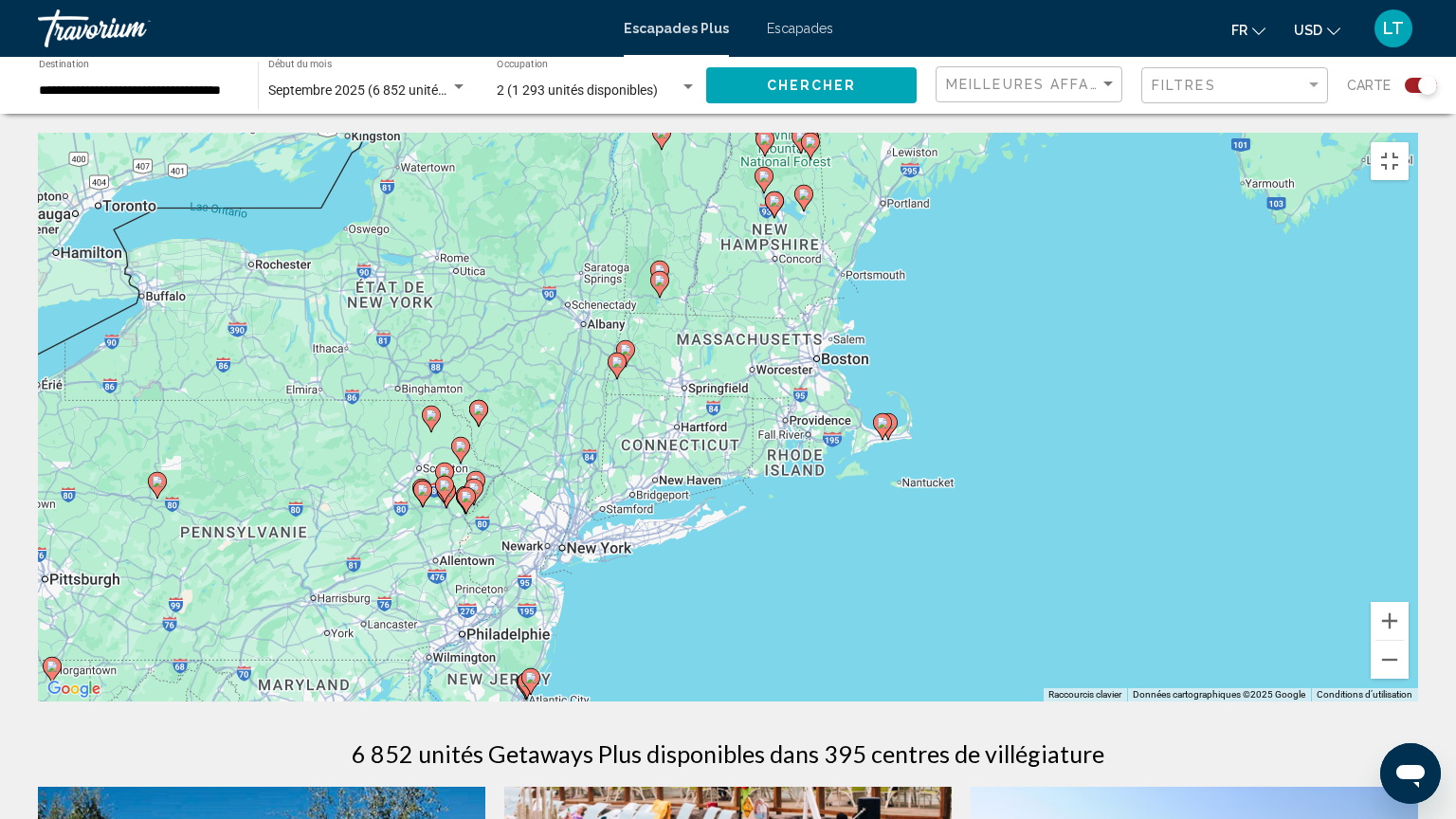 drag, startPoint x: 673, startPoint y: 517, endPoint x: 719, endPoint y: 465, distance: 69.42622 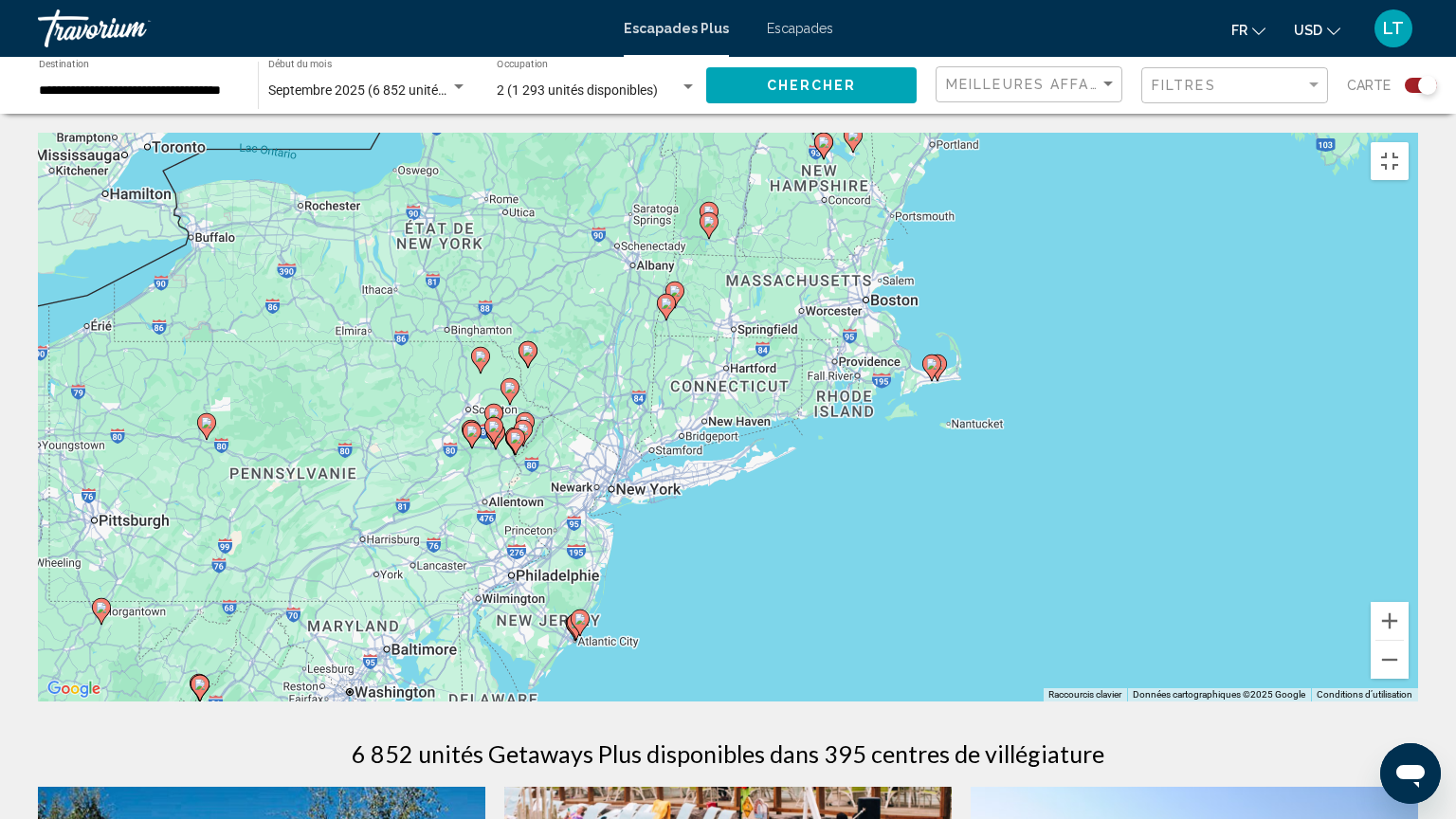 drag, startPoint x: 622, startPoint y: 506, endPoint x: 656, endPoint y: 460, distance: 57.2014 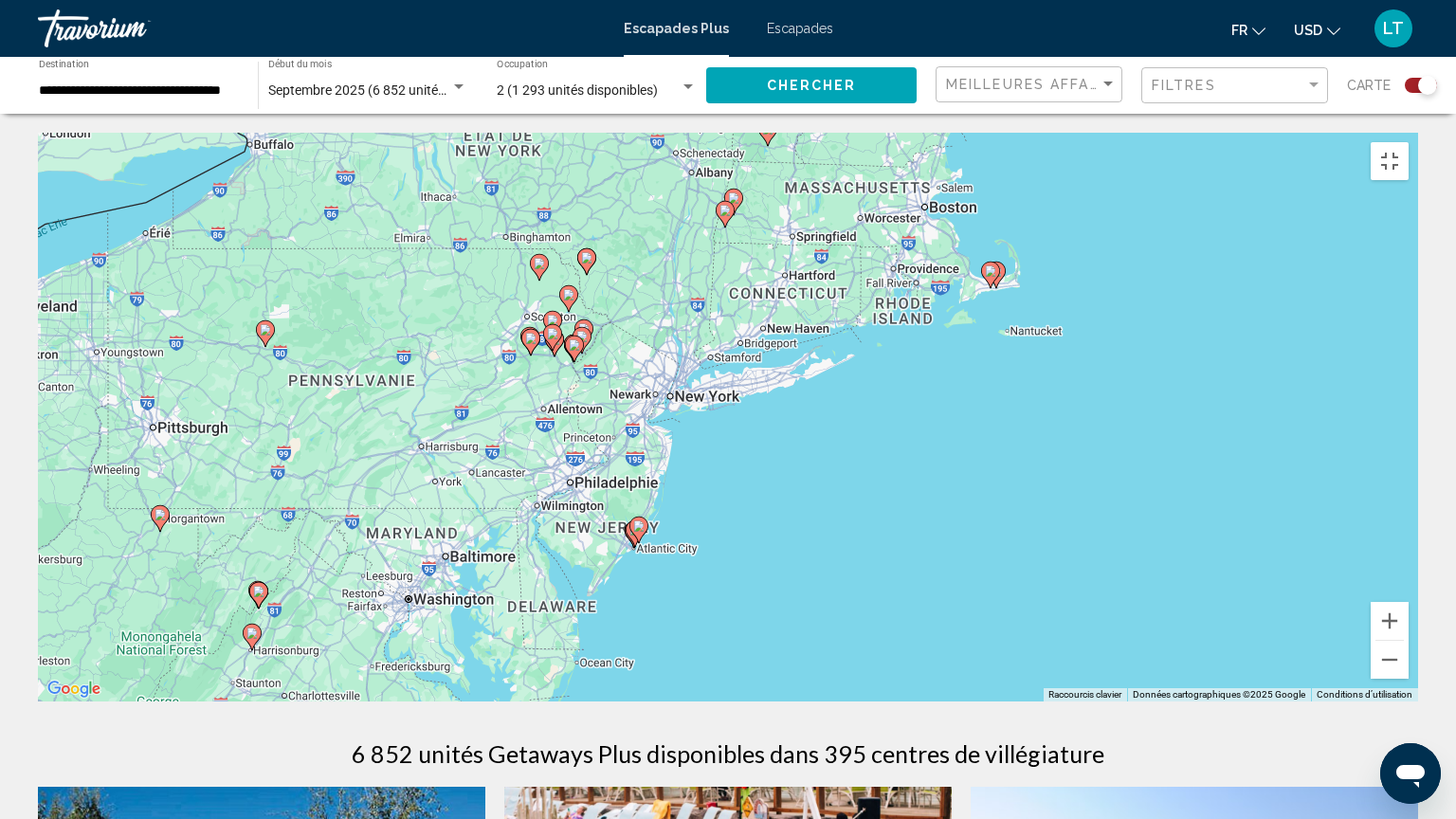 drag, startPoint x: 559, startPoint y: 581, endPoint x: 622, endPoint y: 479, distance: 119.88745 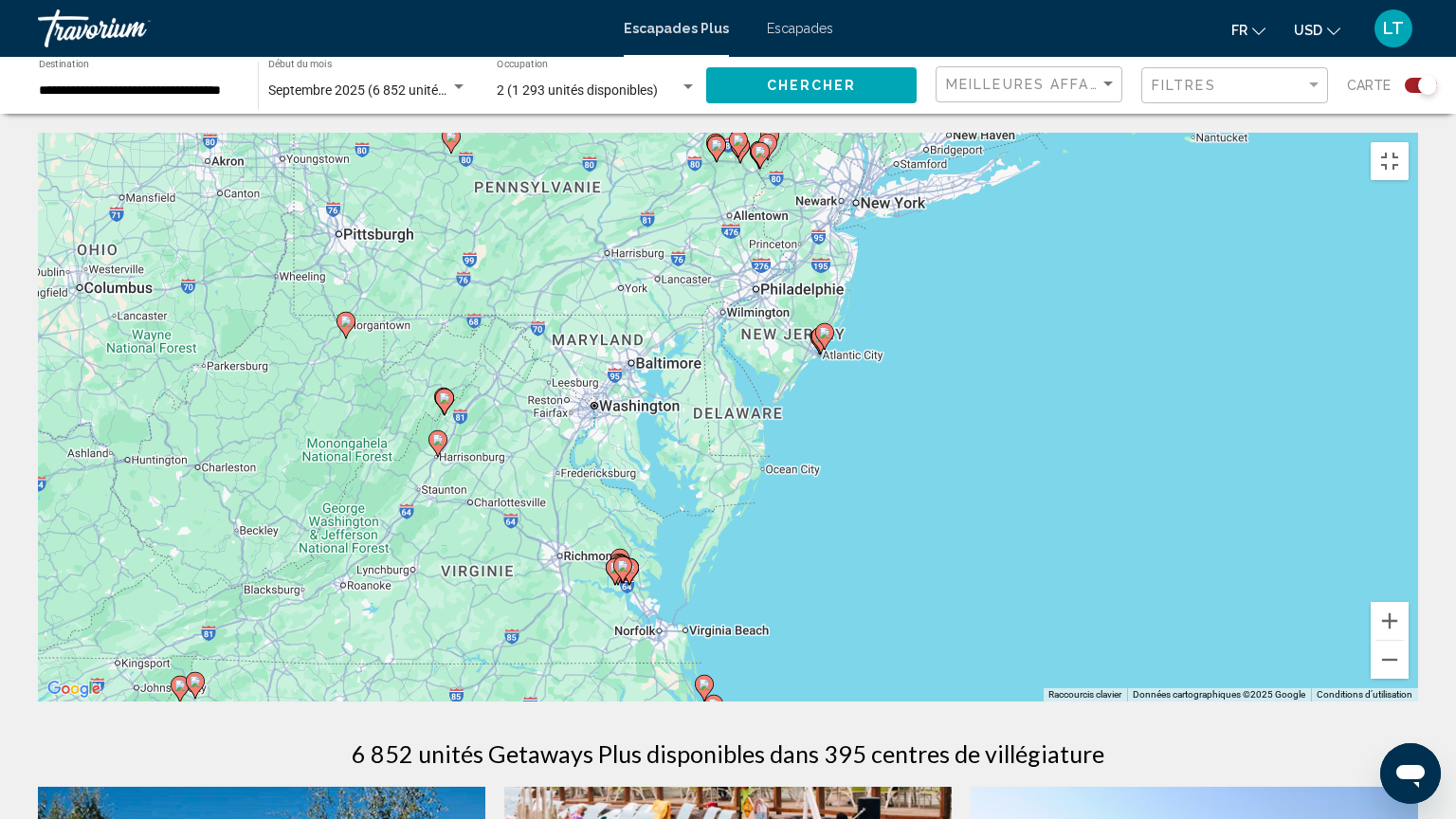 drag, startPoint x: 447, startPoint y: 527, endPoint x: 604, endPoint y: 355, distance: 232.8798 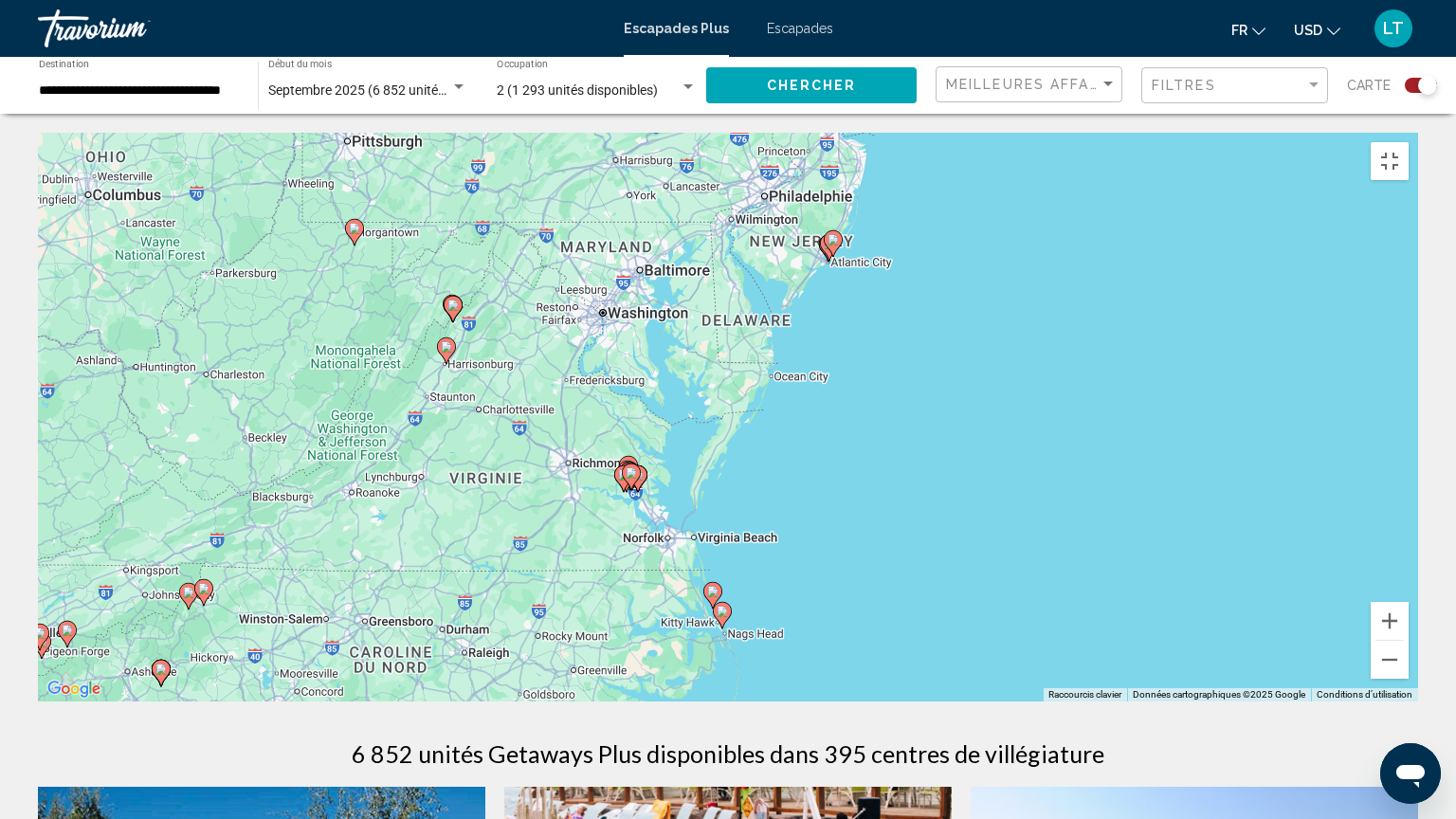 drag, startPoint x: 545, startPoint y: 600, endPoint x: 511, endPoint y: 428, distance: 175.3283 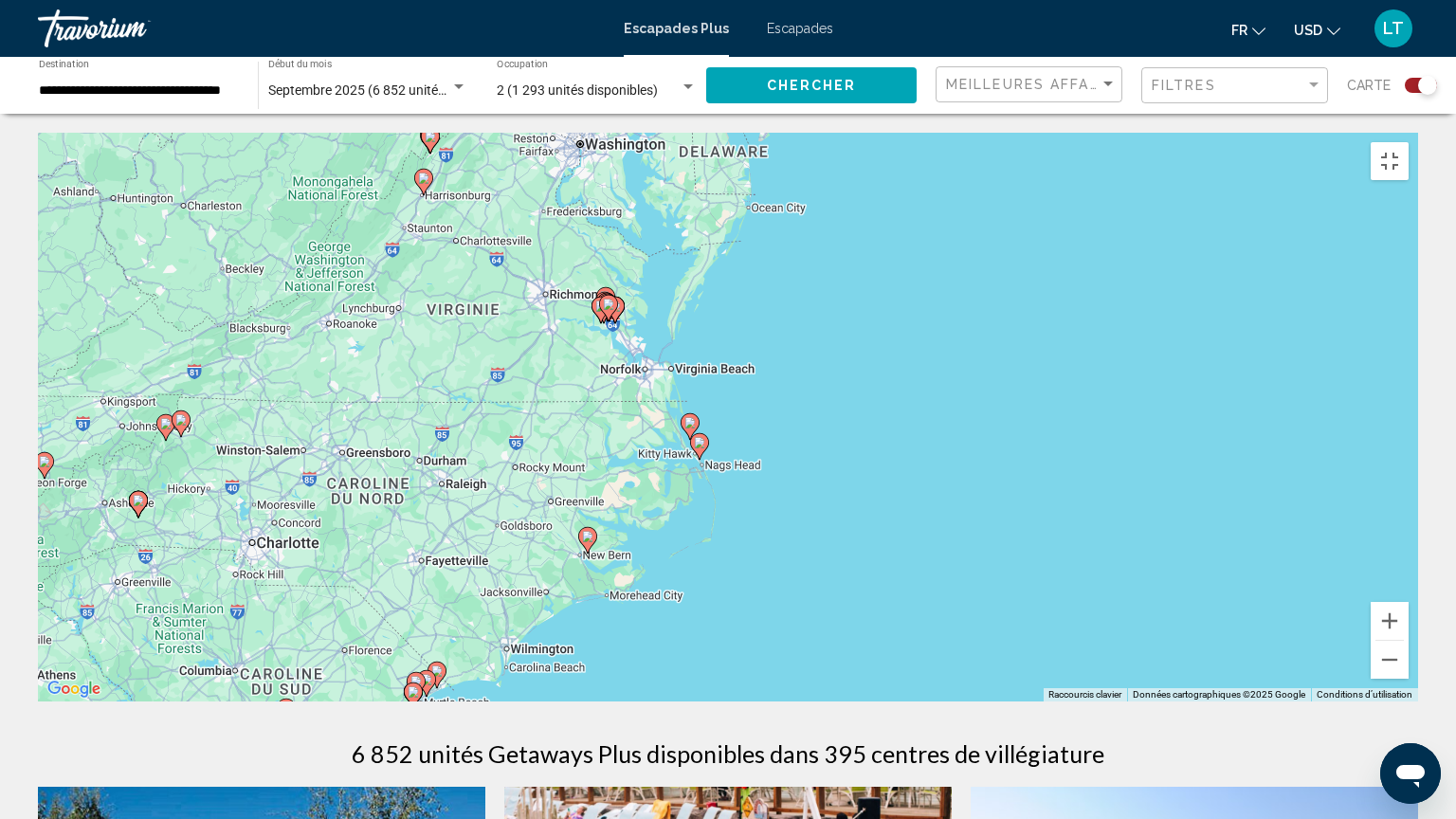 drag, startPoint x: 500, startPoint y: 537, endPoint x: 535, endPoint y: 417, distance: 125 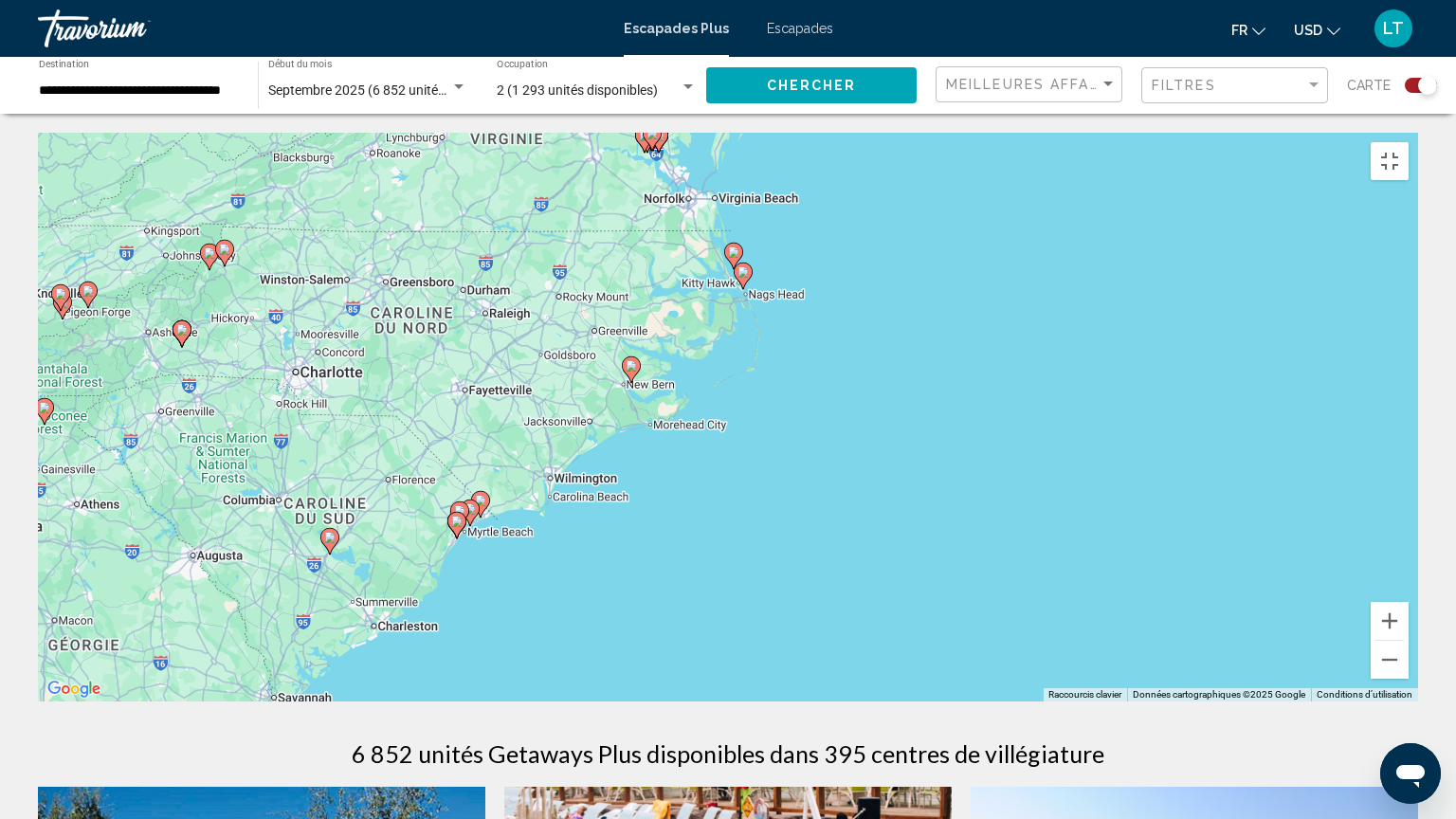 drag, startPoint x: 508, startPoint y: 492, endPoint x: 563, endPoint y: 375, distance: 129.28264 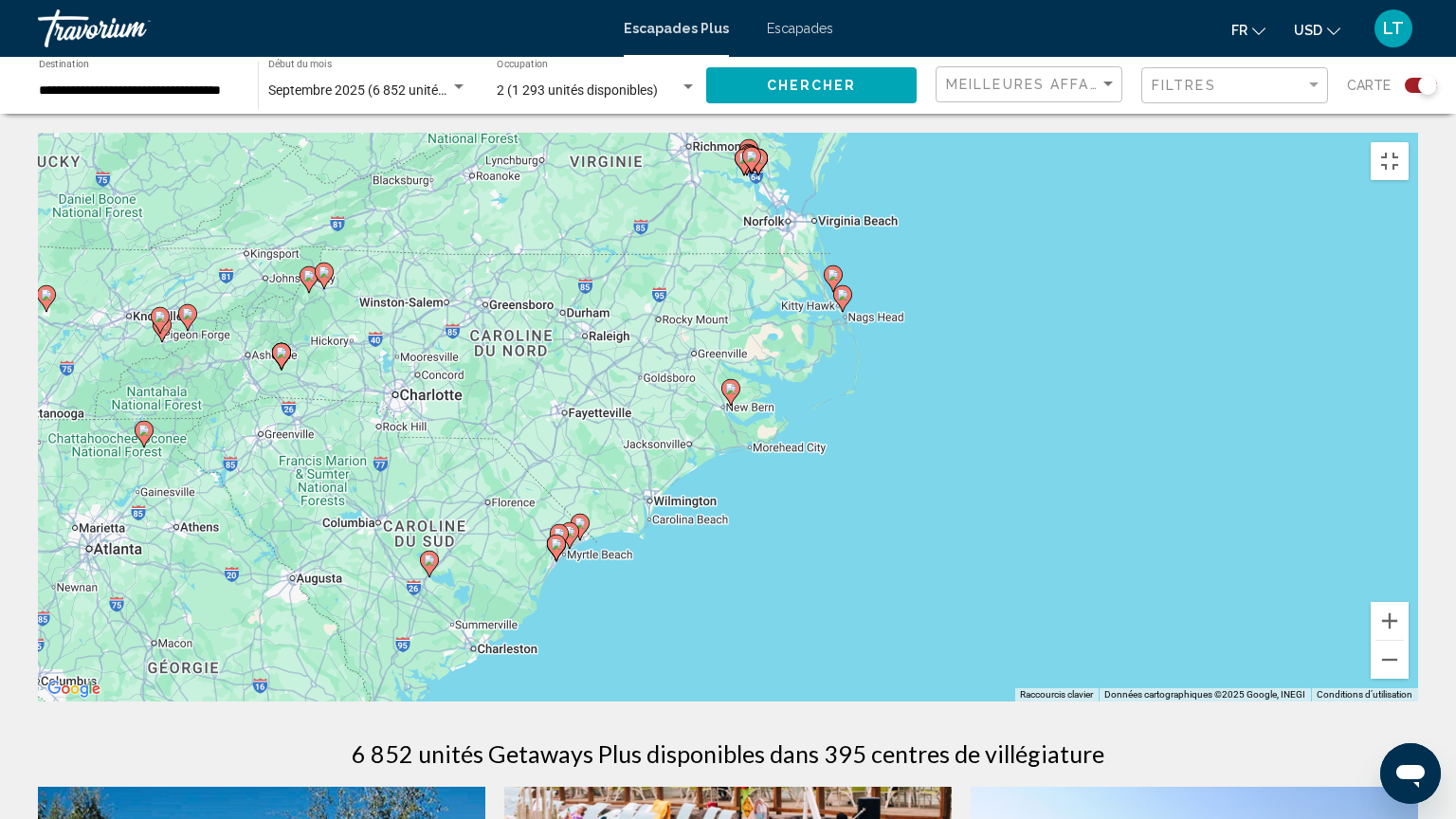 drag, startPoint x: 472, startPoint y: 367, endPoint x: 603, endPoint y: 618, distance: 283.12895 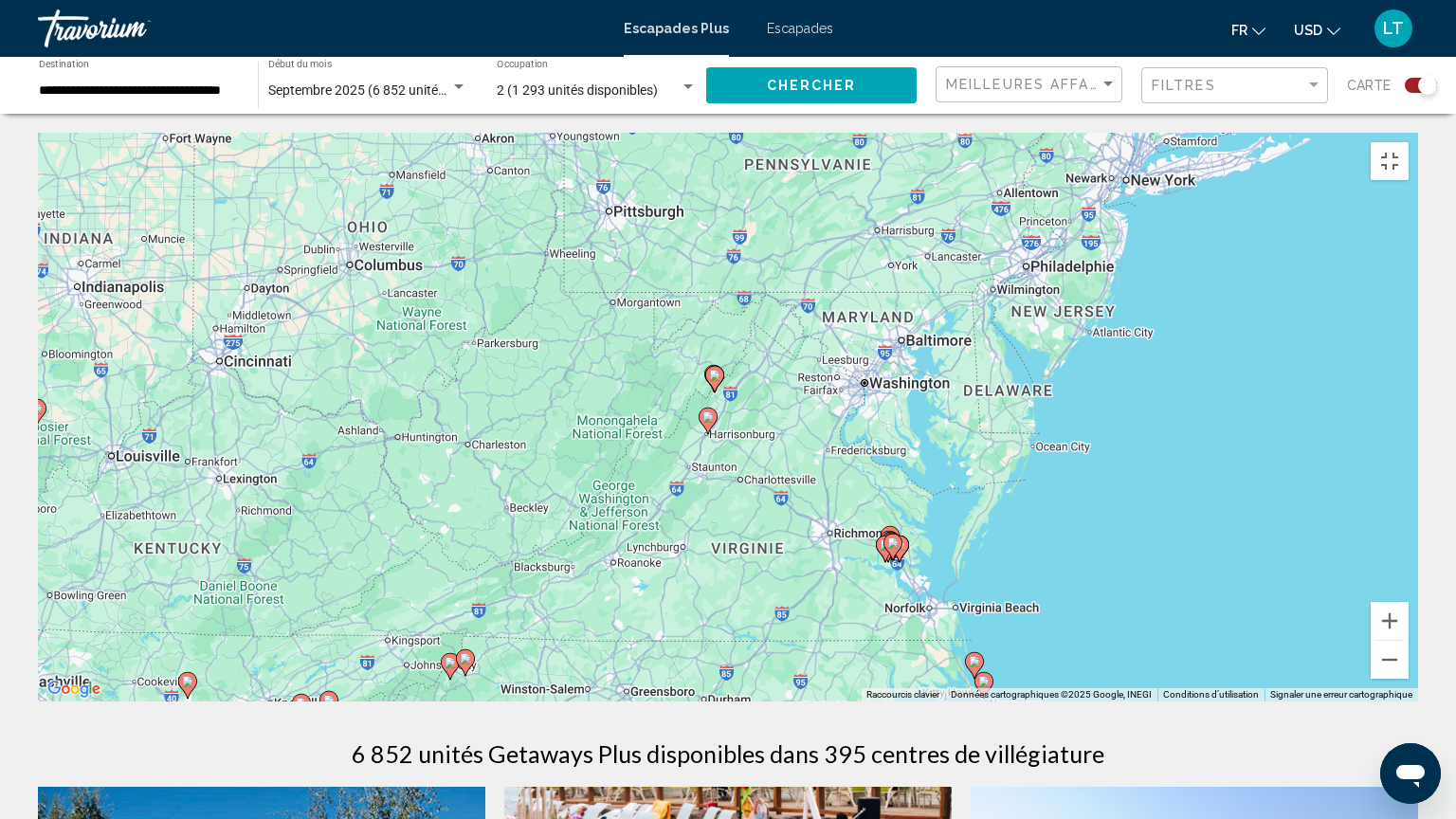 drag, startPoint x: 503, startPoint y: 413, endPoint x: 490, endPoint y: 444, distance: 33.615473 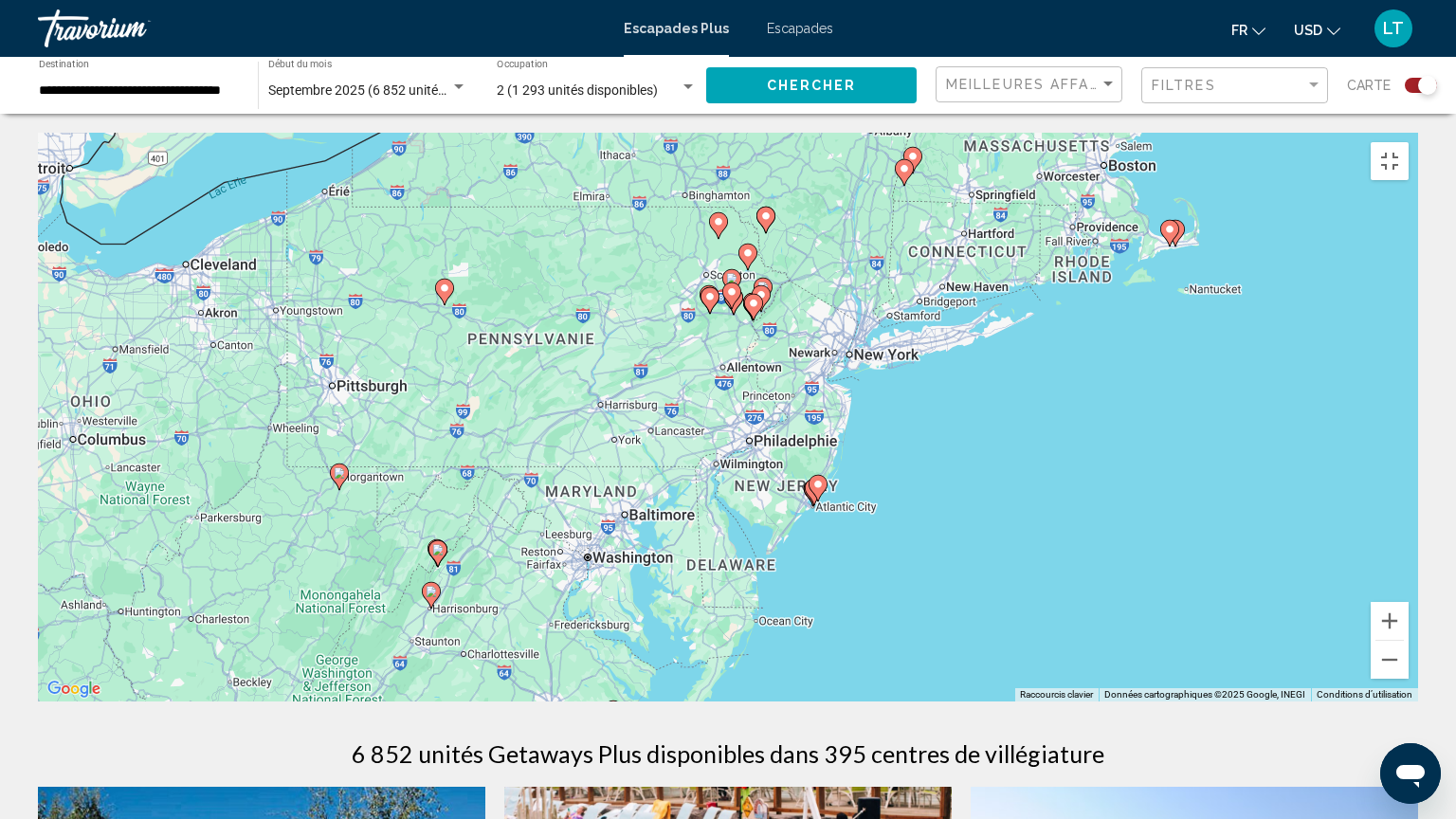 drag, startPoint x: 878, startPoint y: 348, endPoint x: 595, endPoint y: 391, distance: 286.2481 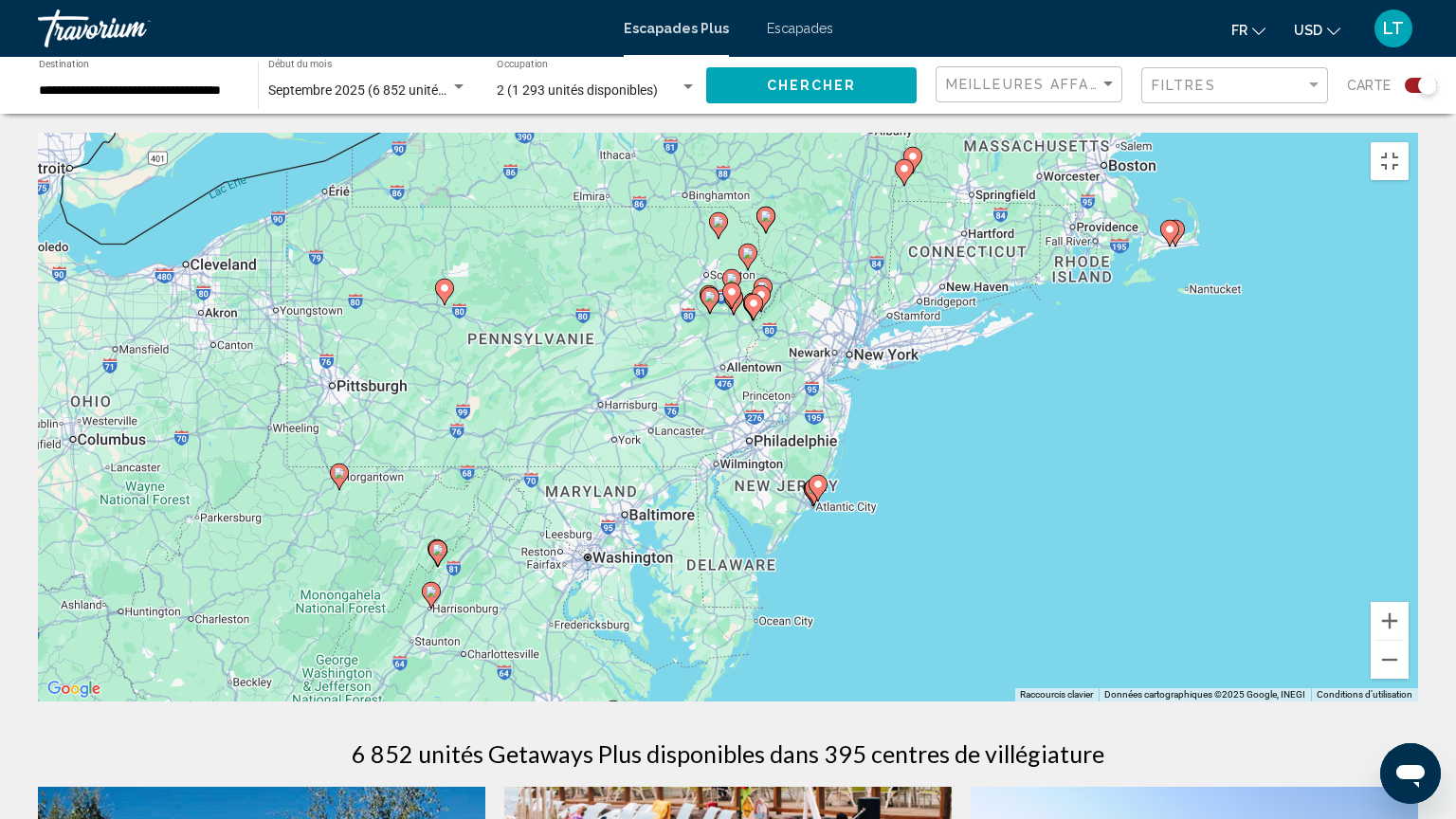 click on "Pour activer le glissement avec le clavier, appuyez sur Alt+Entrée. Une fois ce mode activé, utilisez les touches fléchées pour déplacer le repère. Pour valider le déplacement, appuyez sur Entrée. Pour annuler, appuyez sur Échap." at bounding box center (728, 417) 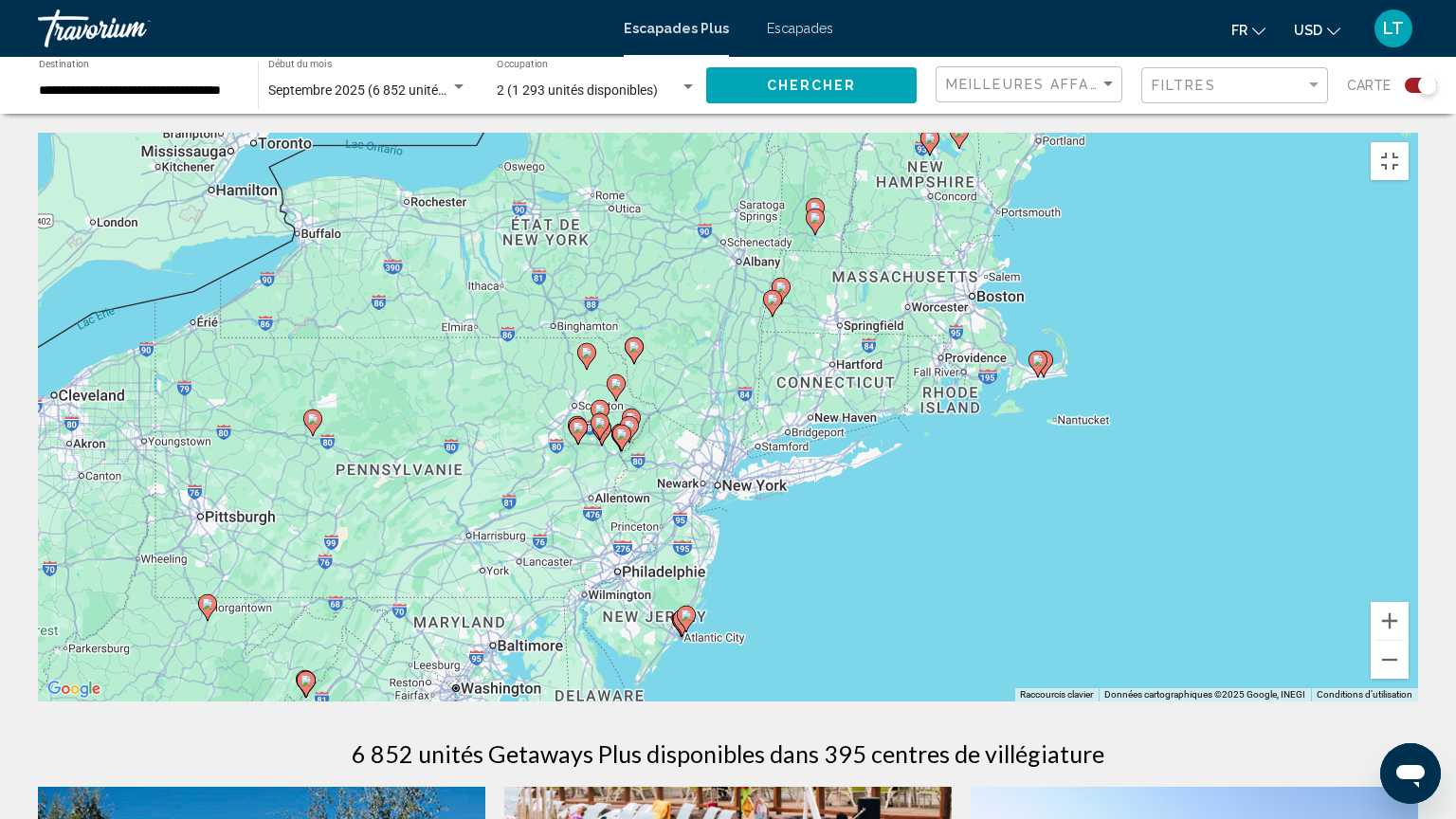 drag, startPoint x: 785, startPoint y: 287, endPoint x: 698, endPoint y: 413, distance: 153.1176 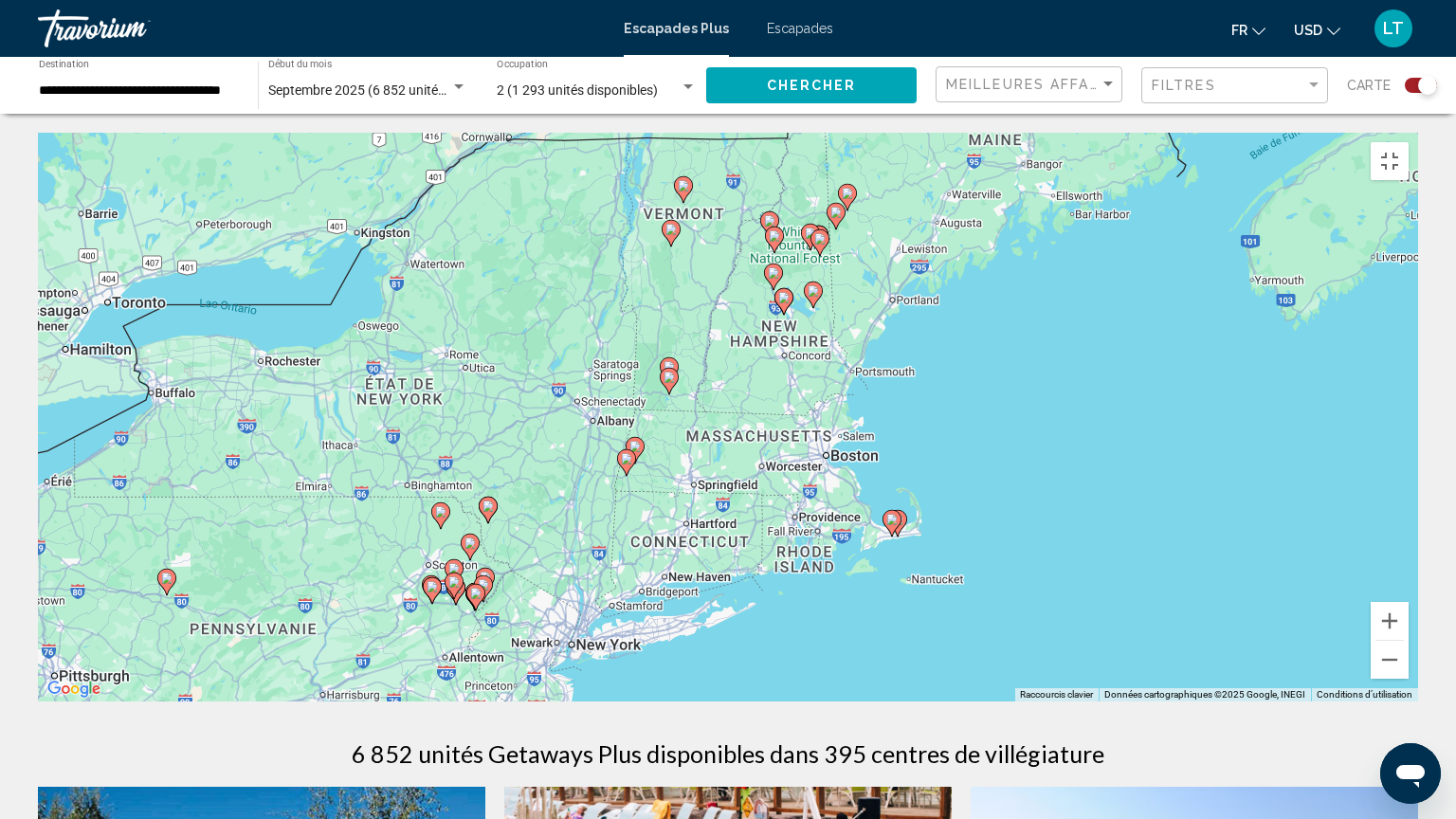 drag, startPoint x: 877, startPoint y: 315, endPoint x: 733, endPoint y: 474, distance: 214.51573 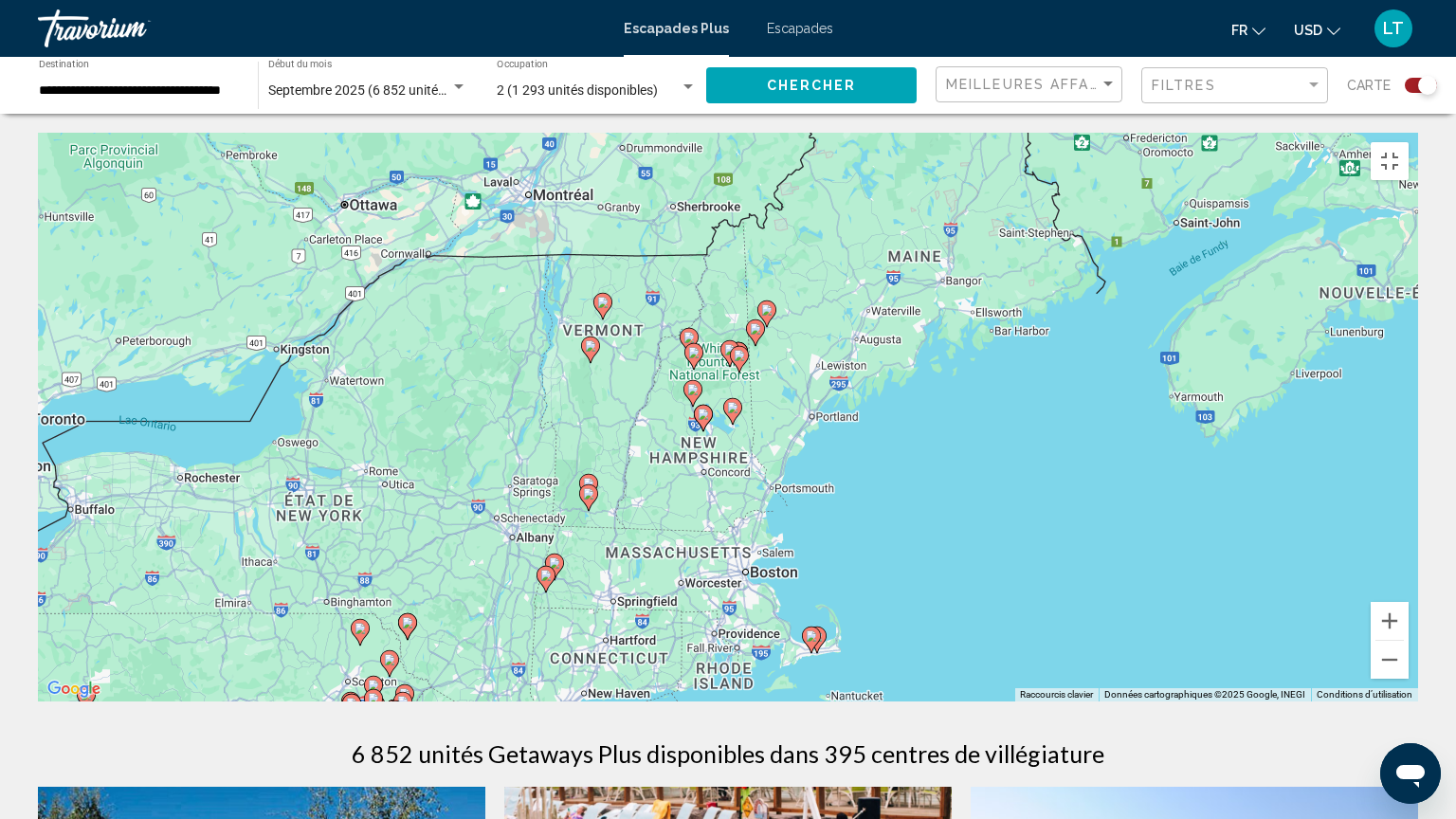drag, startPoint x: 823, startPoint y: 318, endPoint x: 733, endPoint y: 448, distance: 158.11388 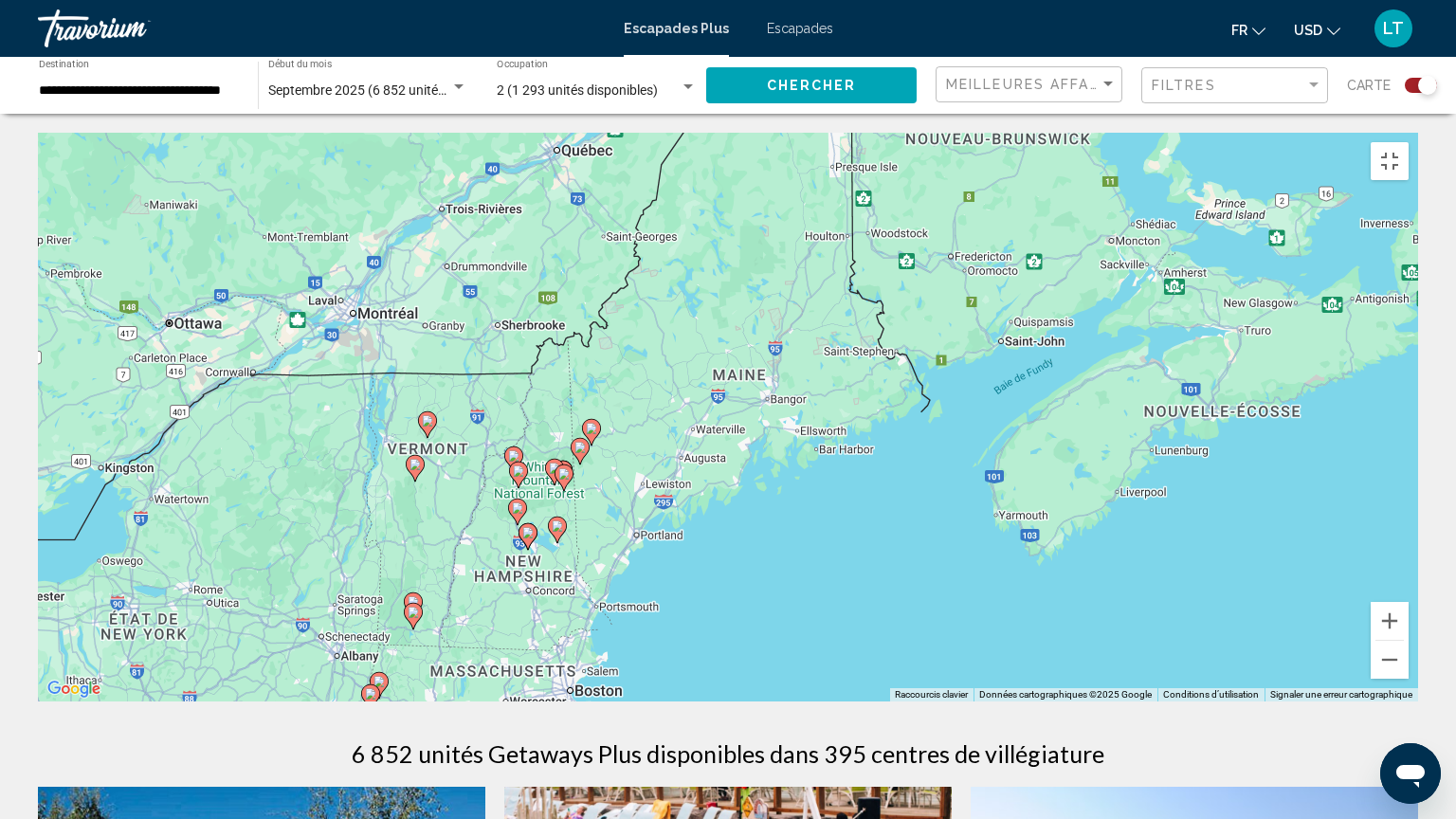 drag, startPoint x: 857, startPoint y: 320, endPoint x: 709, endPoint y: 396, distance: 166.37307 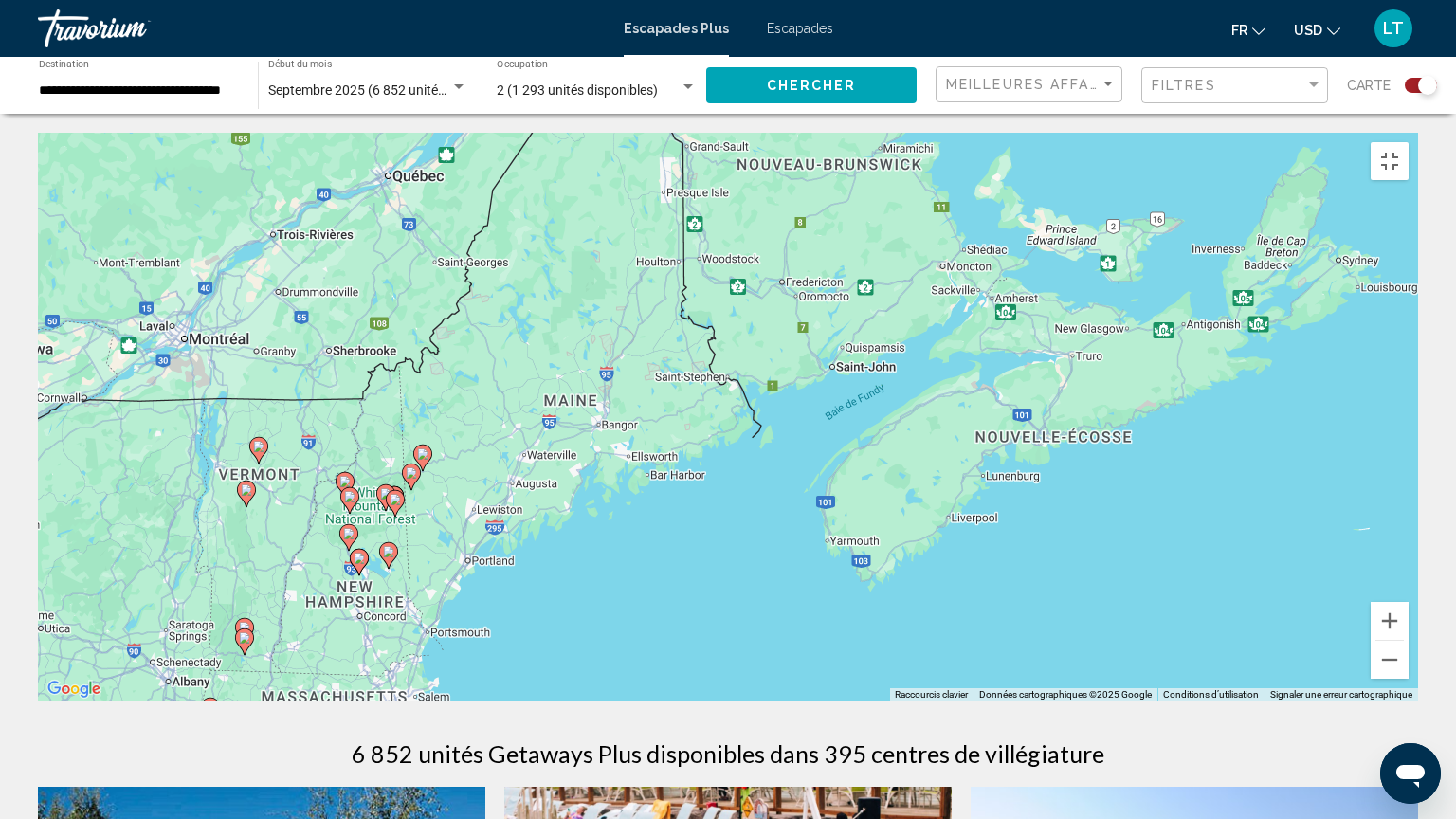drag, startPoint x: 990, startPoint y: 333, endPoint x: 805, endPoint y: 358, distance: 186.68155 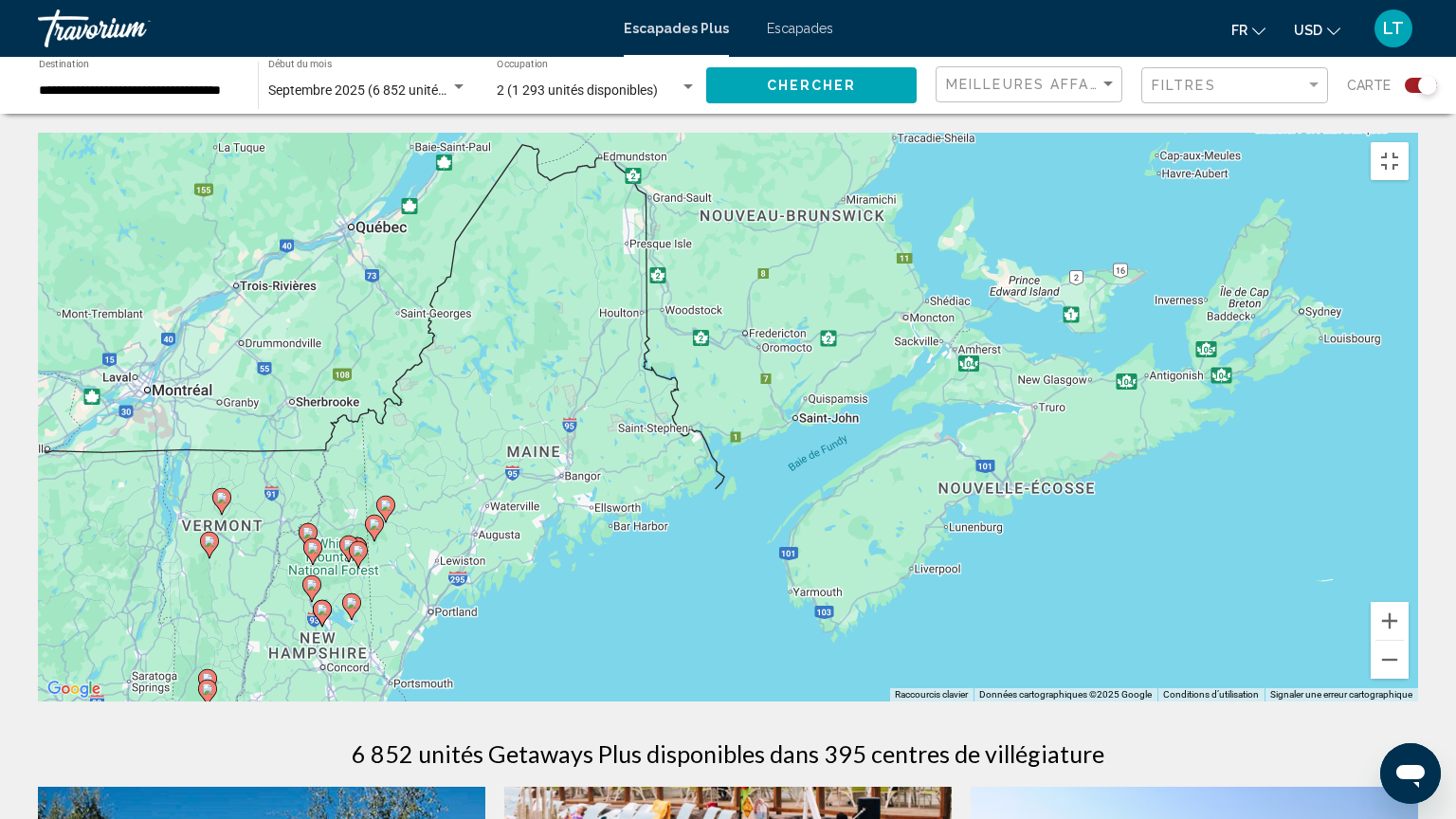 drag, startPoint x: 978, startPoint y: 366, endPoint x: 961, endPoint y: 444, distance: 79.83107 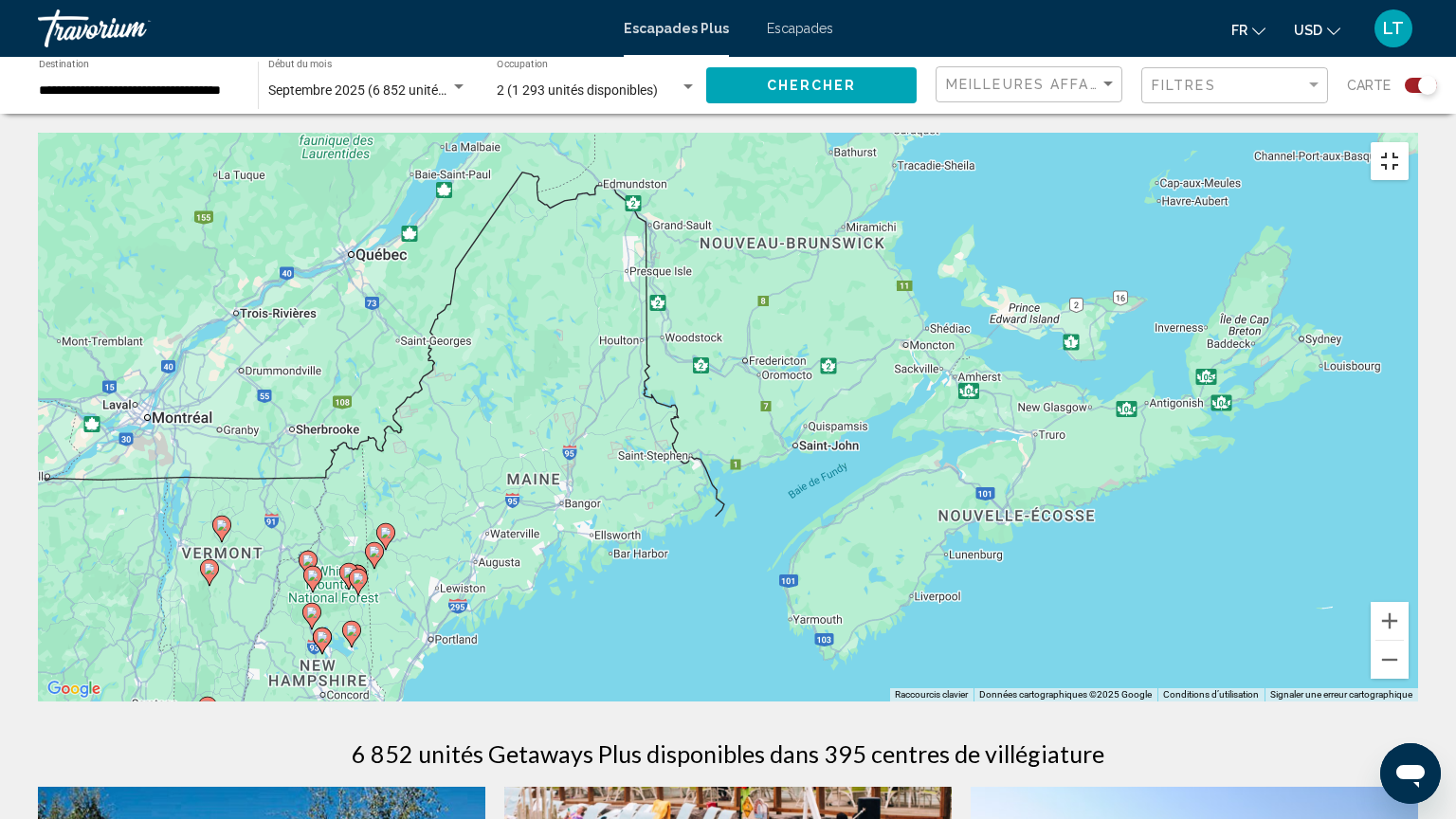 click at bounding box center (1390, 161) 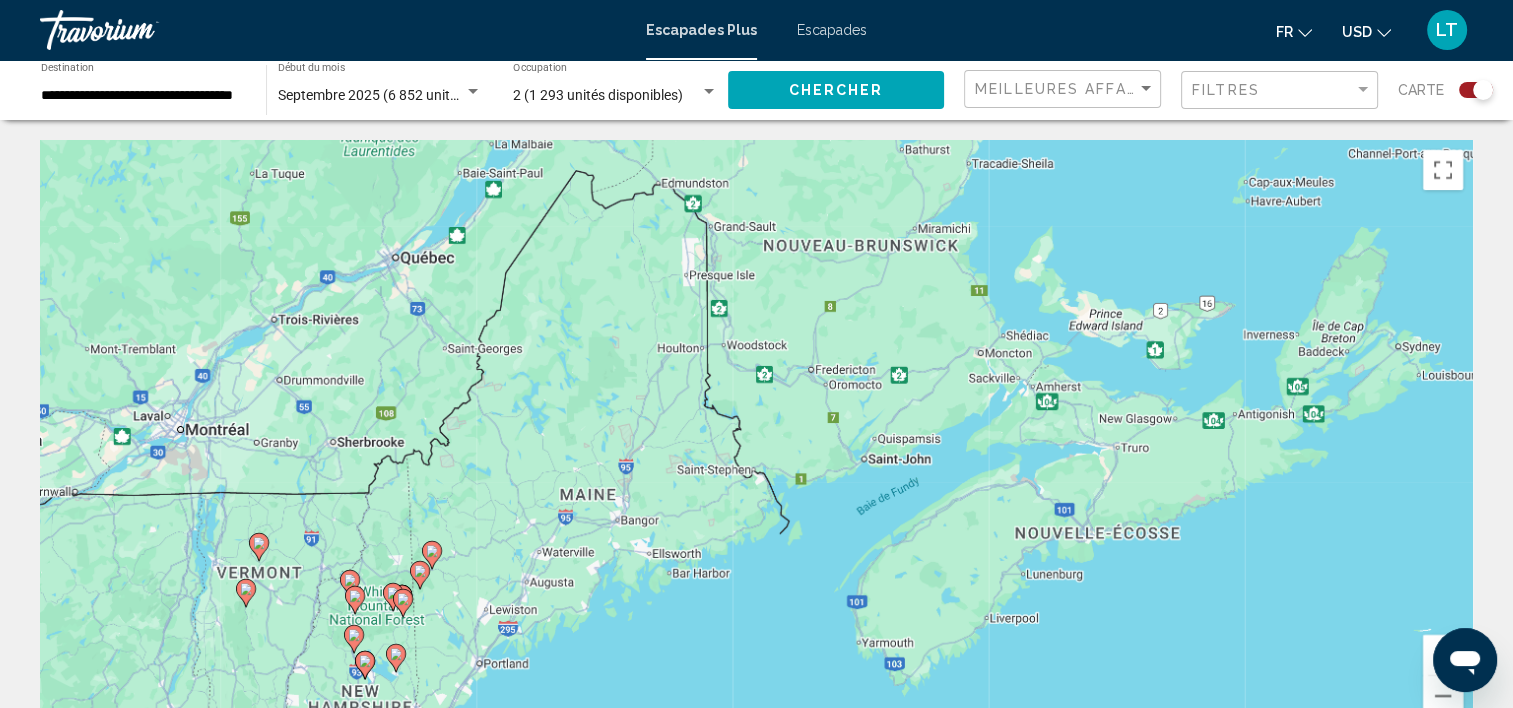 drag, startPoint x: 720, startPoint y: 449, endPoint x: 767, endPoint y: 405, distance: 64.381676 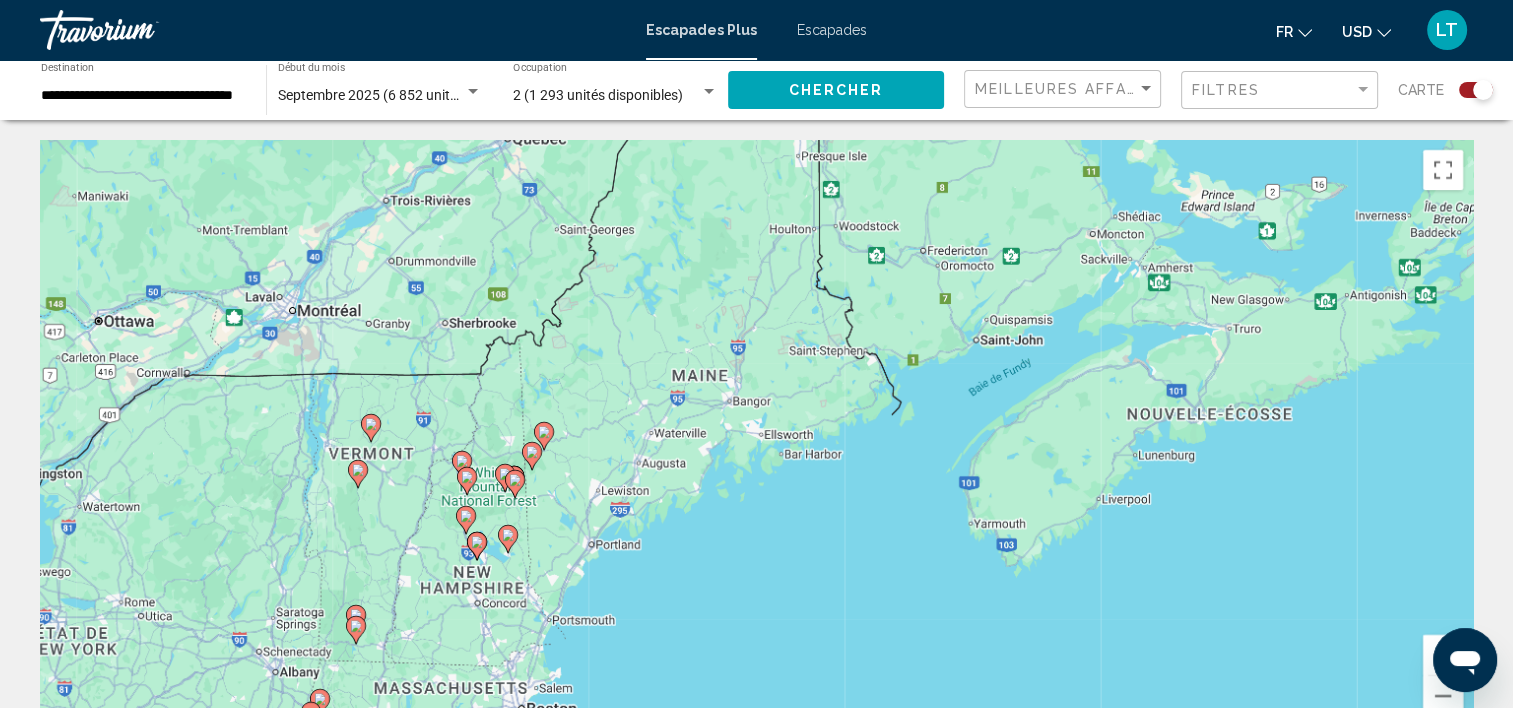 drag, startPoint x: 632, startPoint y: 464, endPoint x: 701, endPoint y: 385, distance: 104.89042 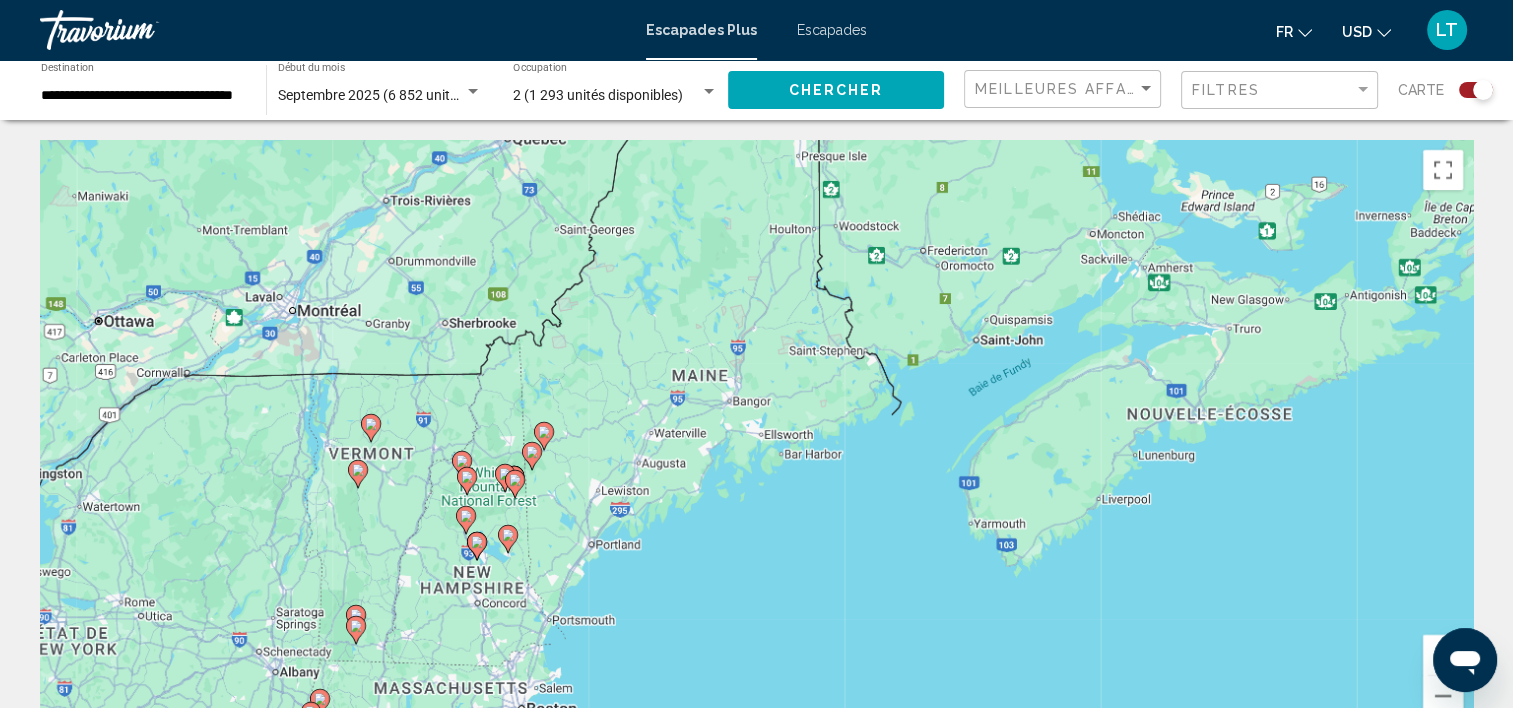 click on "Pour activer le glissement avec le clavier, appuyez sur Alt+Entrée. Une fois ce mode activé, utilisez les touches fléchées pour déplacer le repère. Pour valider le déplacement, appuyez sur Entrée. Pour annuler, appuyez sur Échap." at bounding box center (756, 440) 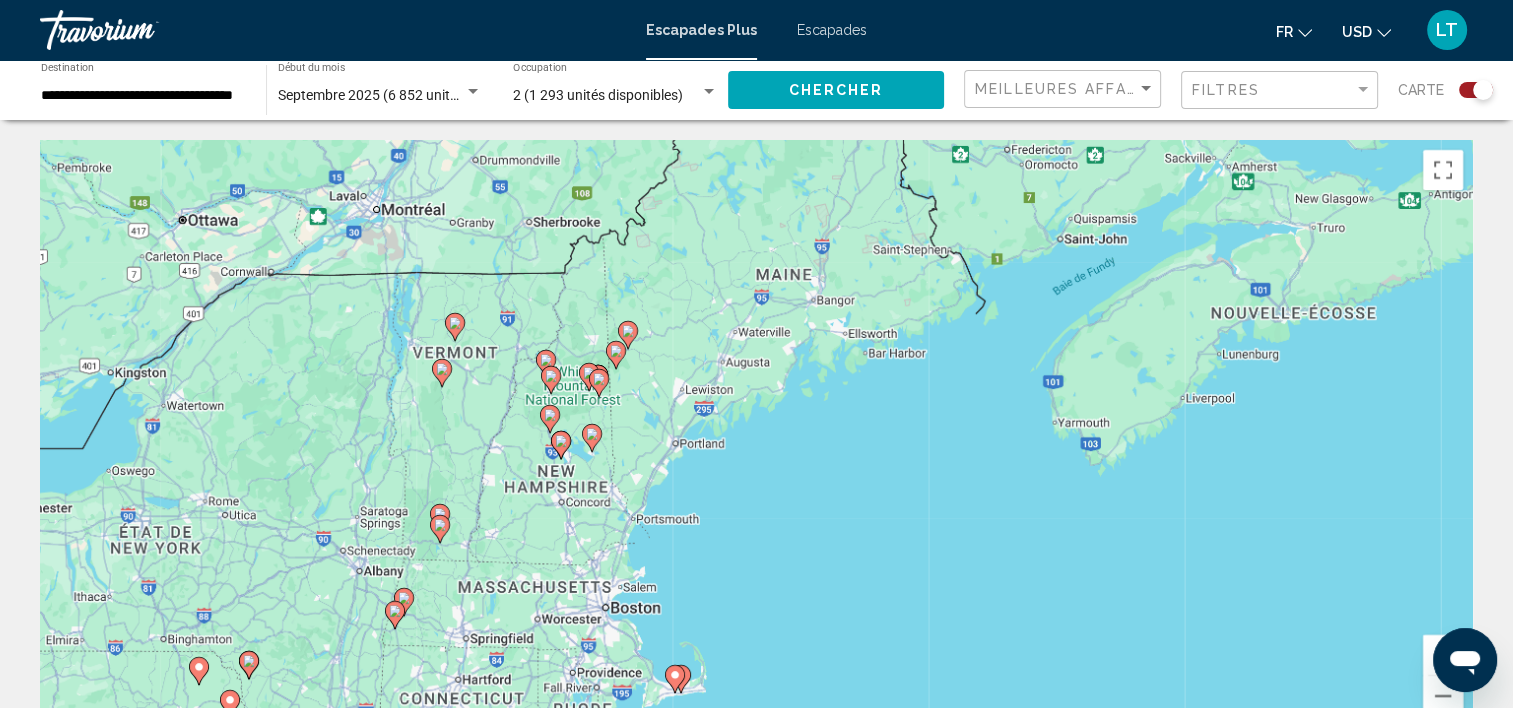 drag, startPoint x: 617, startPoint y: 469, endPoint x: 681, endPoint y: 421, distance: 80 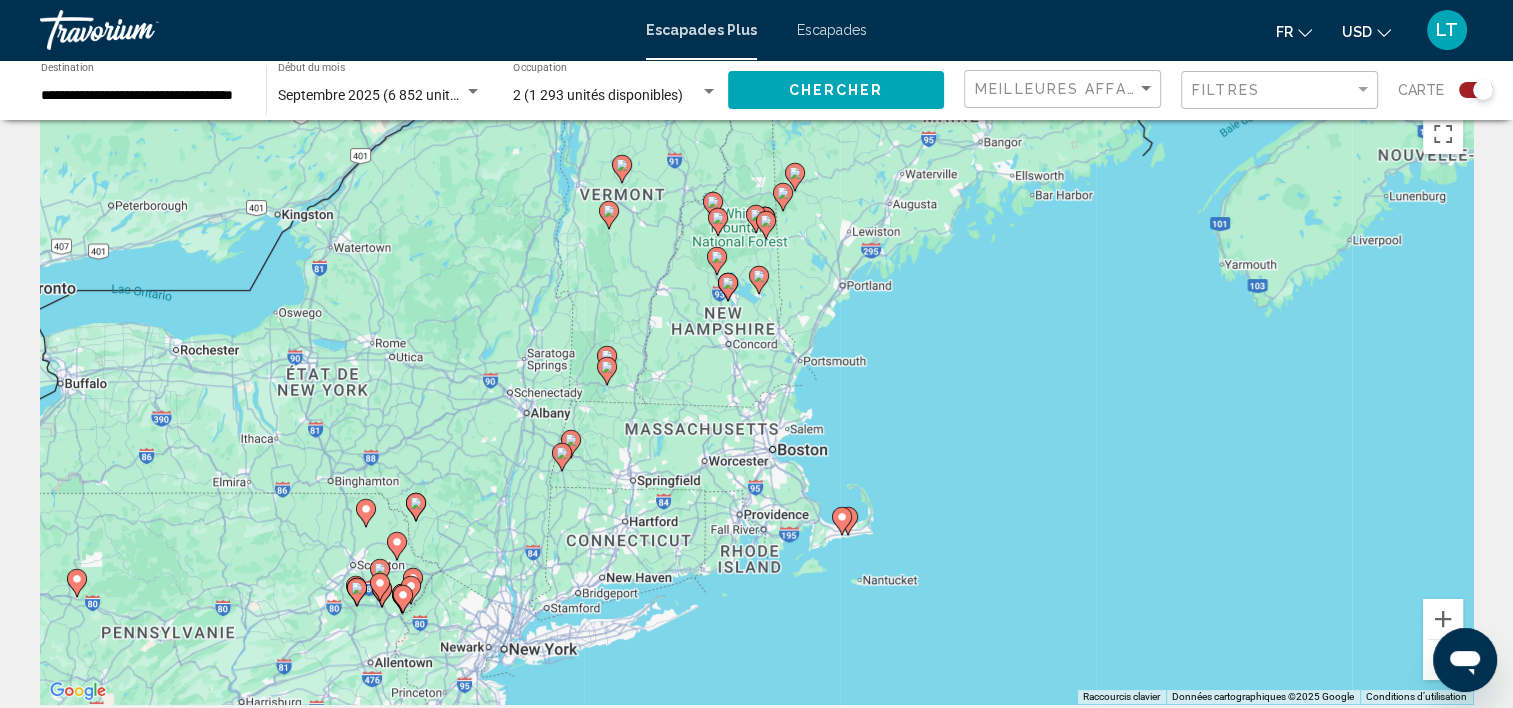 scroll, scrollTop: 0, scrollLeft: 0, axis: both 